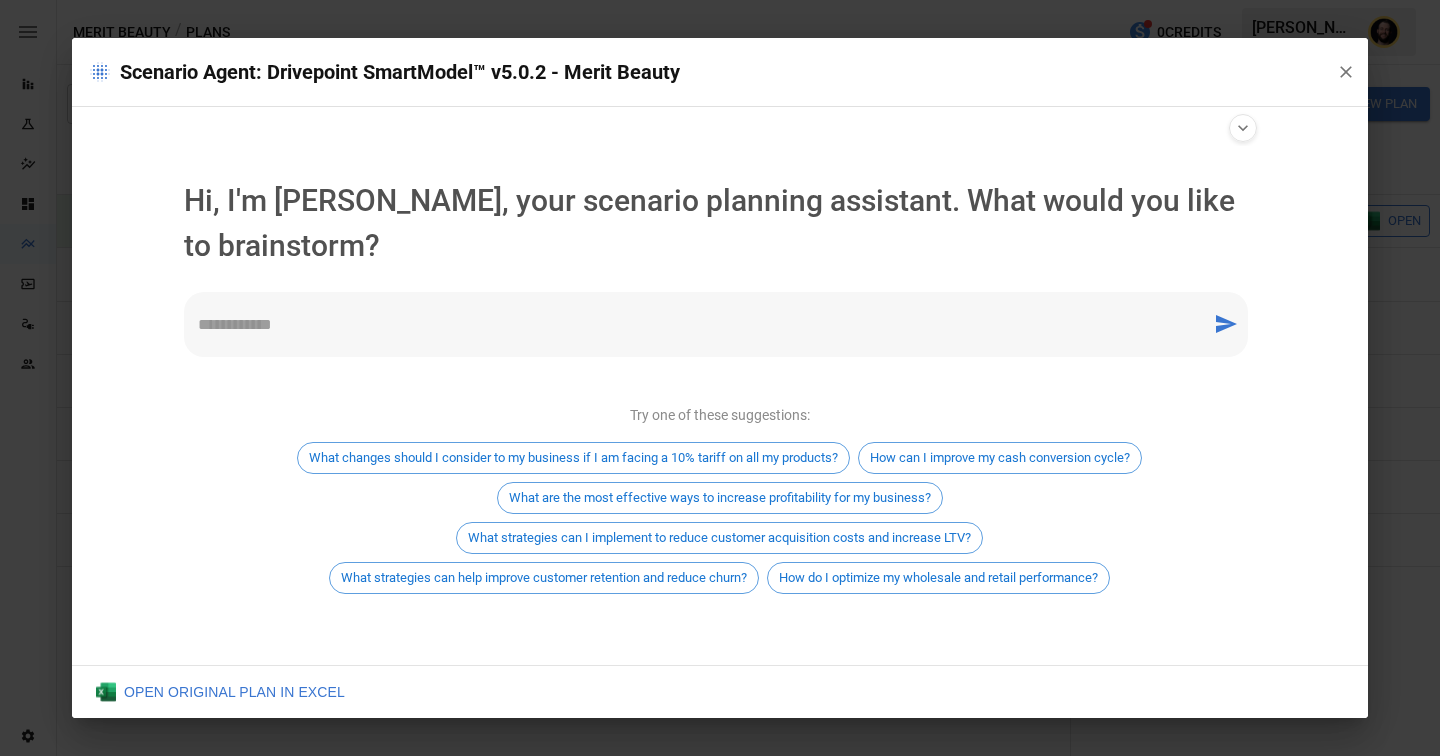 scroll, scrollTop: 0, scrollLeft: 0, axis: both 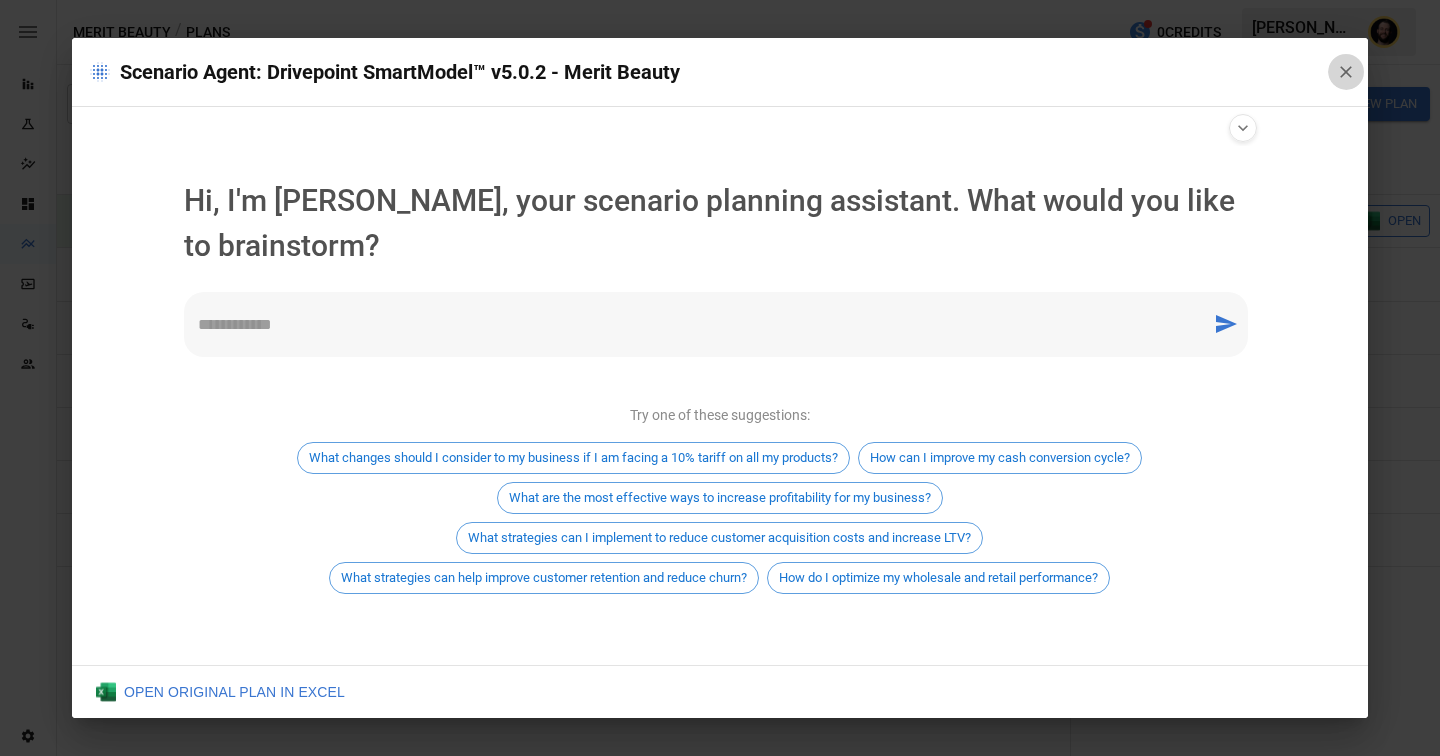 click 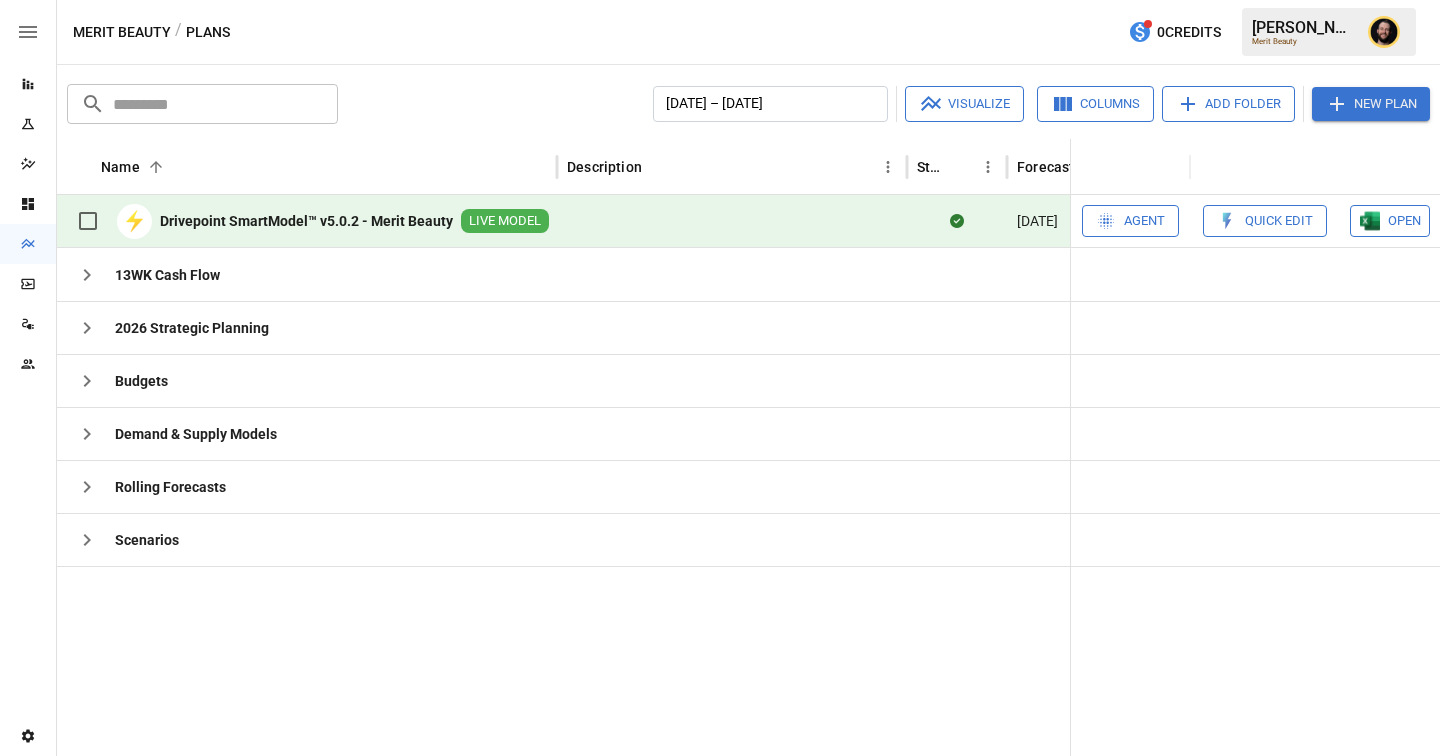 click 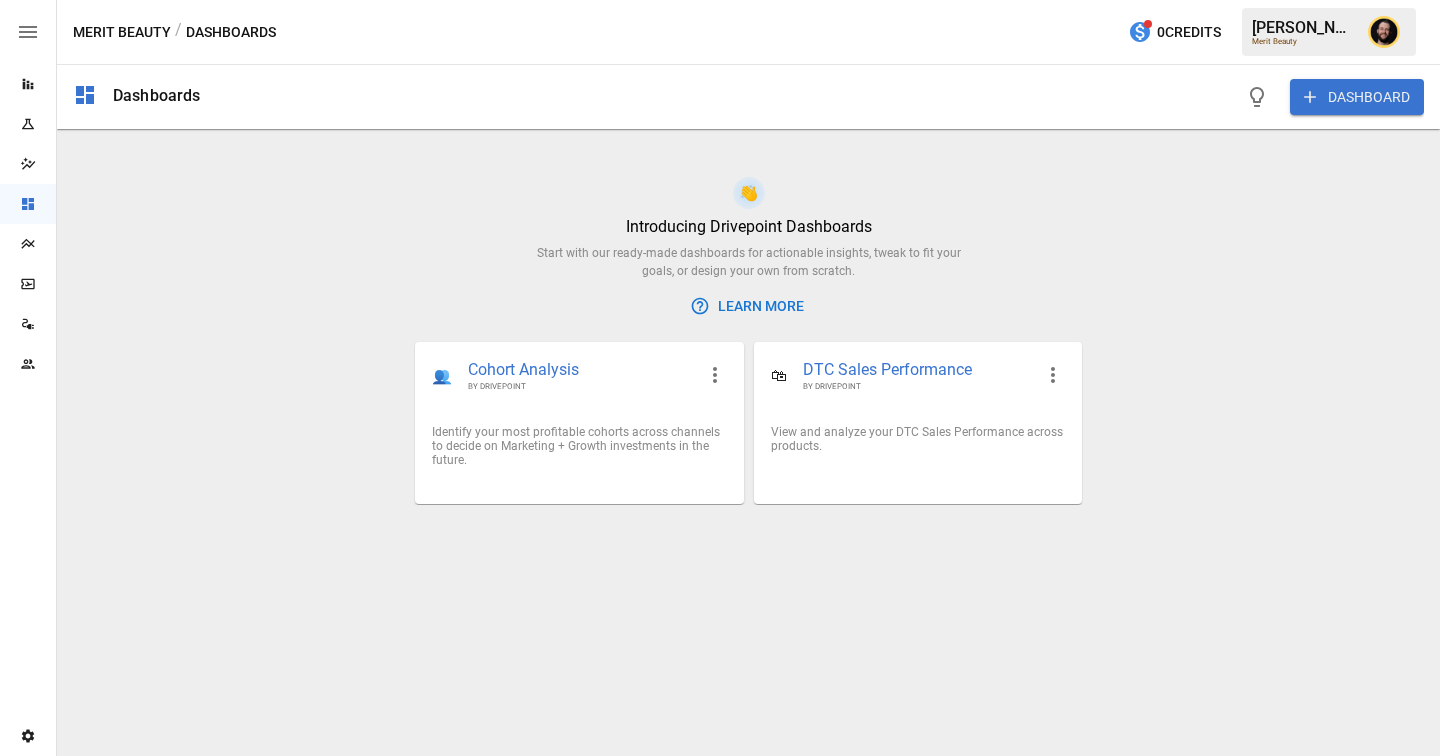 click on "DASHBOARD" at bounding box center (1357, 97) 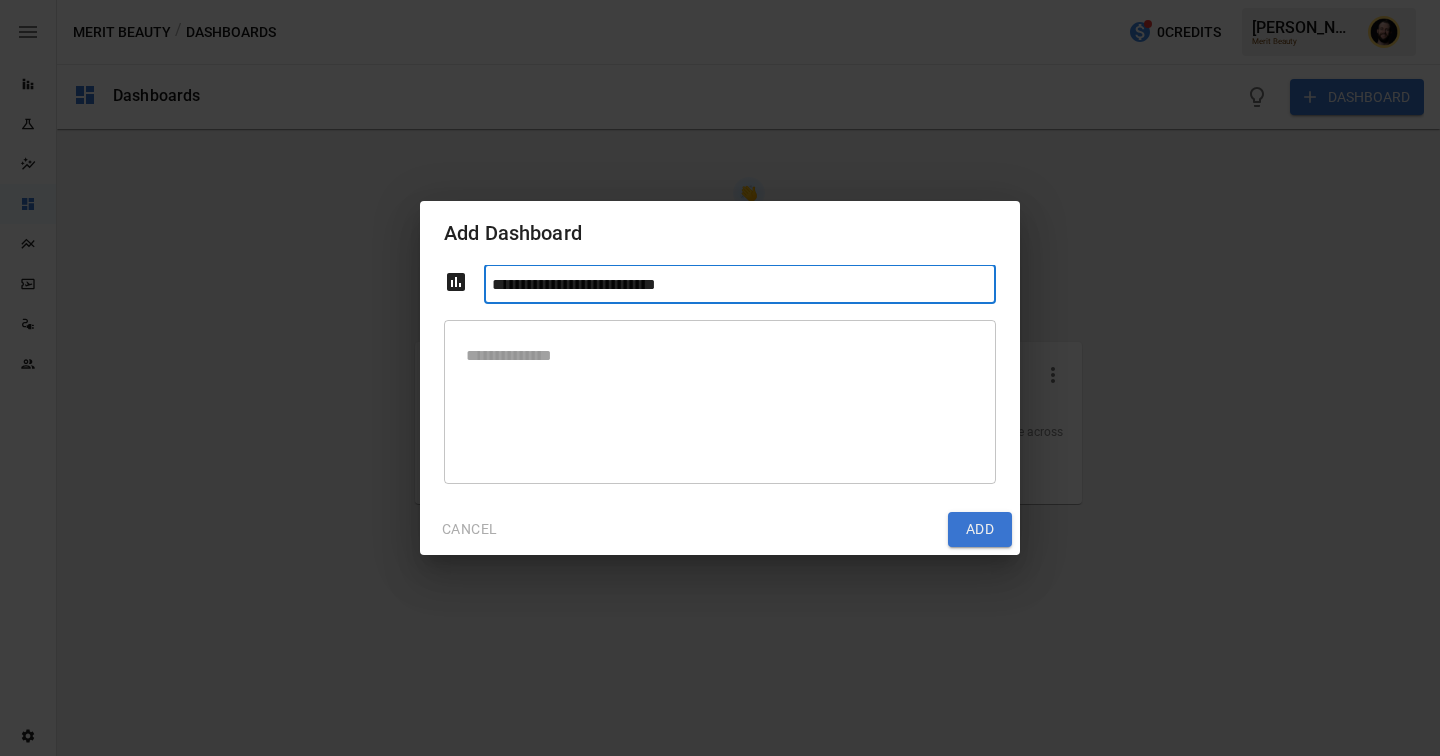 type on "**********" 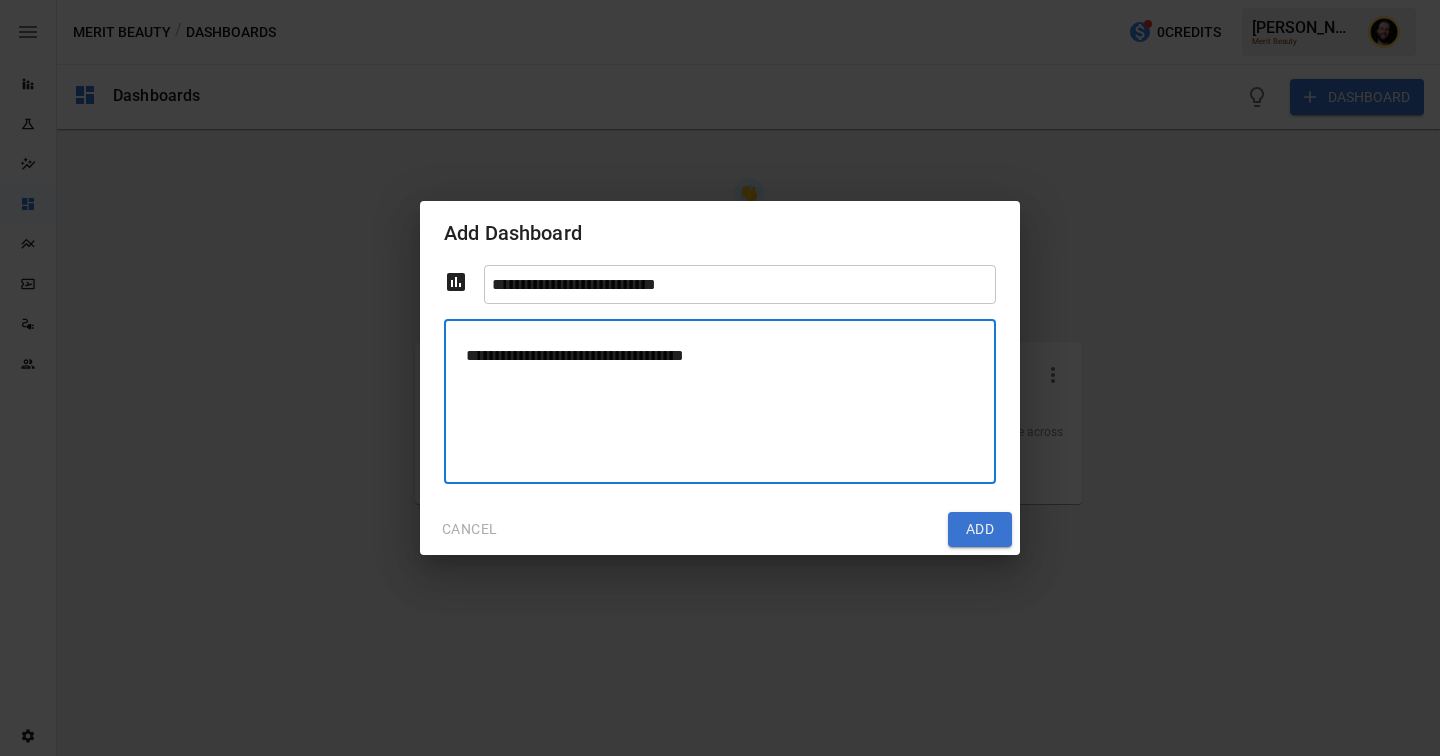 type on "**********" 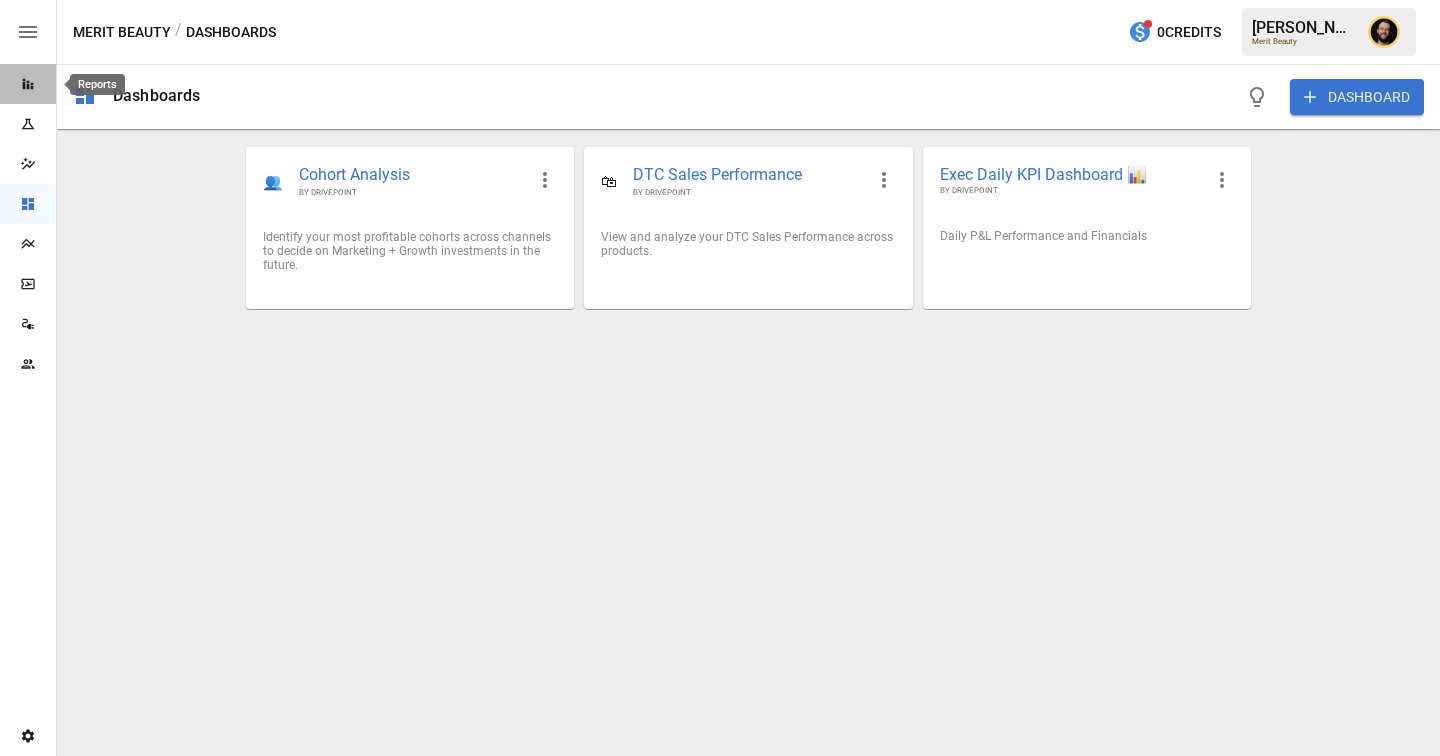 click 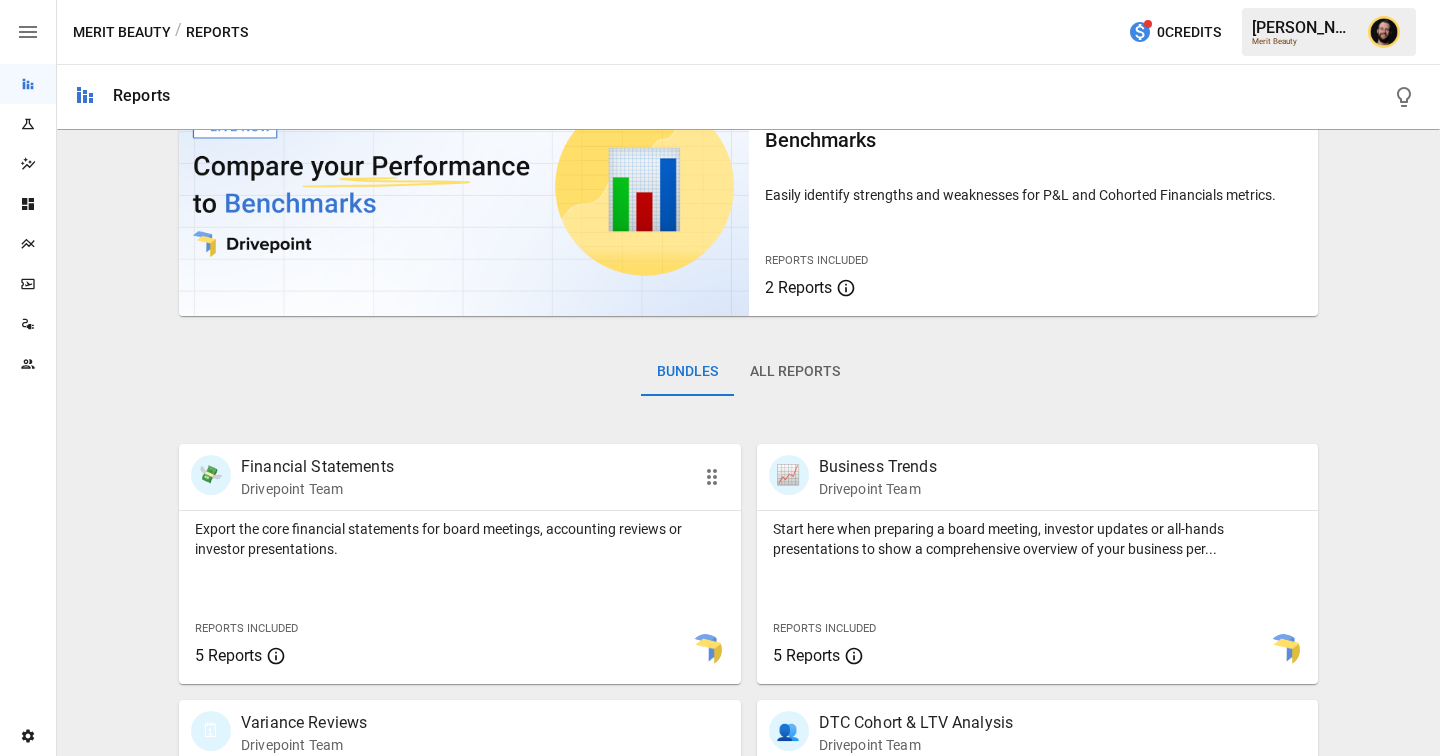 scroll, scrollTop: 274, scrollLeft: 0, axis: vertical 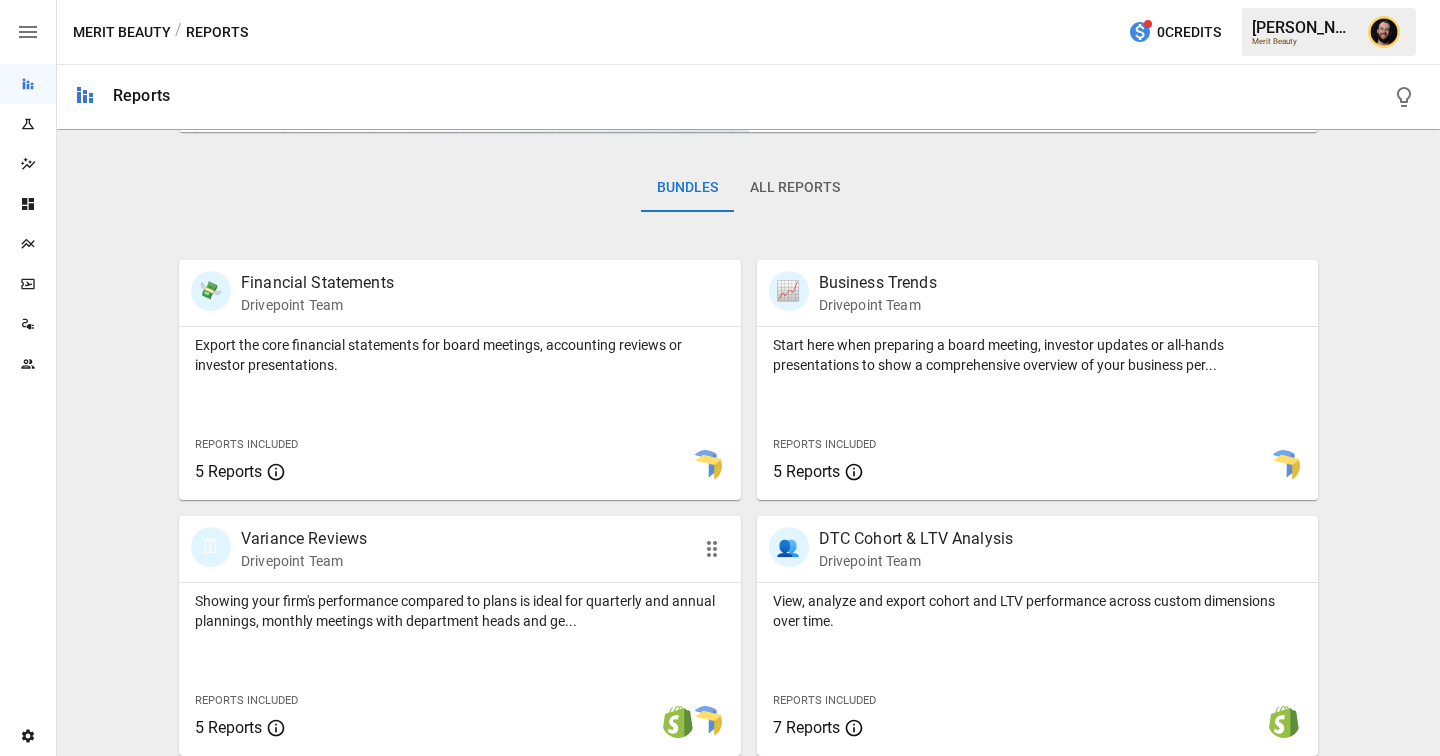 click on "Showing your firm's performance compared to plans is ideal for quarterly and annual plannings, monthly meetings with department heads and ge..." at bounding box center (460, 611) 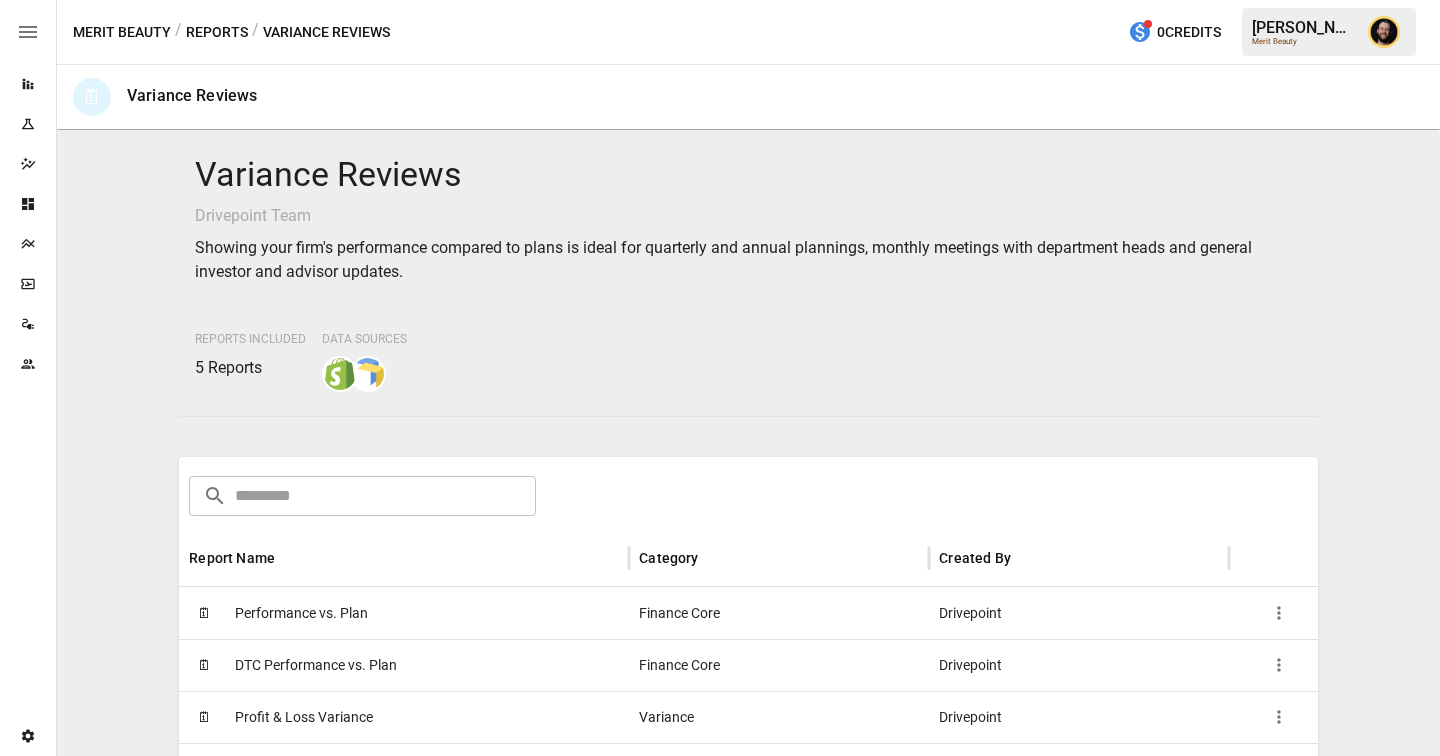 click on "🗓 Performance vs. Plan" at bounding box center [404, 613] 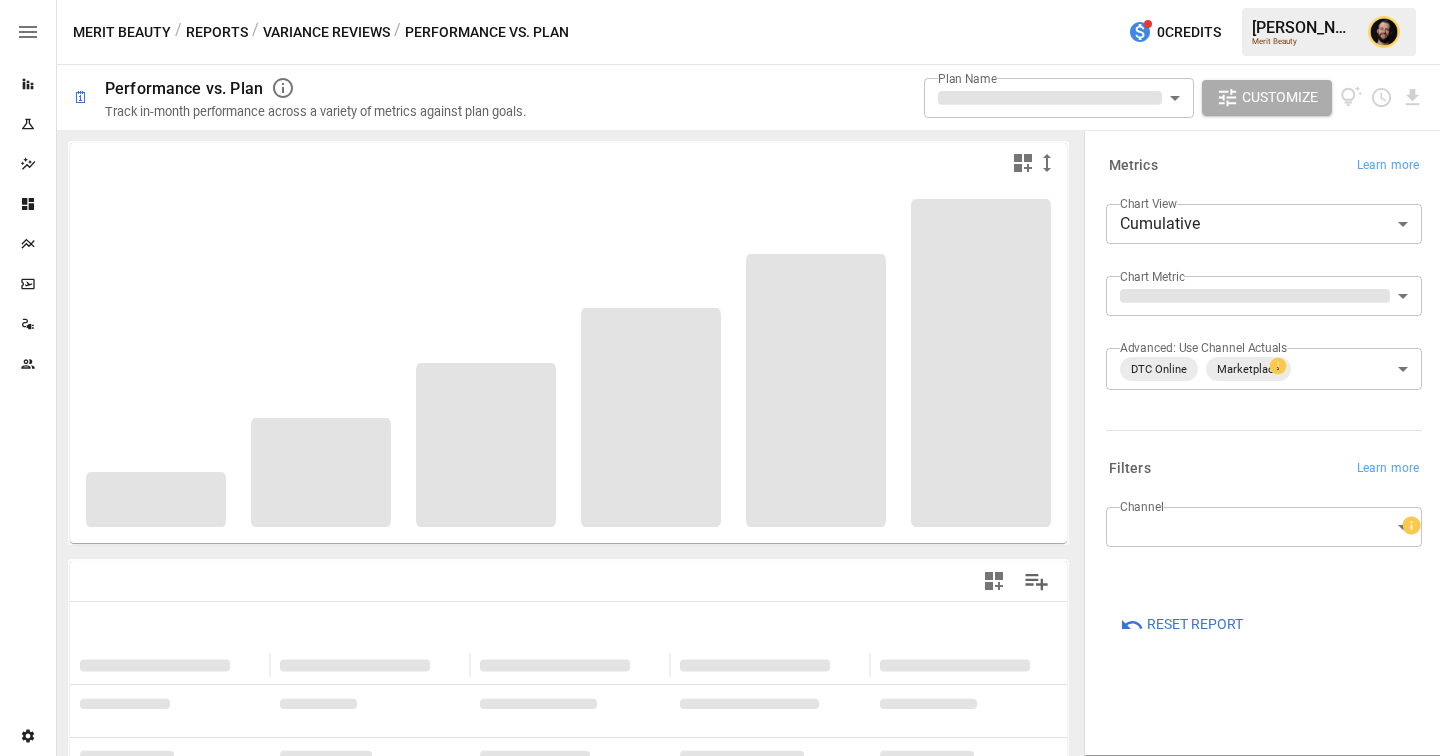 type on "**********" 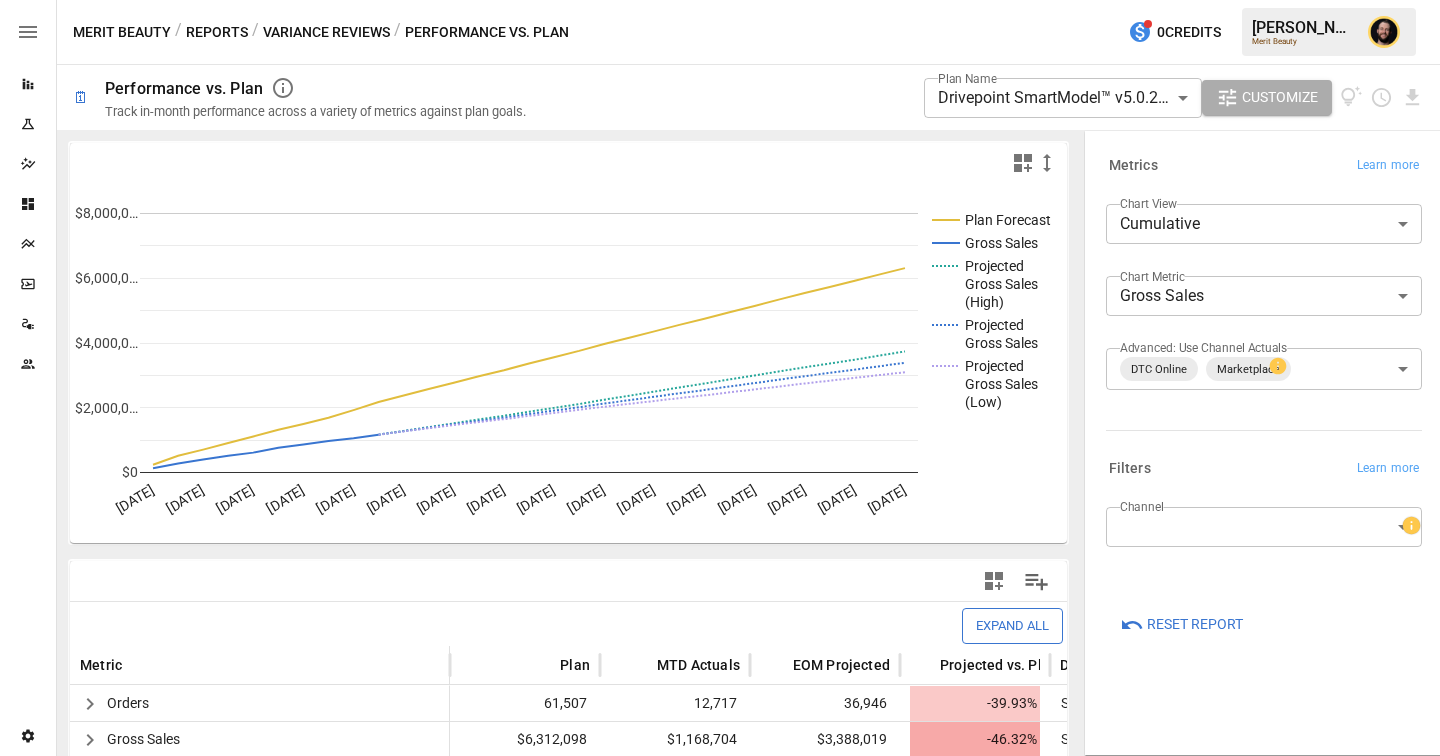 click 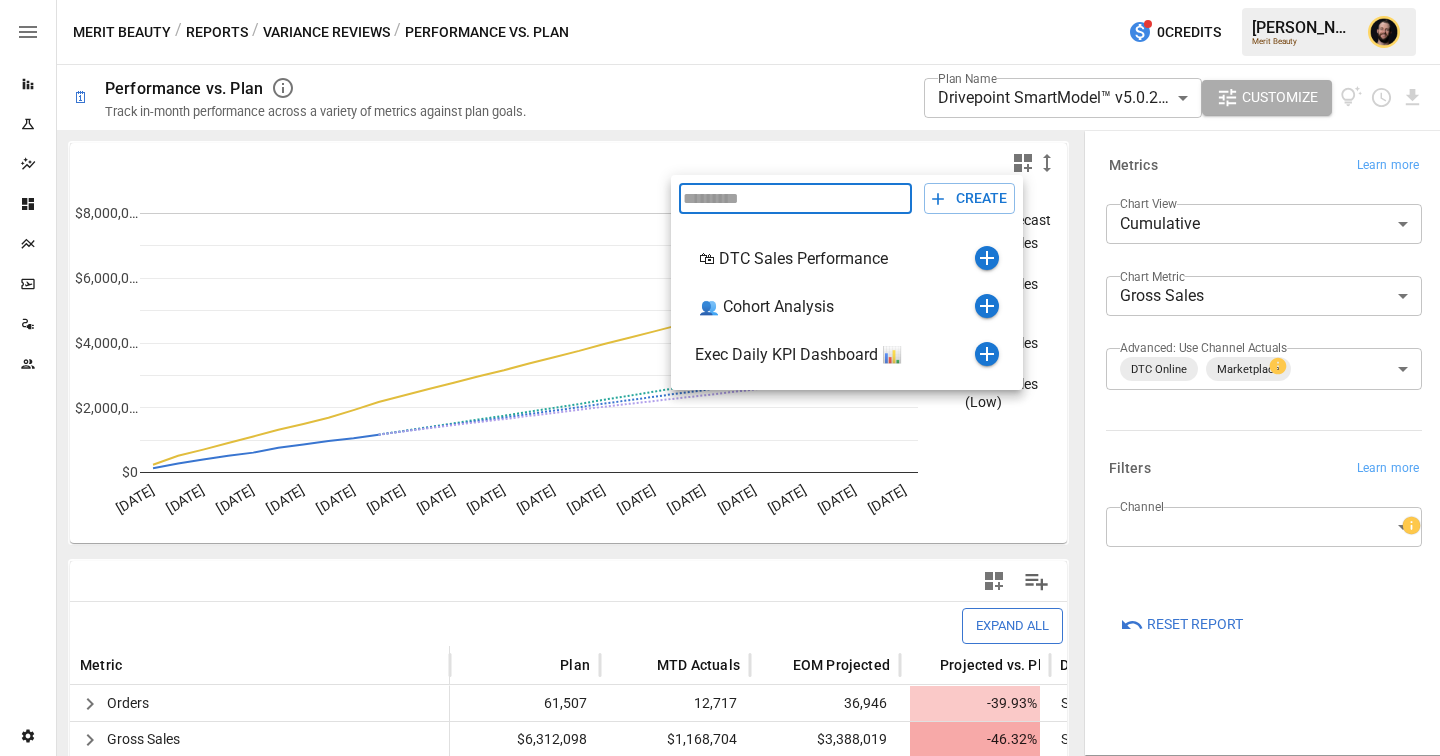 click at bounding box center [720, 378] 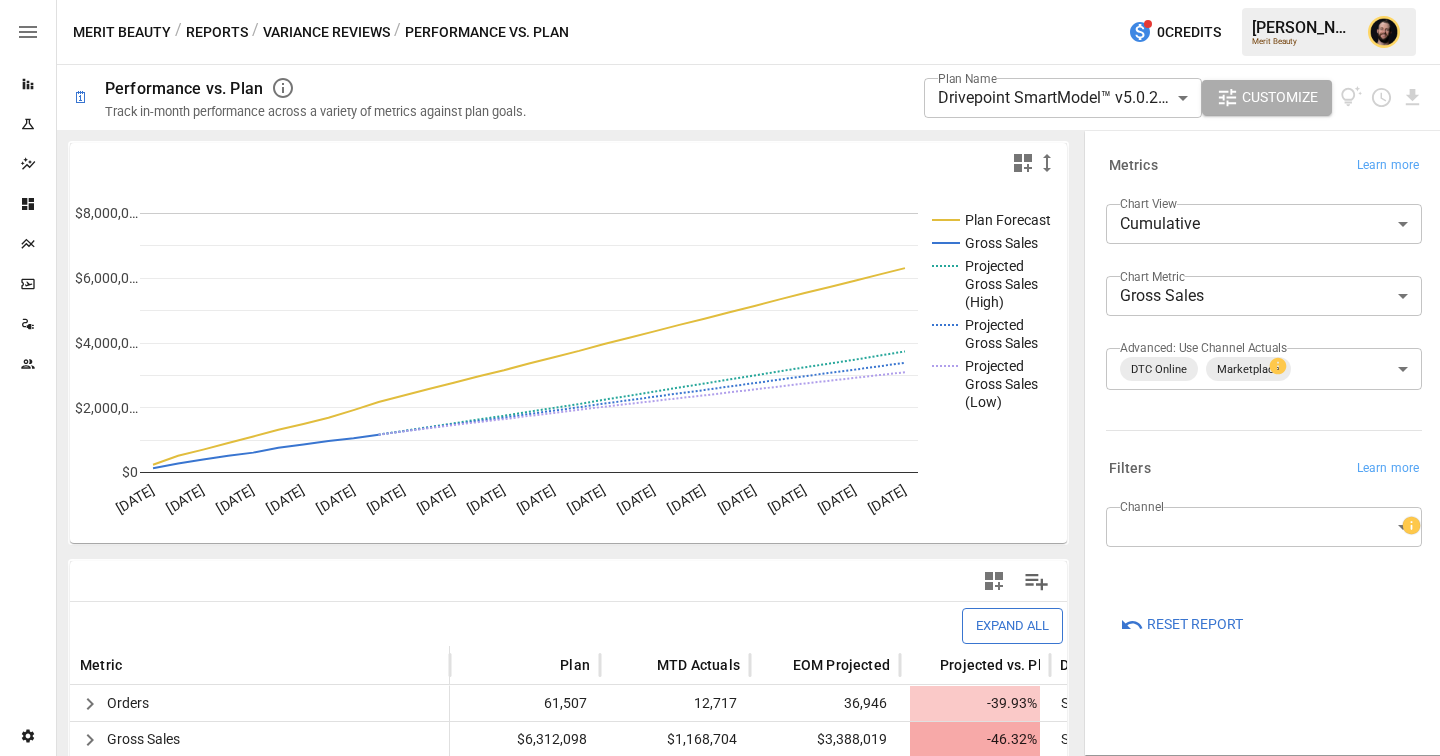 click on "**********" at bounding box center (720, 0) 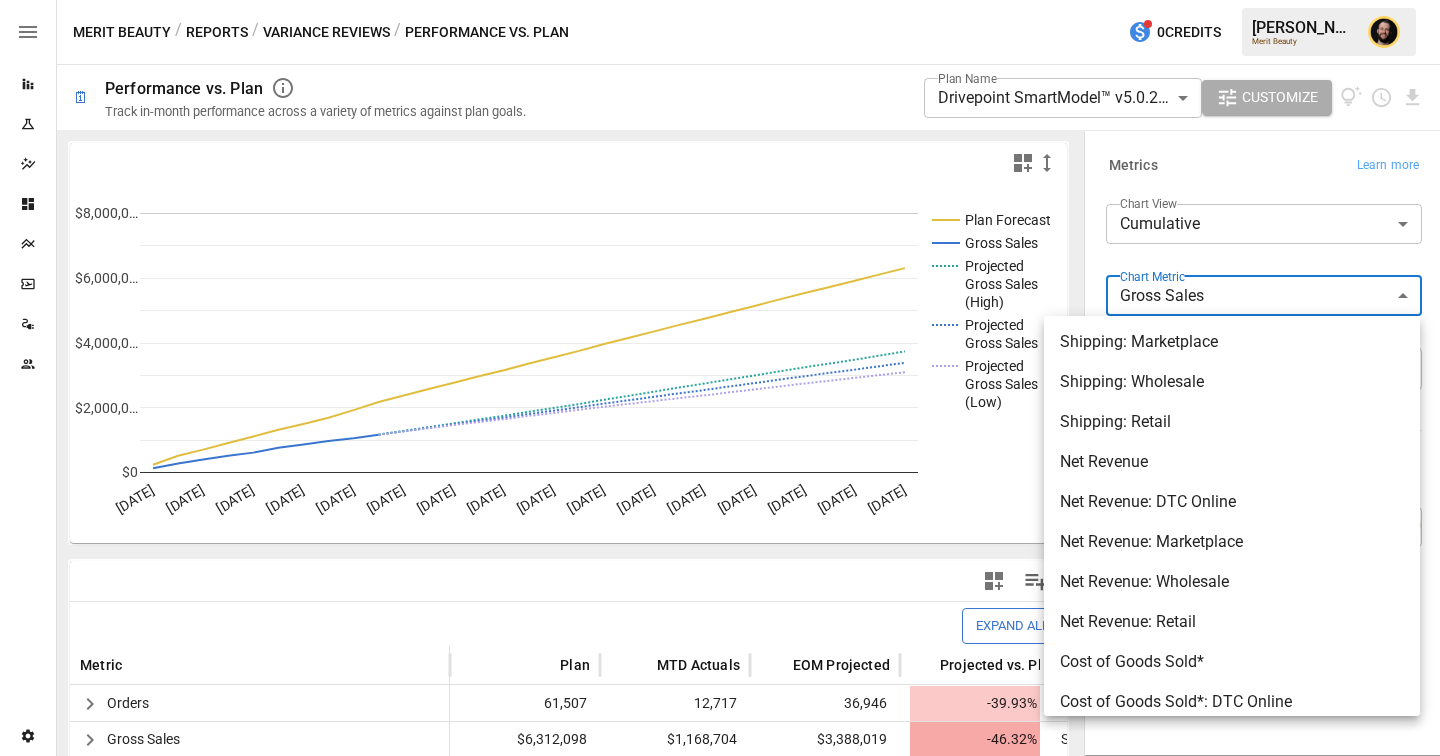 scroll, scrollTop: 824, scrollLeft: 0, axis: vertical 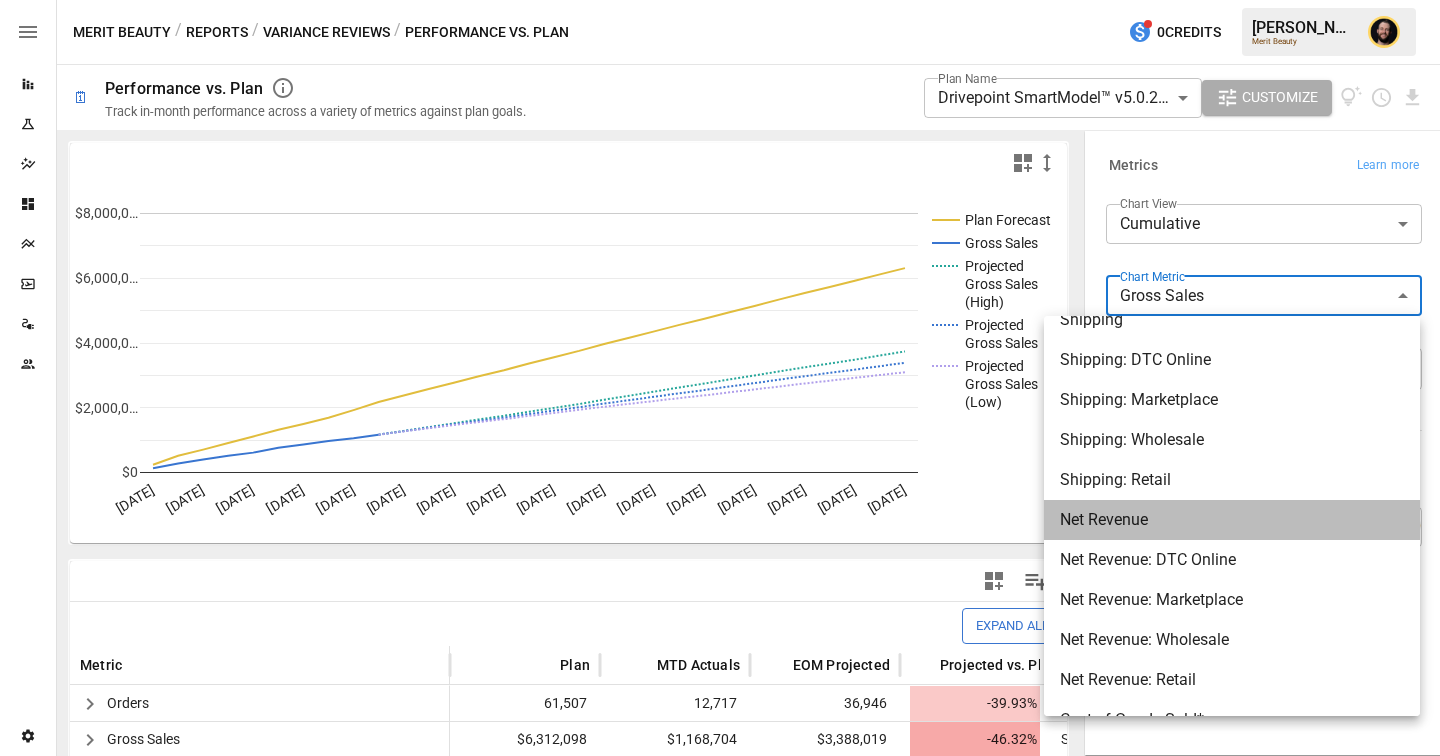 click on "Net Revenue" at bounding box center [1232, 520] 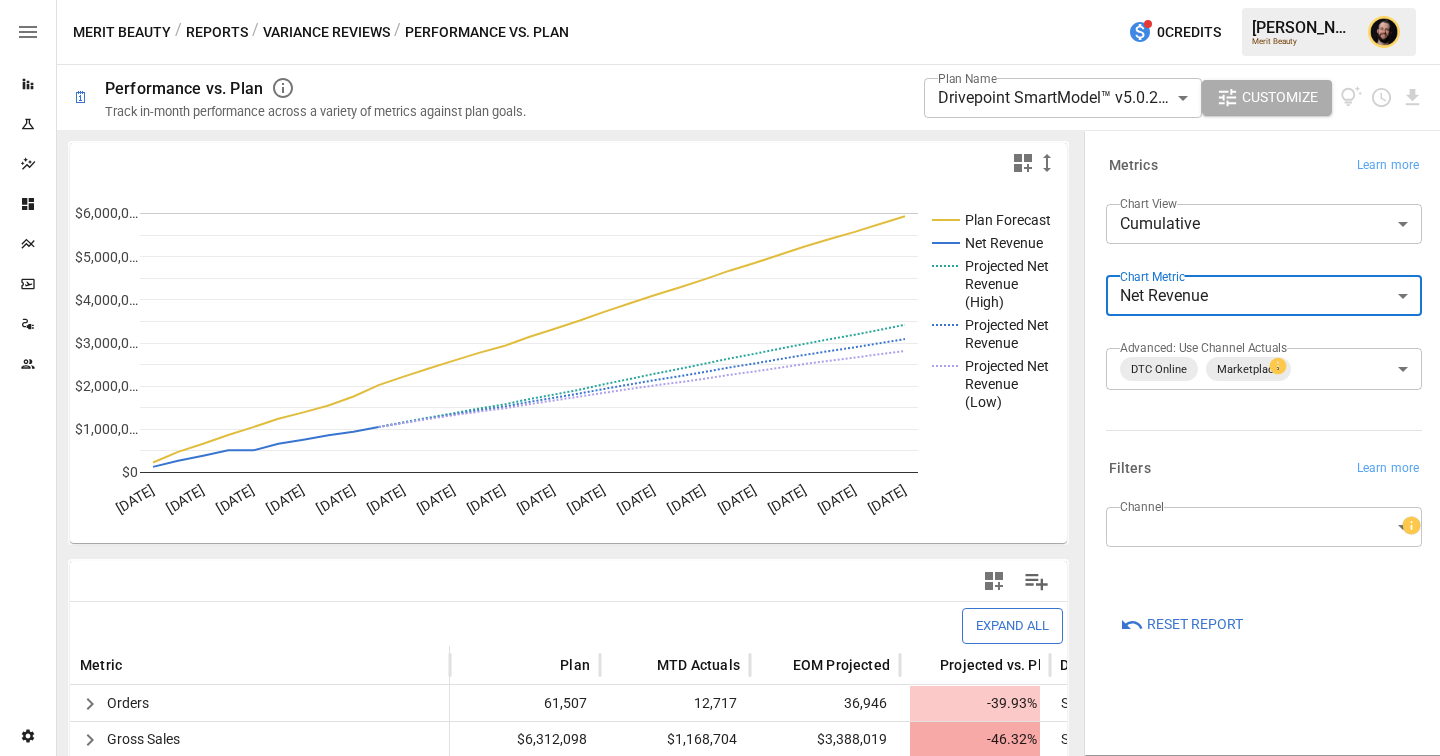 click on "**********" at bounding box center (720, 0) 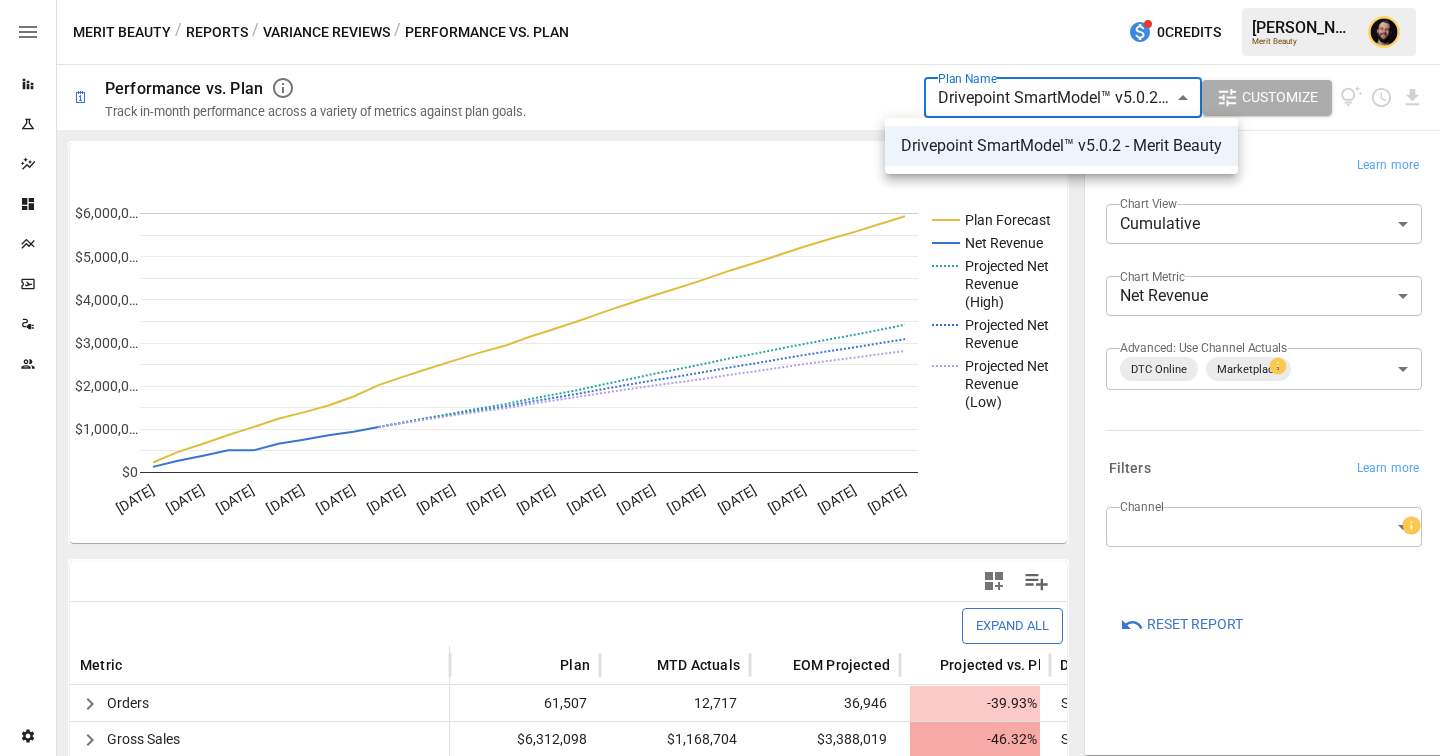 click at bounding box center [720, 378] 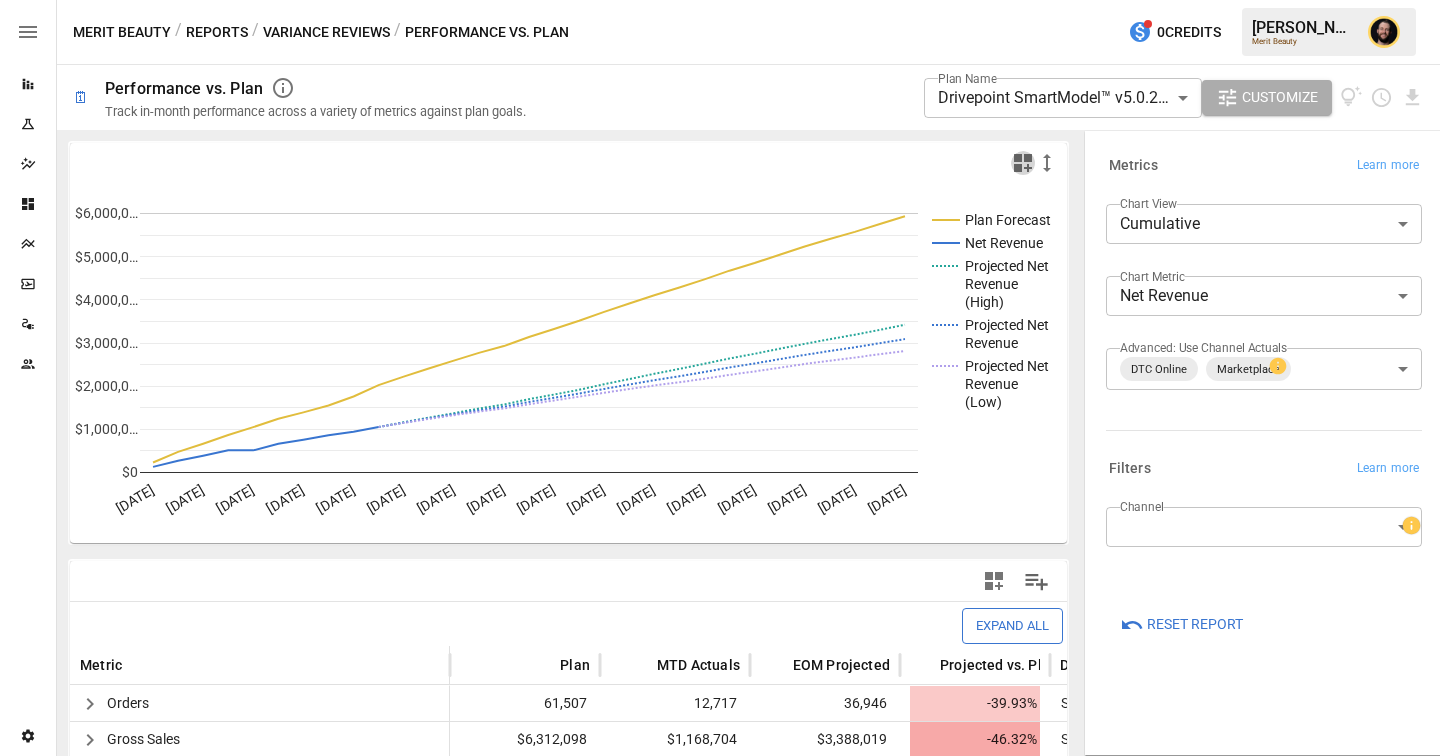 click 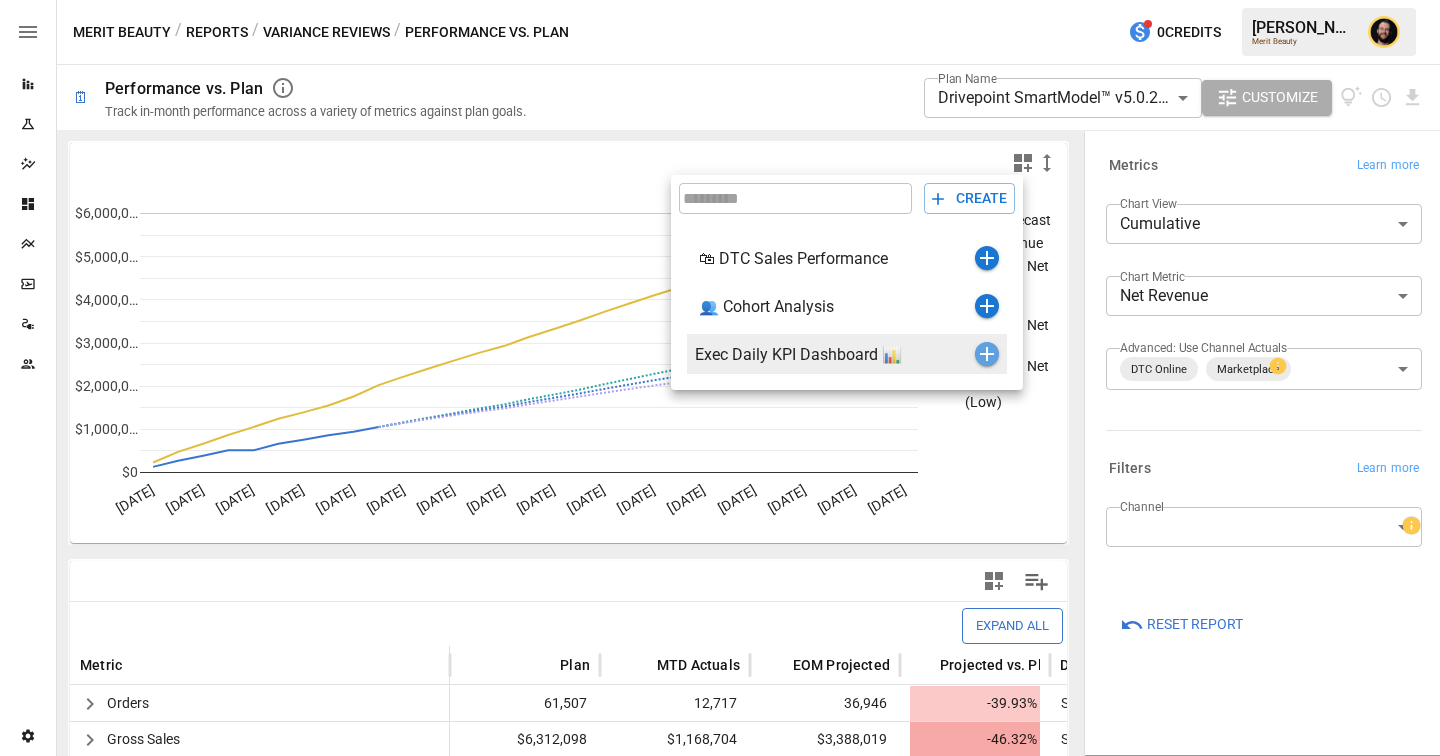 click 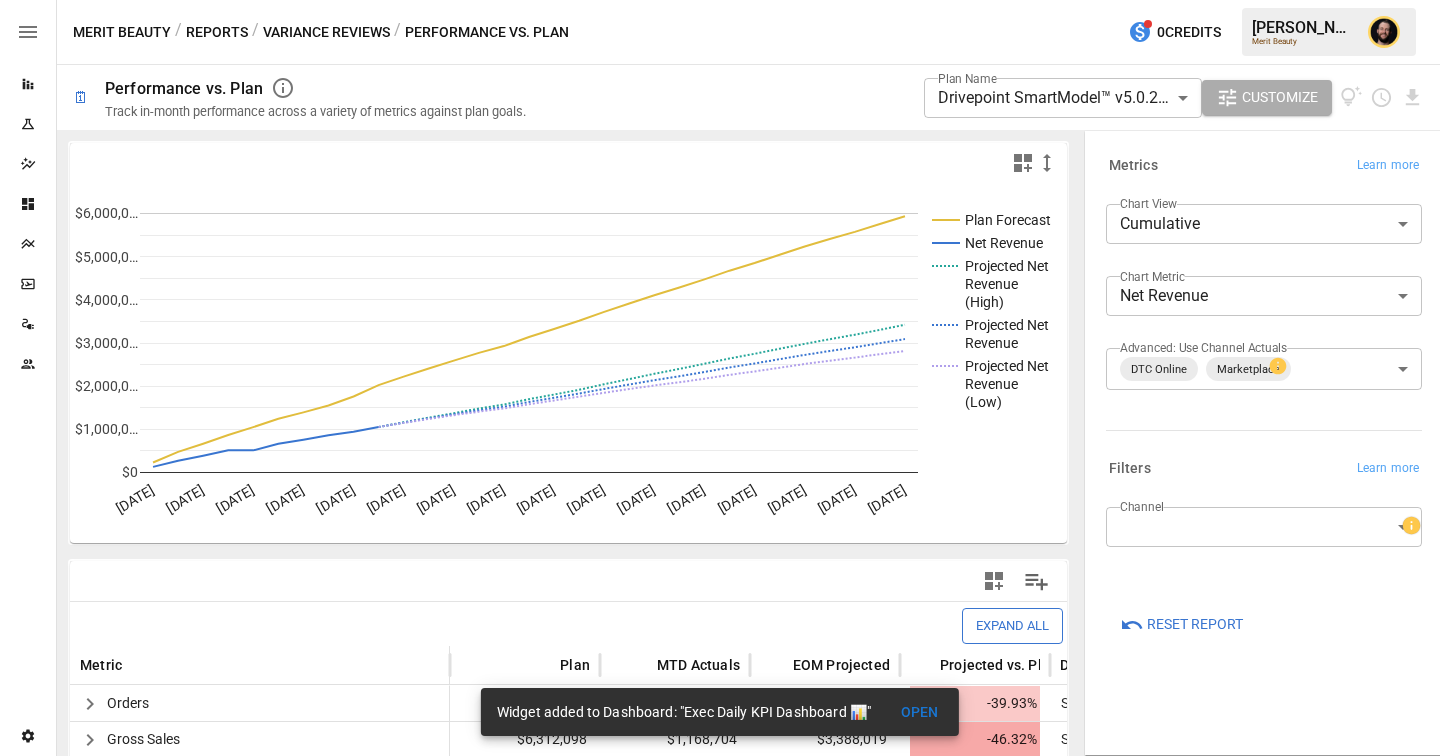 click 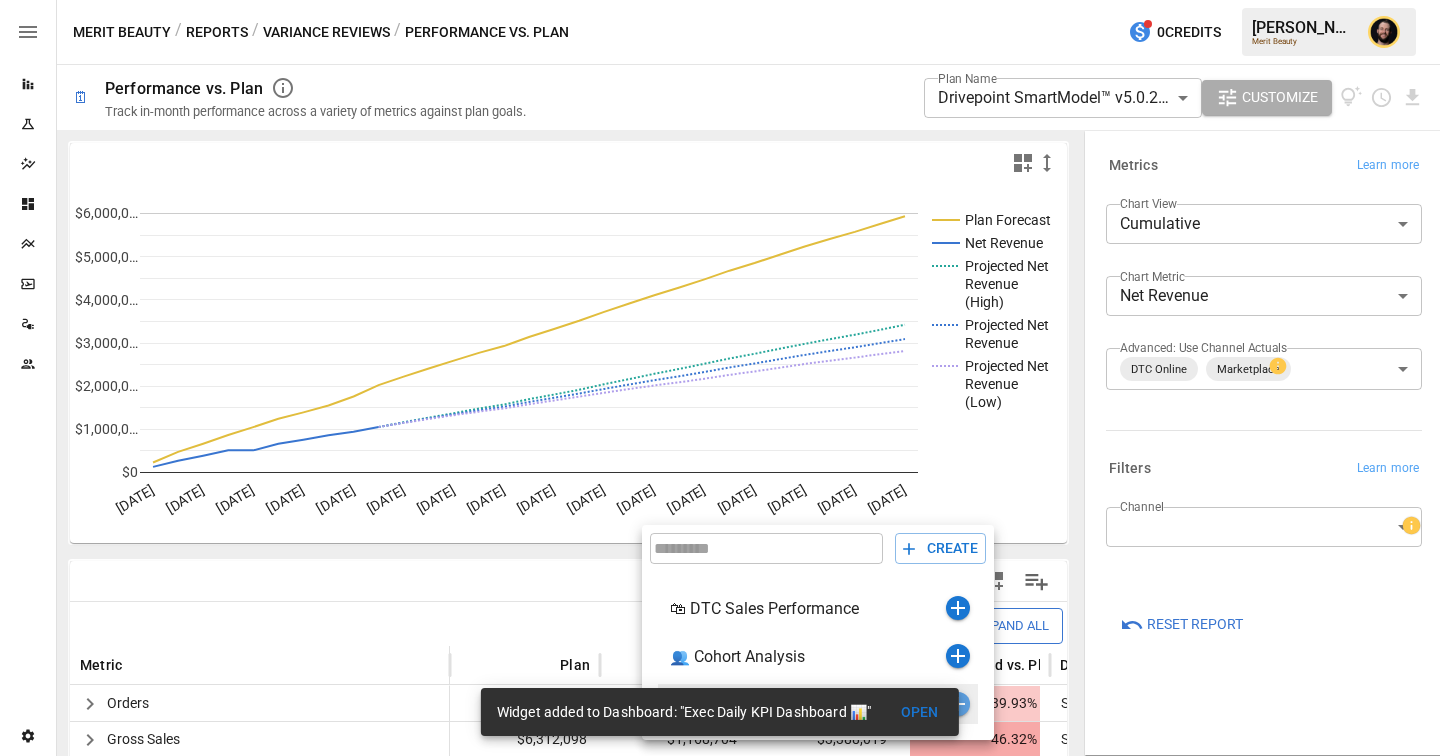 click 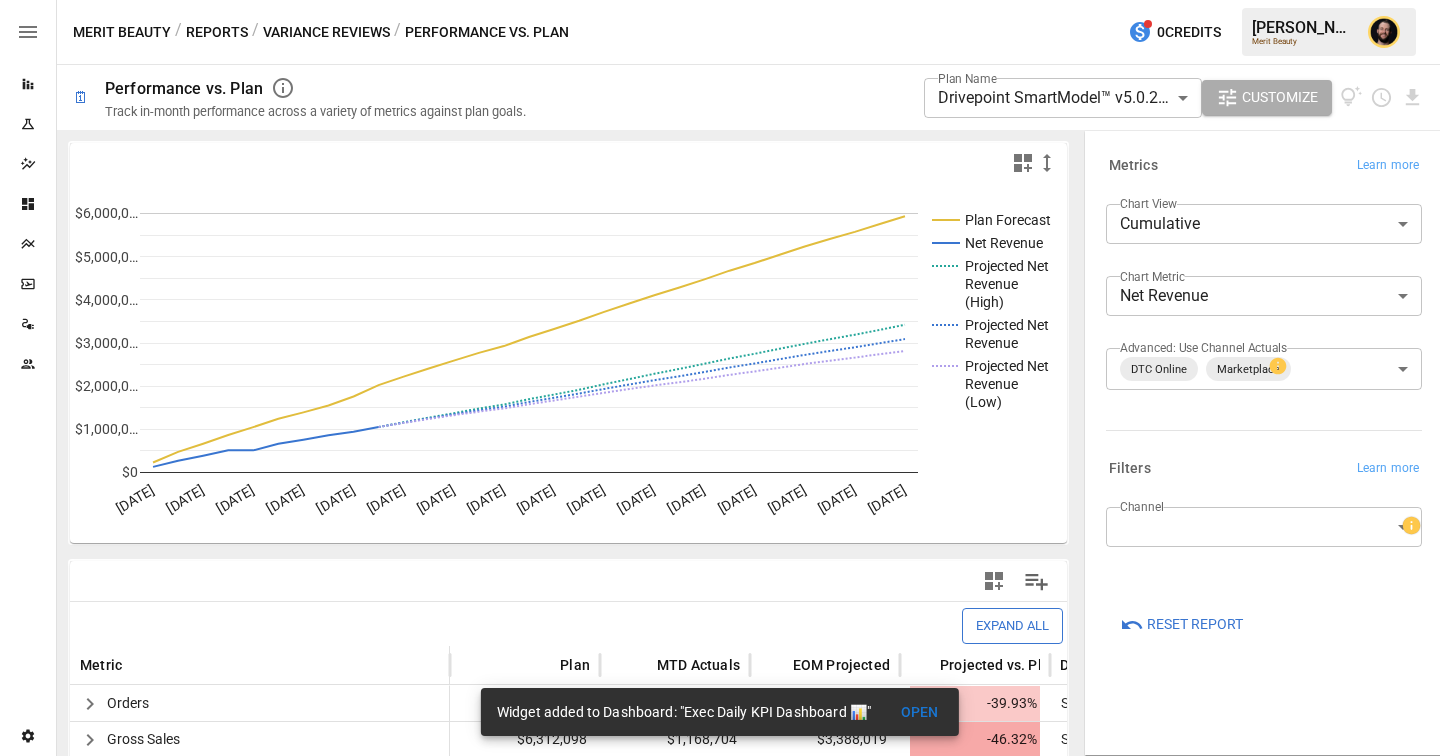click on "Reports" at bounding box center (217, 32) 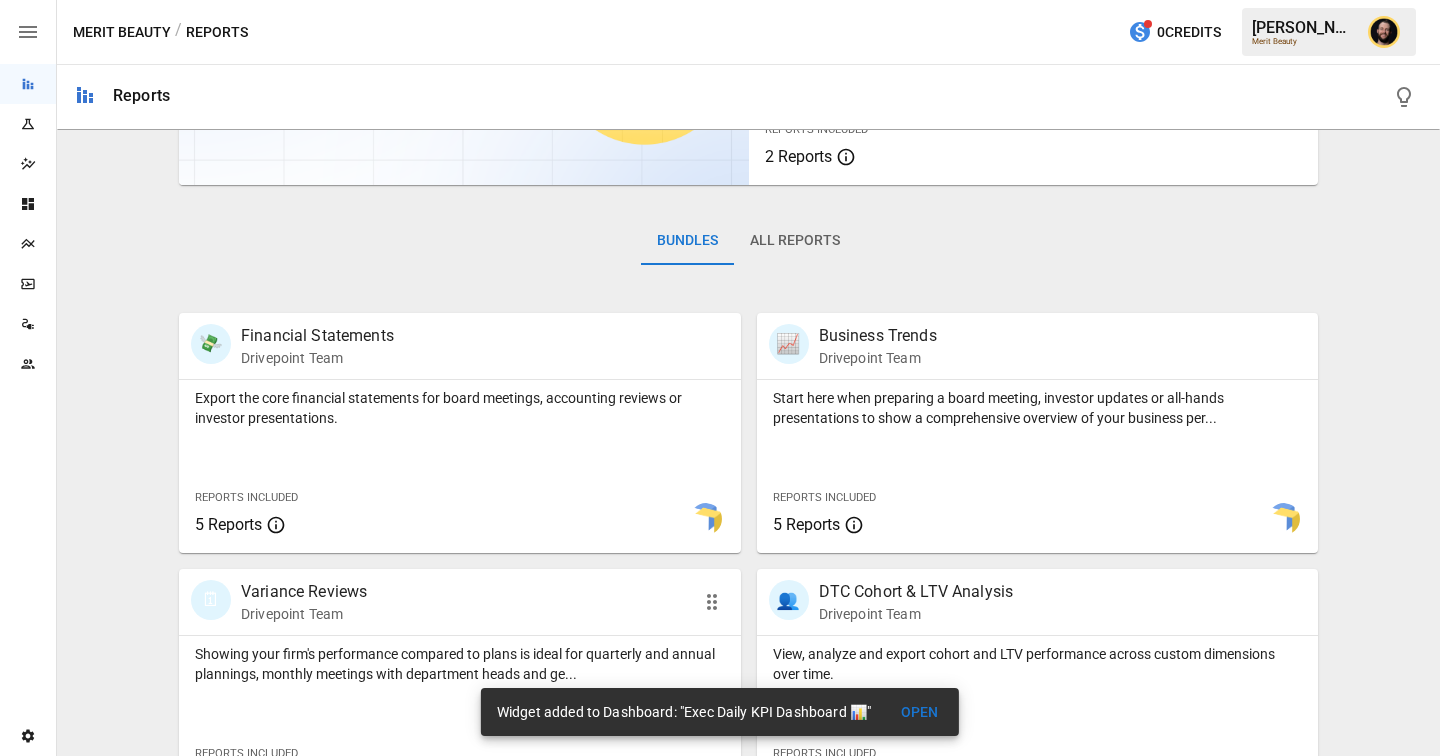 scroll, scrollTop: 347, scrollLeft: 0, axis: vertical 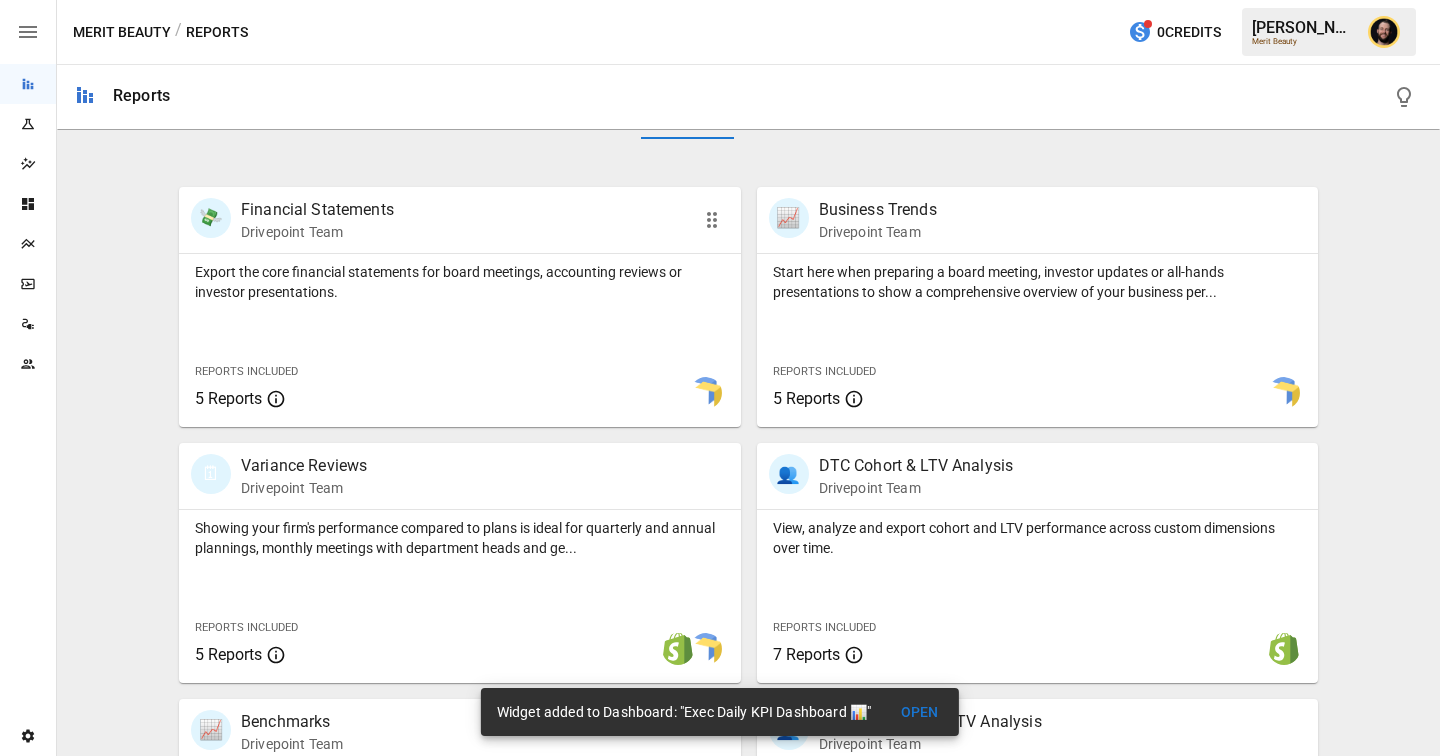 click at bounding box center [577, 393] 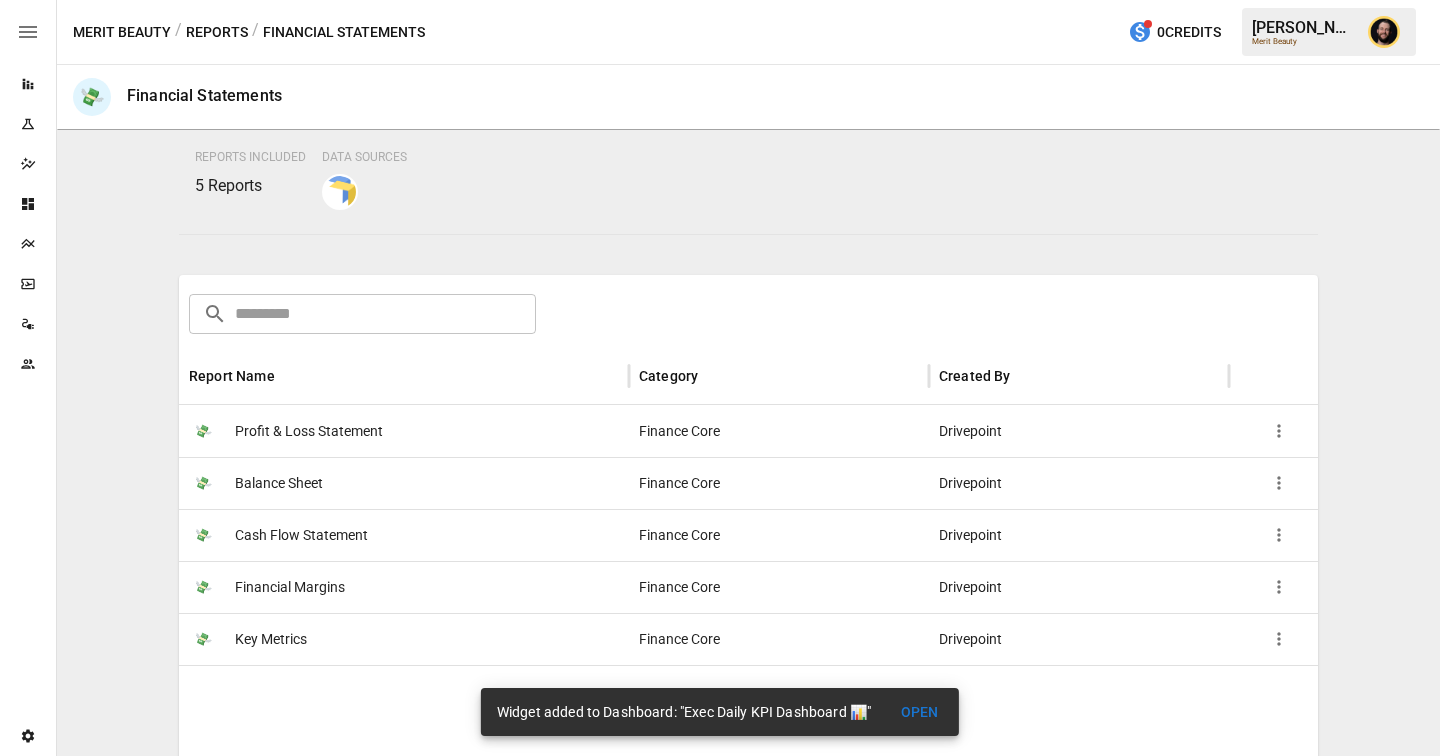 scroll, scrollTop: 160, scrollLeft: 0, axis: vertical 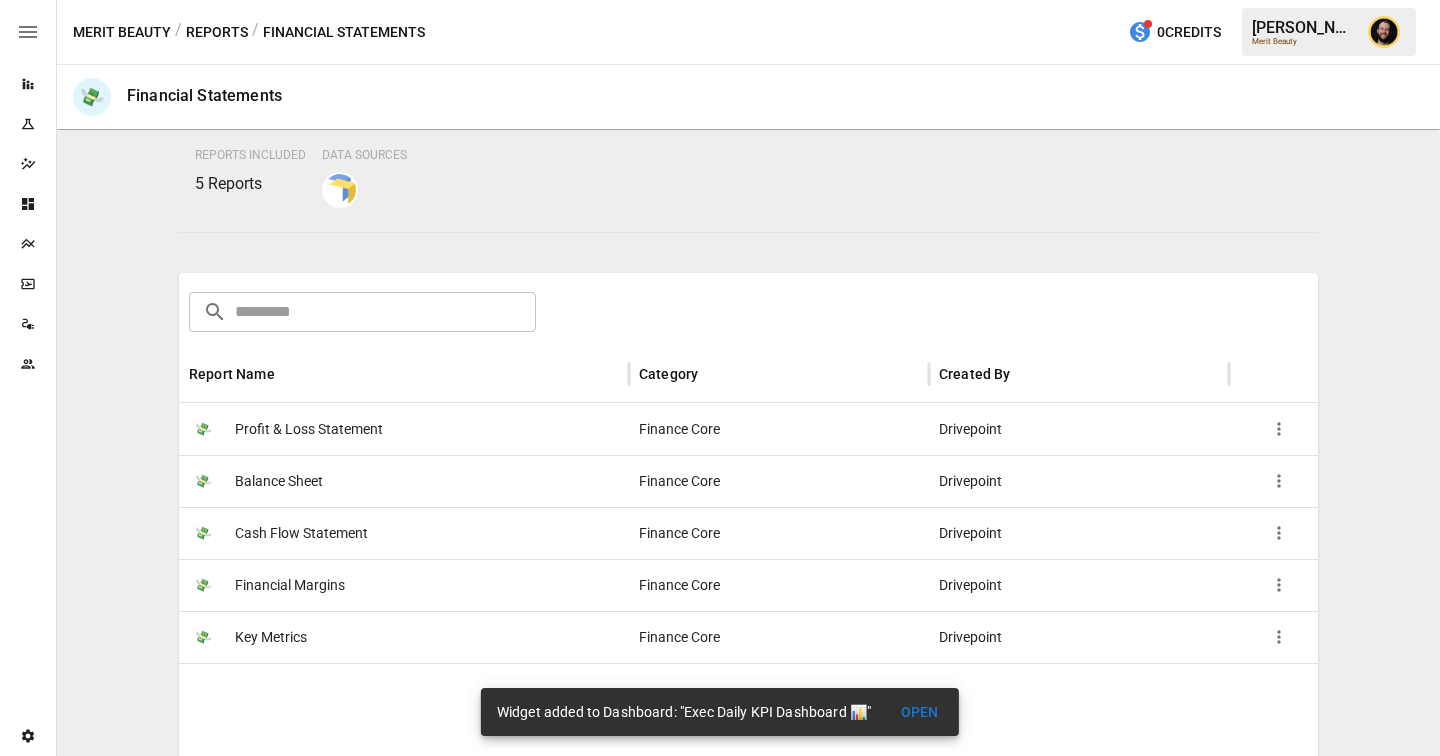 click on "Financial Margins" at bounding box center (290, 585) 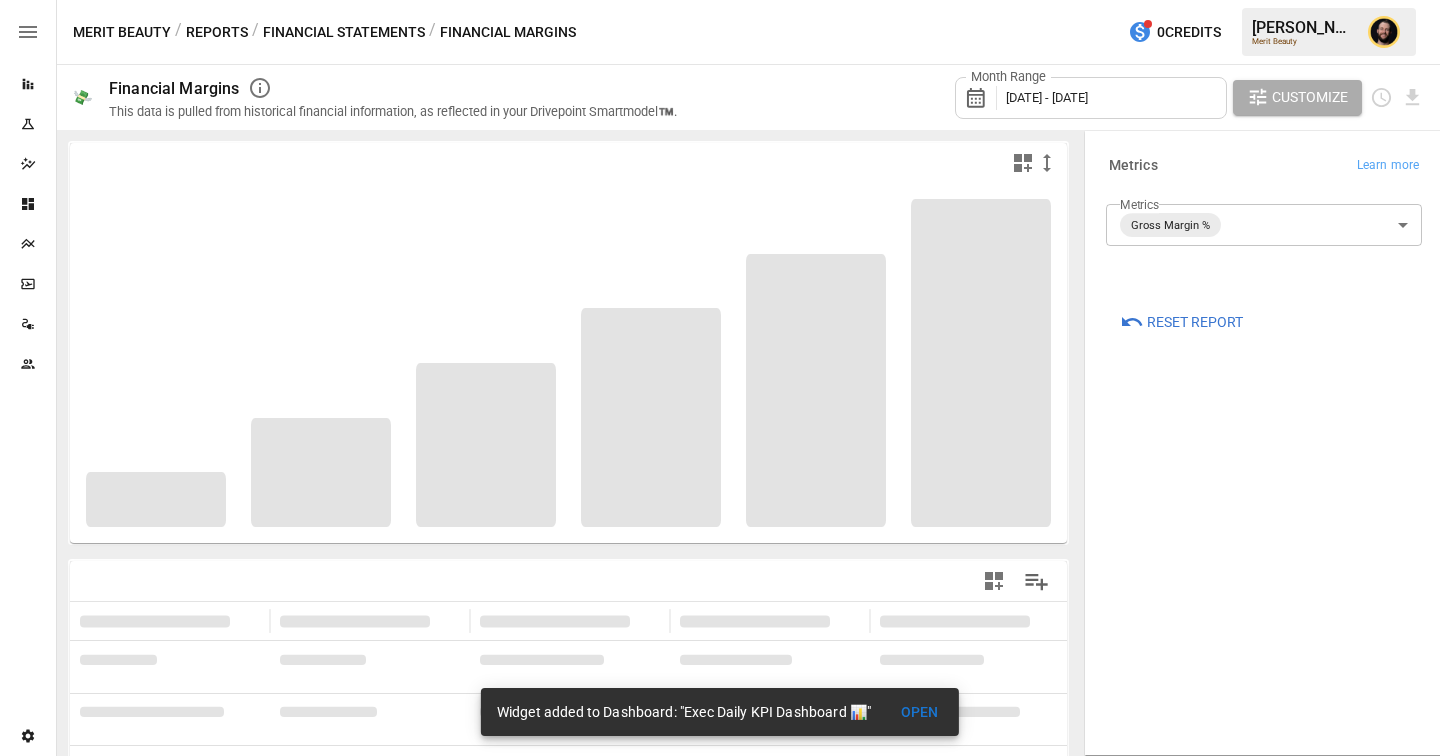 click on "**********" at bounding box center [720, 0] 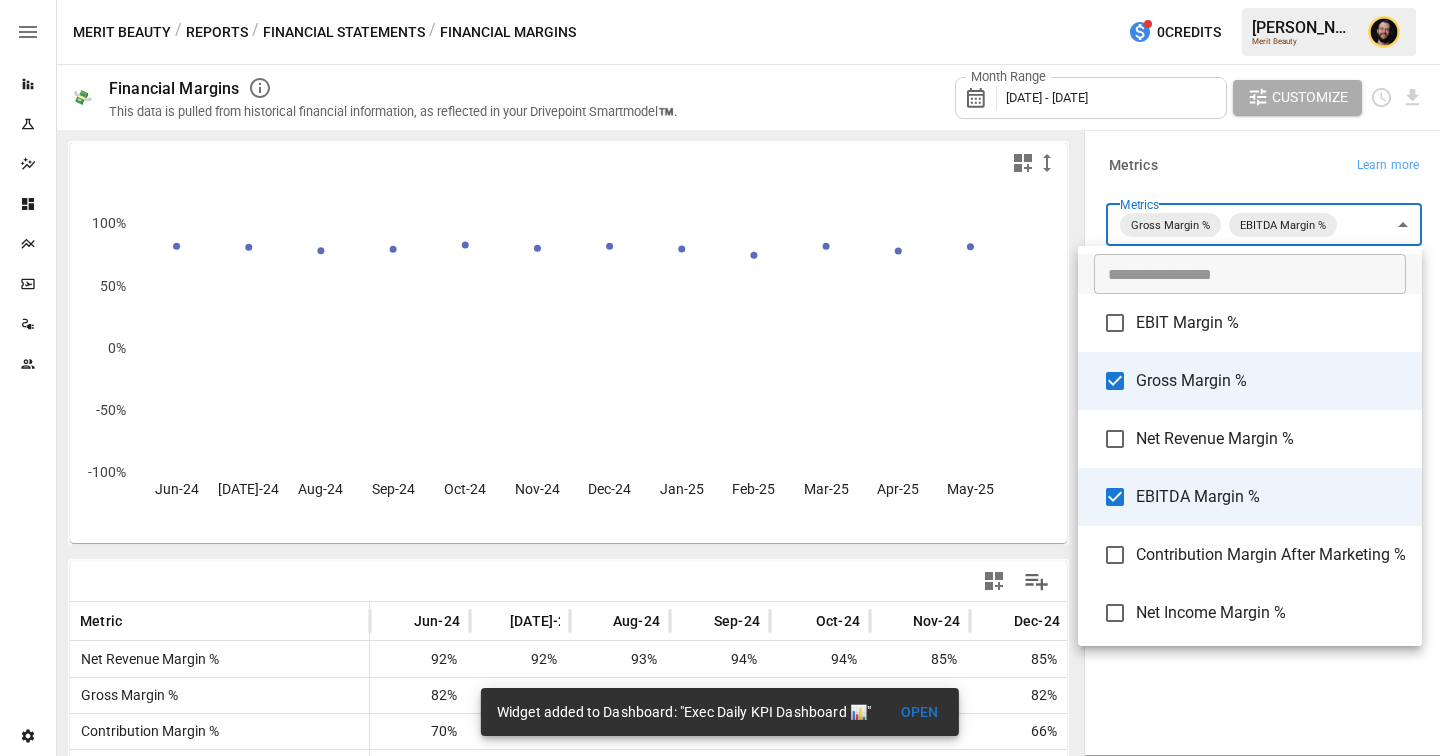 scroll, scrollTop: 62, scrollLeft: 0, axis: vertical 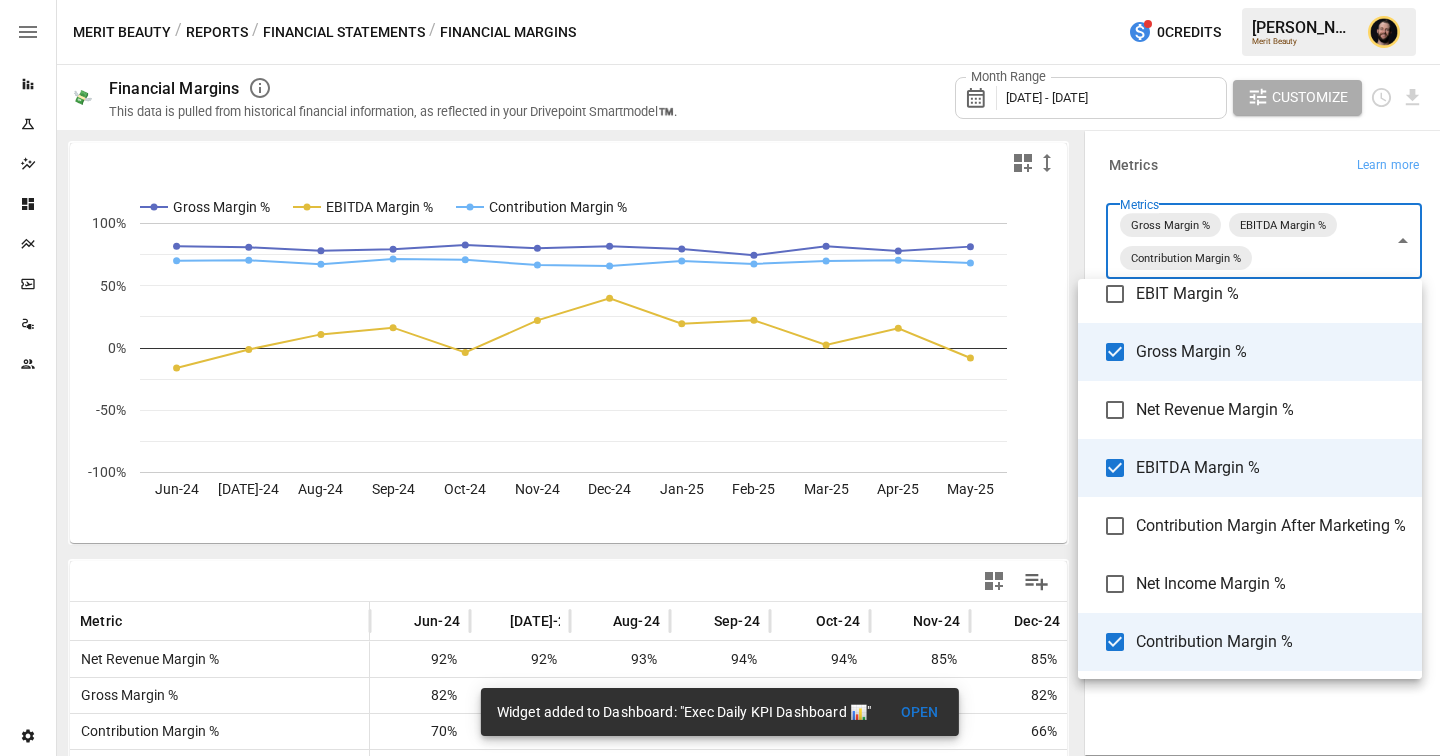 type on "**********" 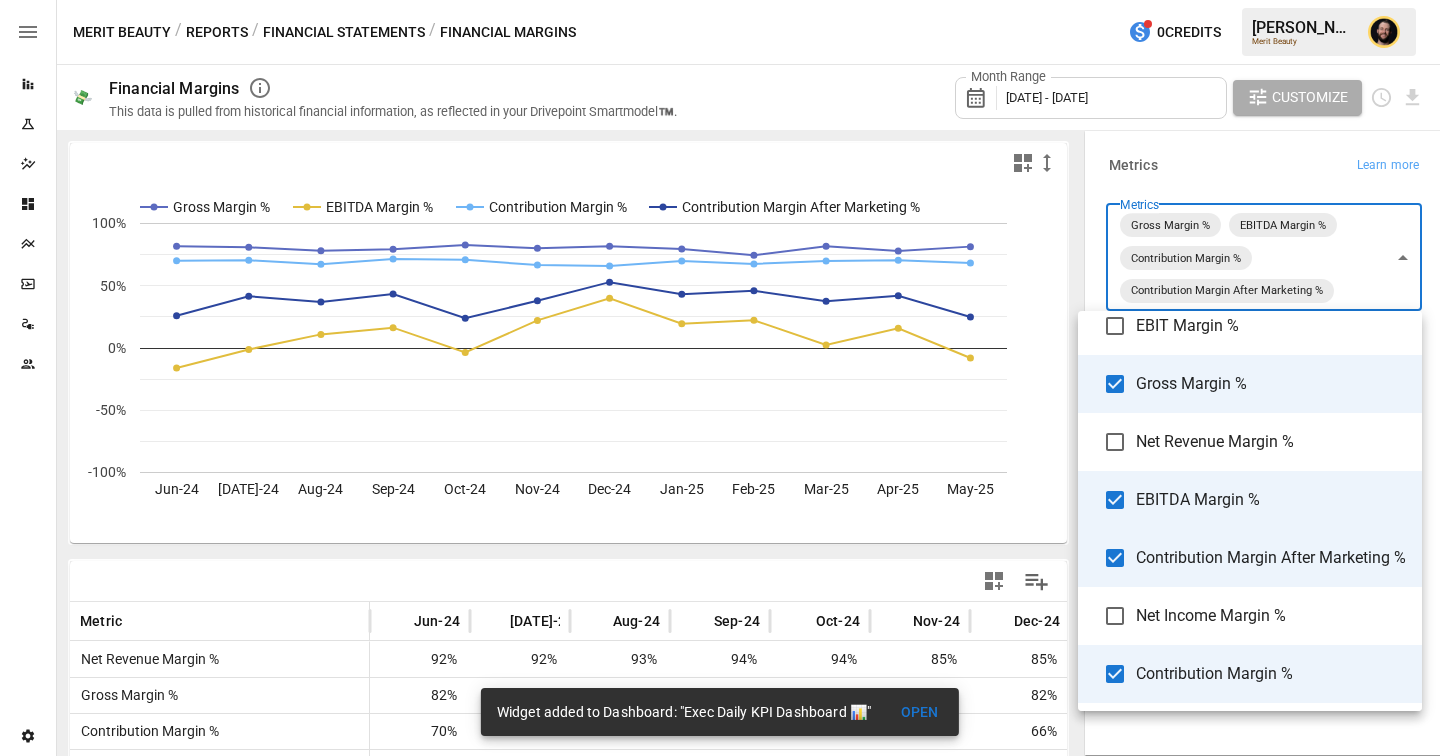 click at bounding box center (720, 378) 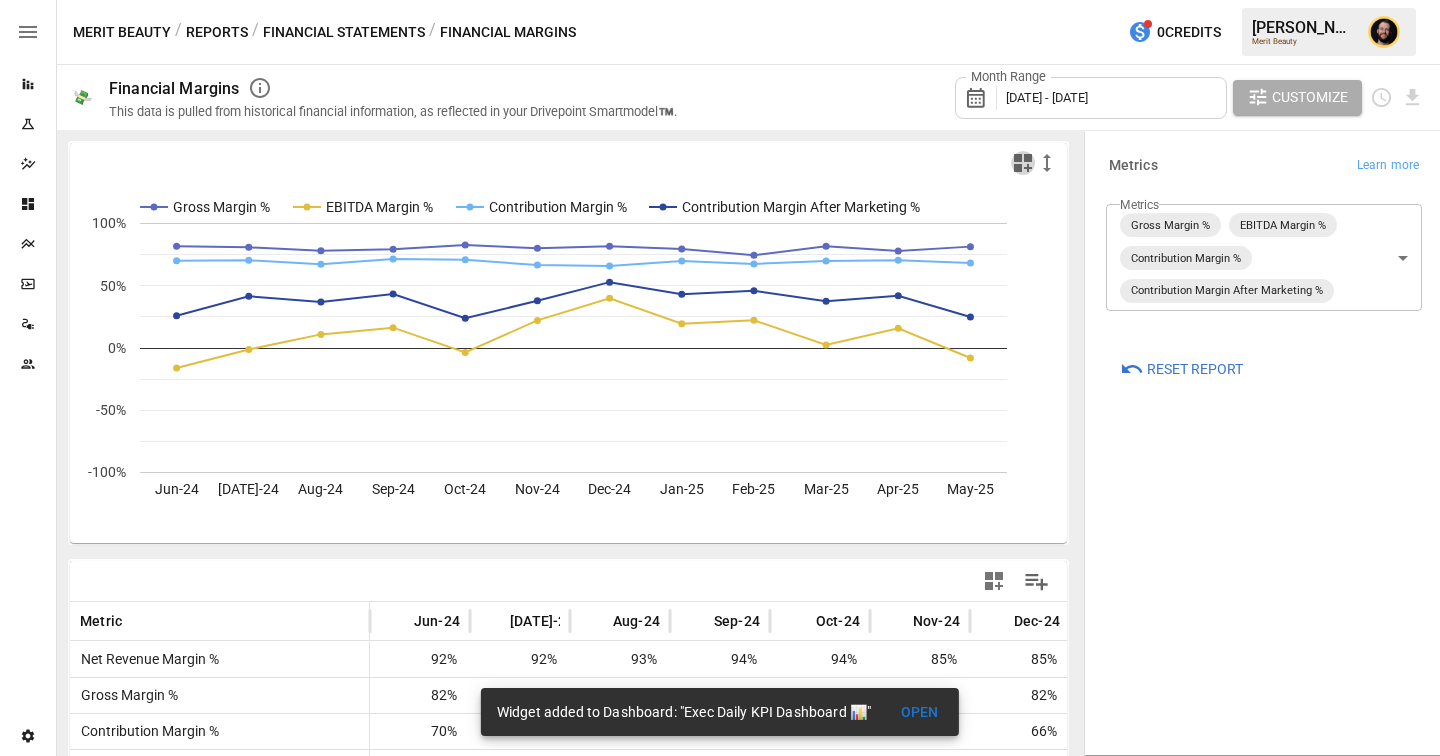 click 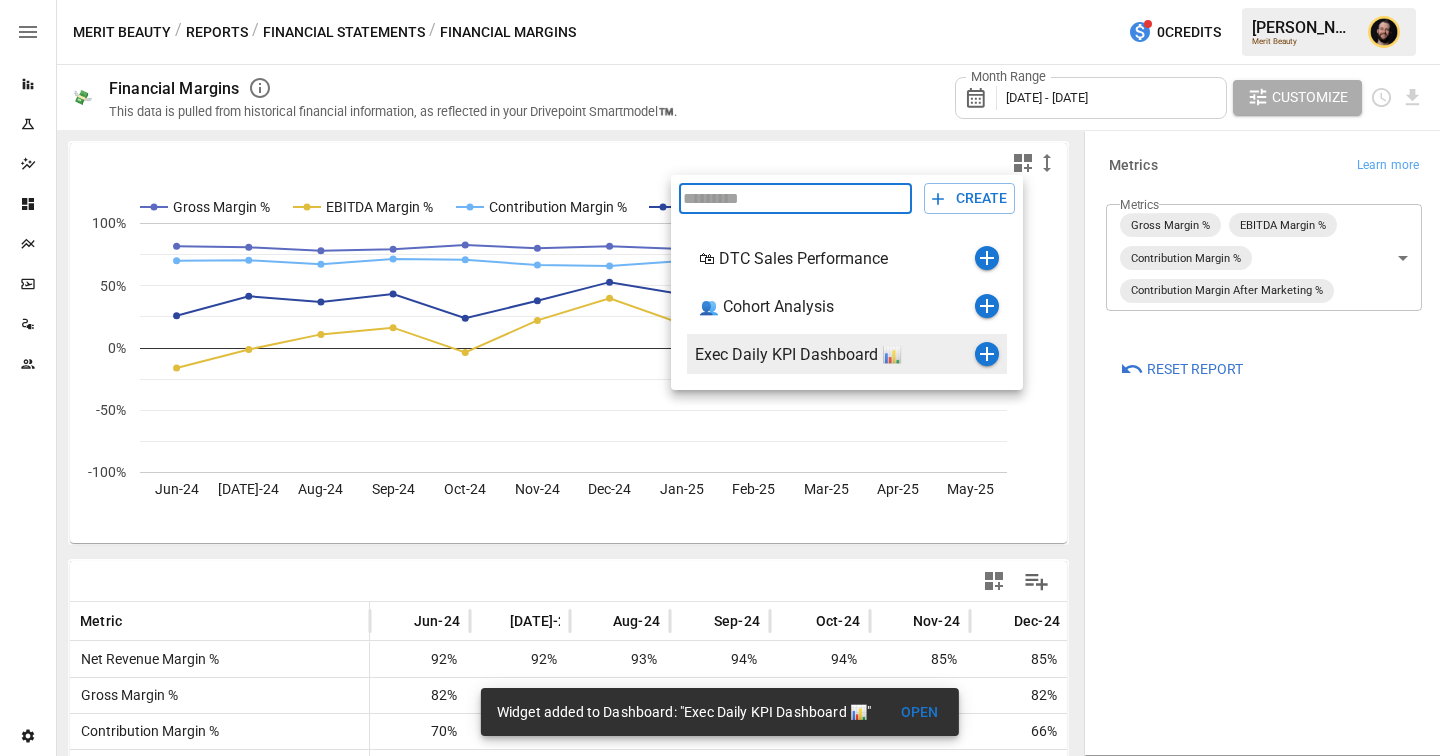 click 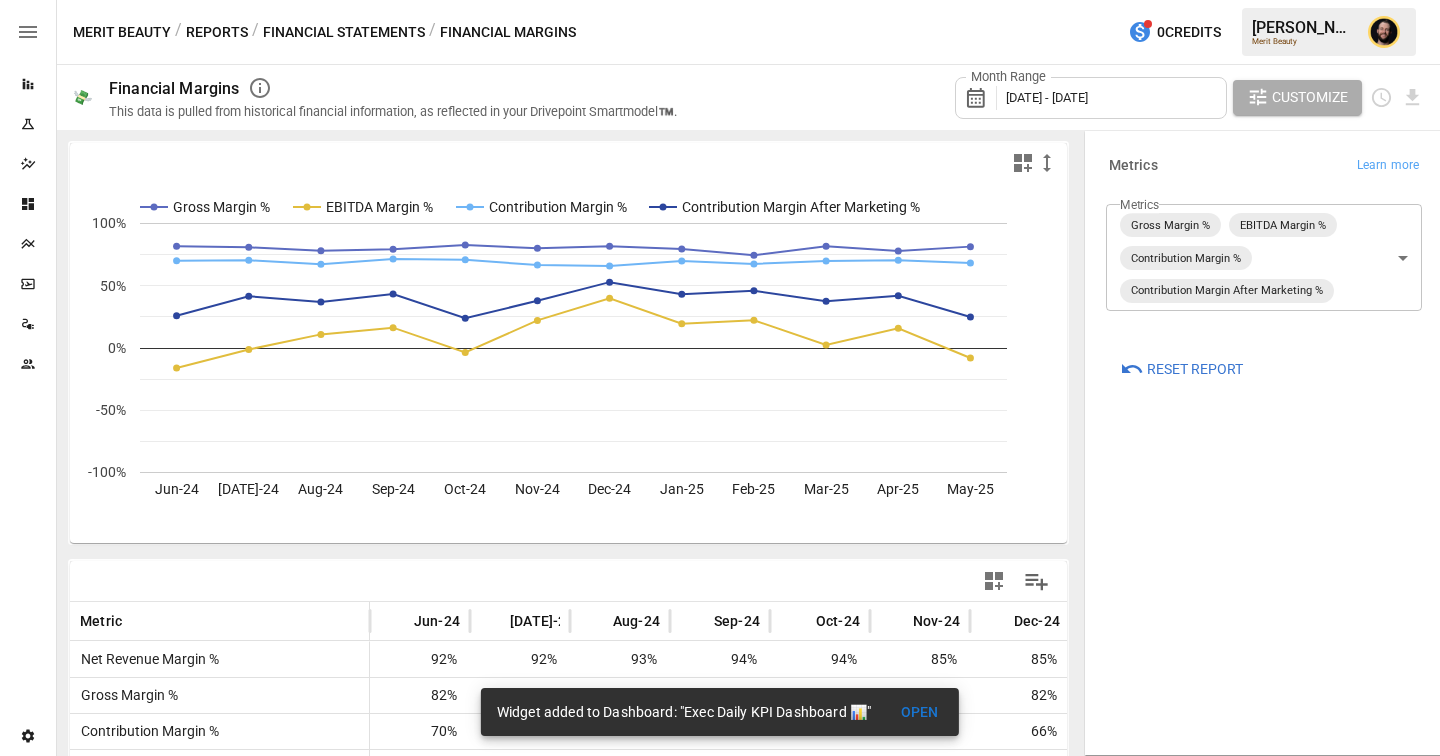 click on "Reports" at bounding box center [217, 32] 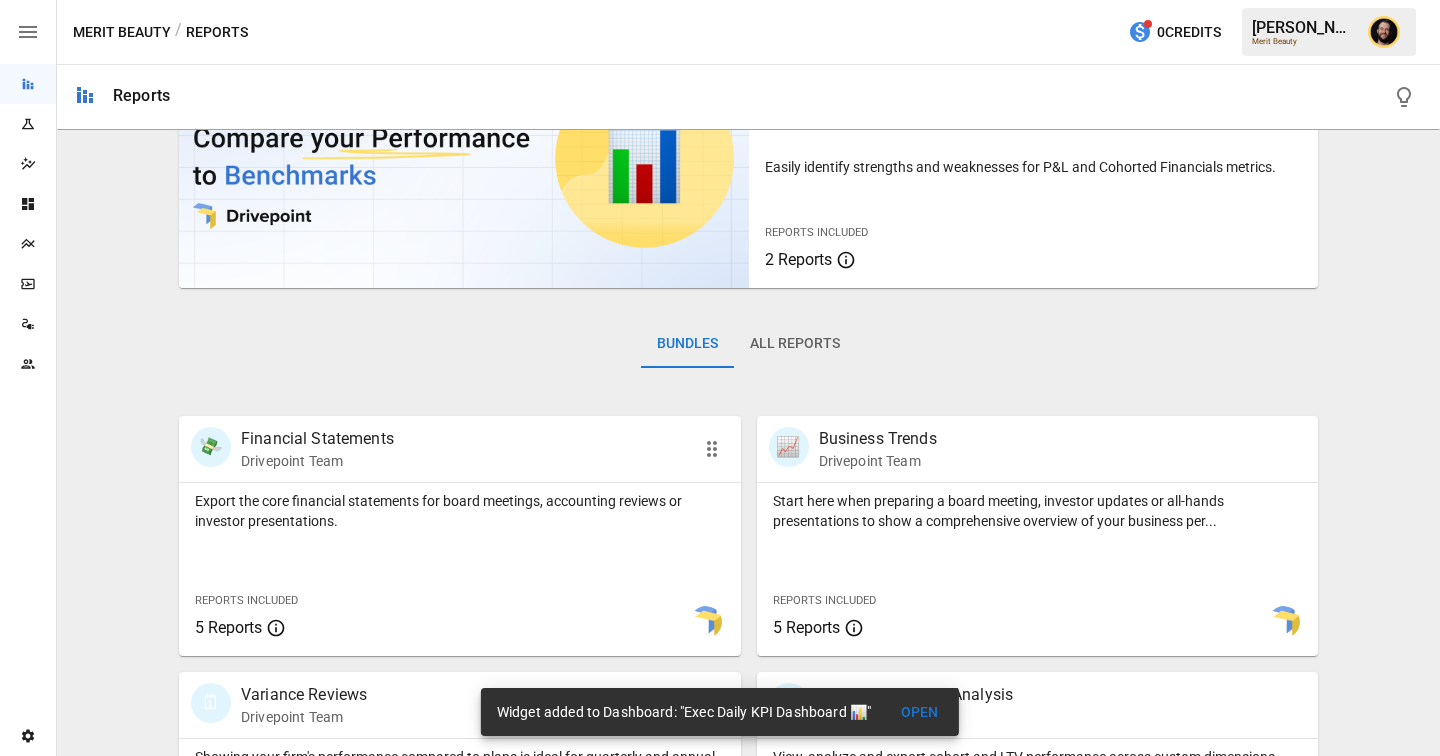 scroll, scrollTop: 369, scrollLeft: 0, axis: vertical 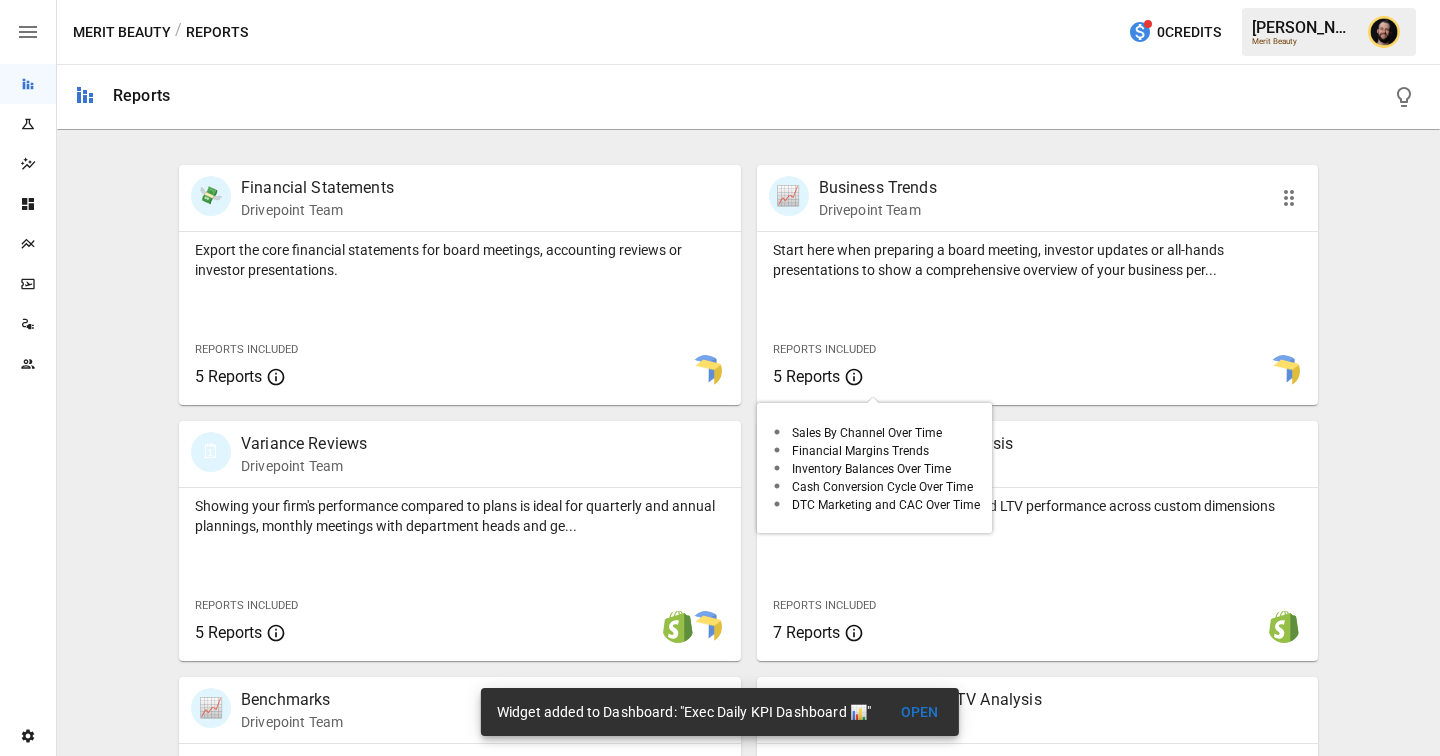 click on "Reports Included 5 Reports" at bounding box center [874, 362] 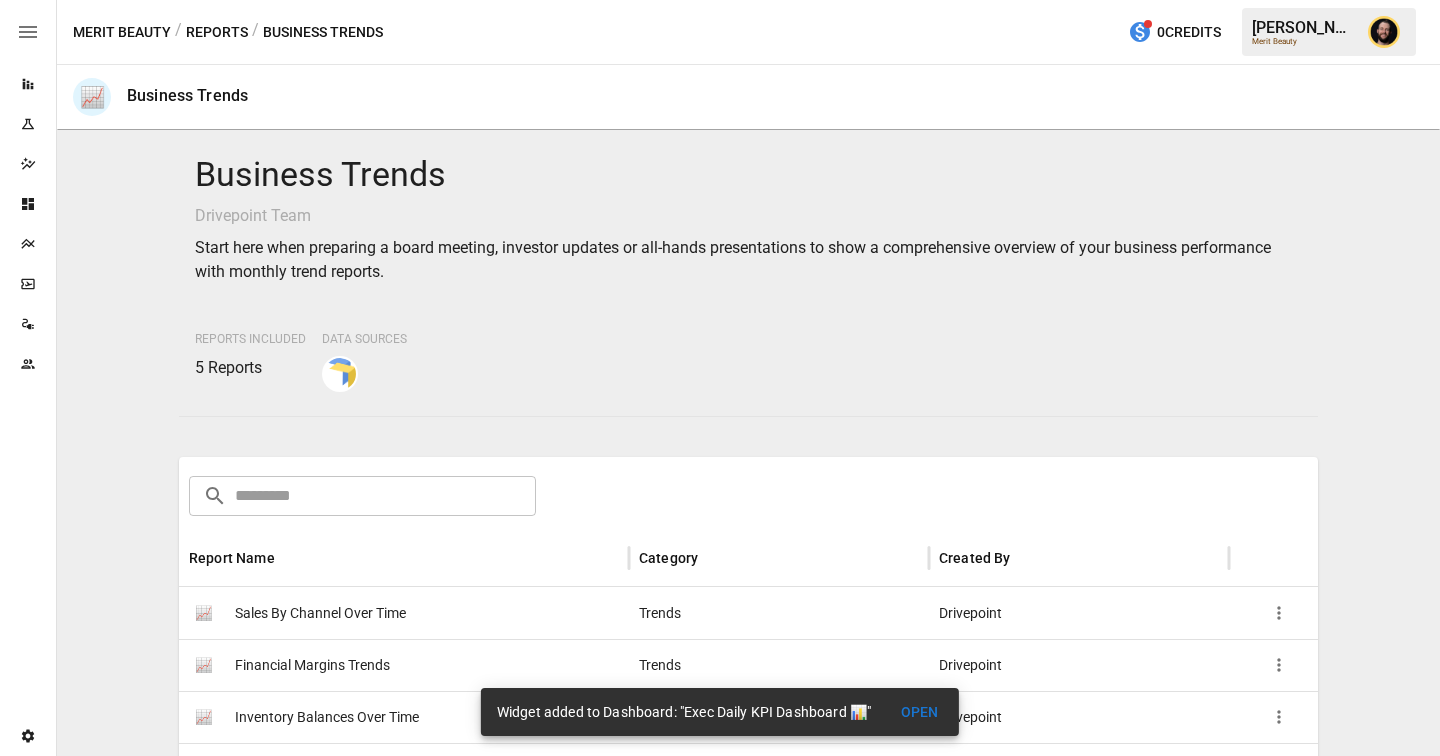 scroll, scrollTop: 152, scrollLeft: 0, axis: vertical 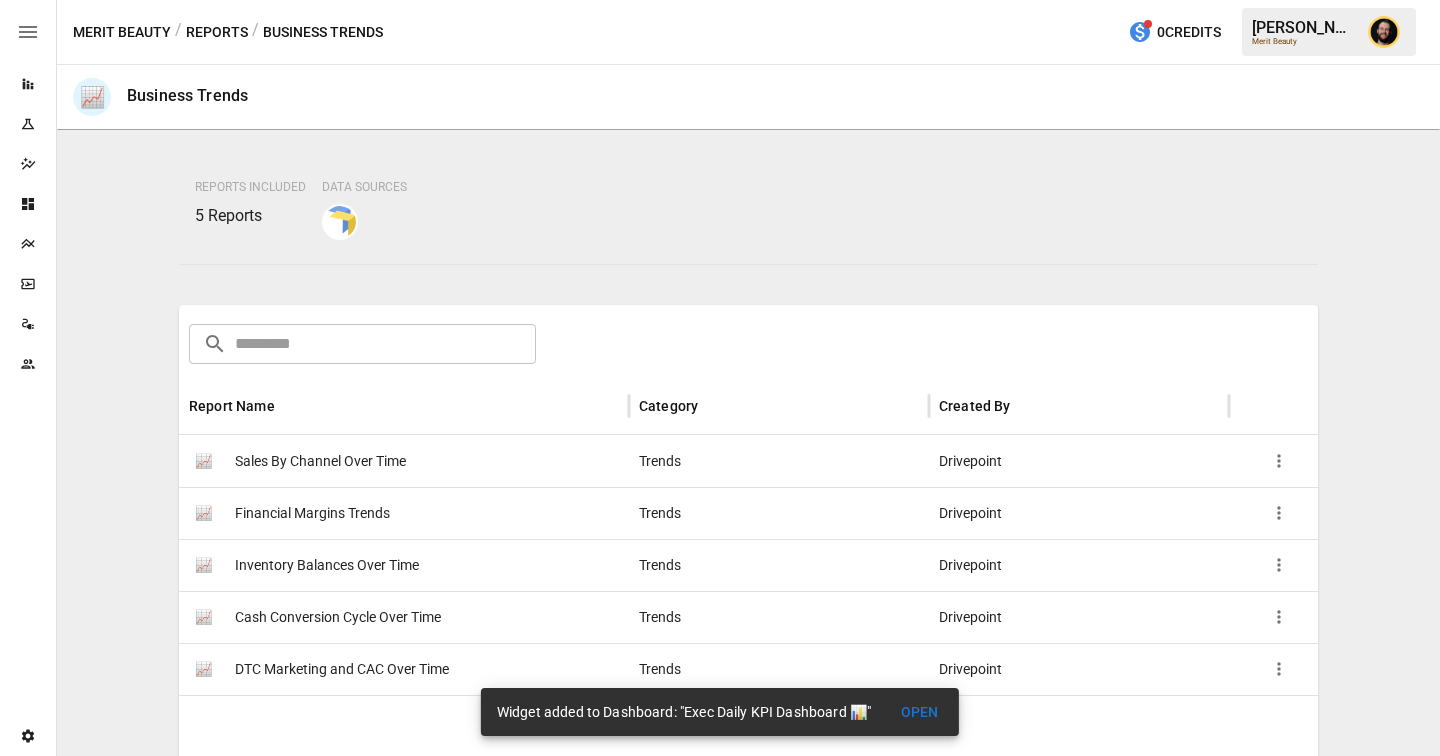 click on "DTC Marketing and CAC Over Time" at bounding box center [342, 669] 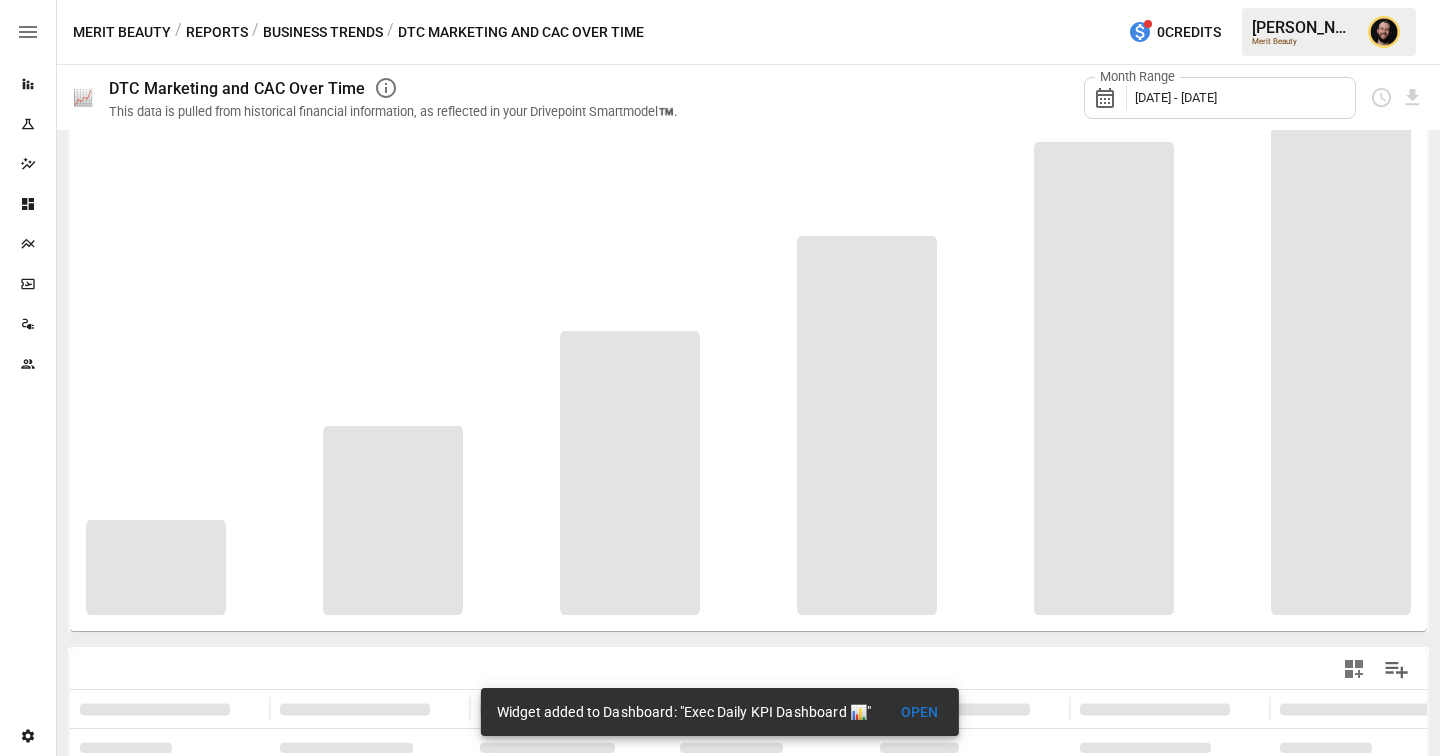 scroll, scrollTop: 0, scrollLeft: 0, axis: both 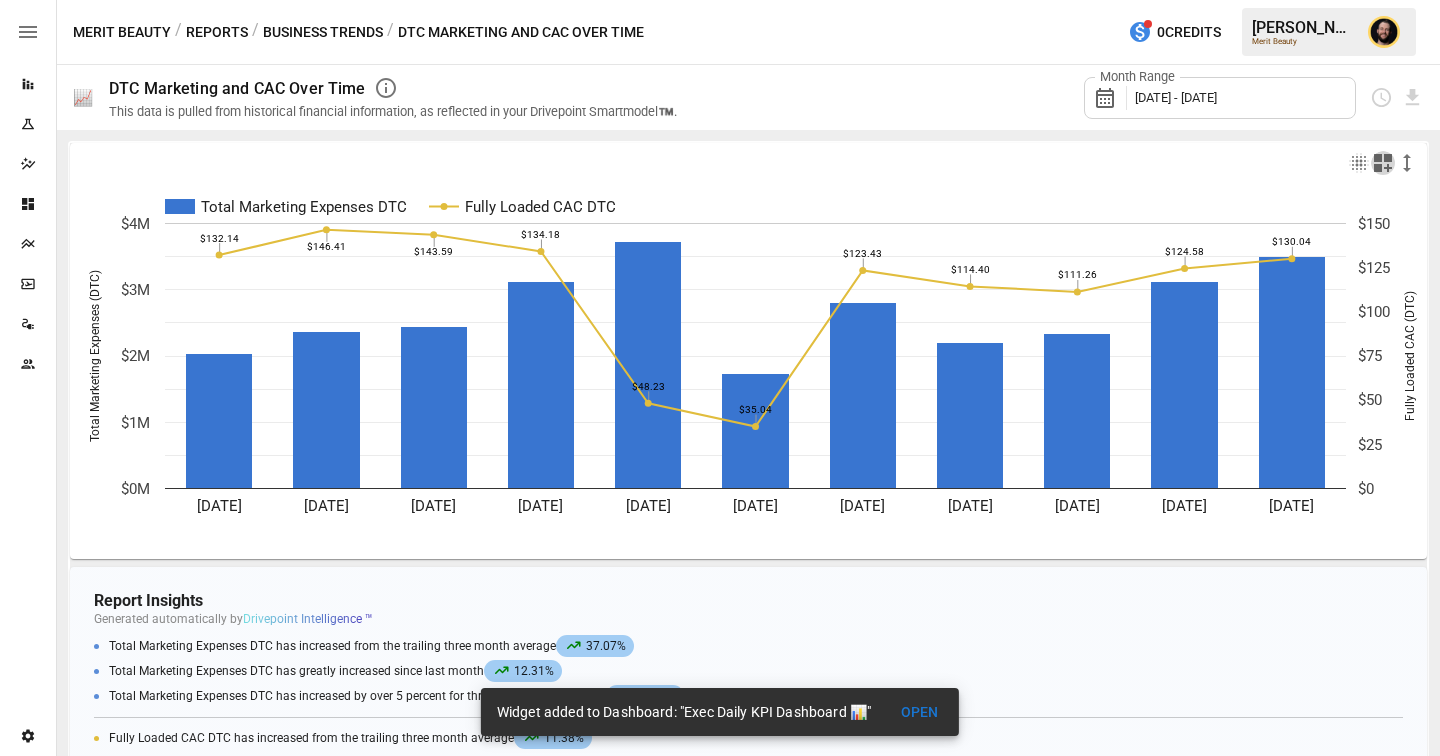 click 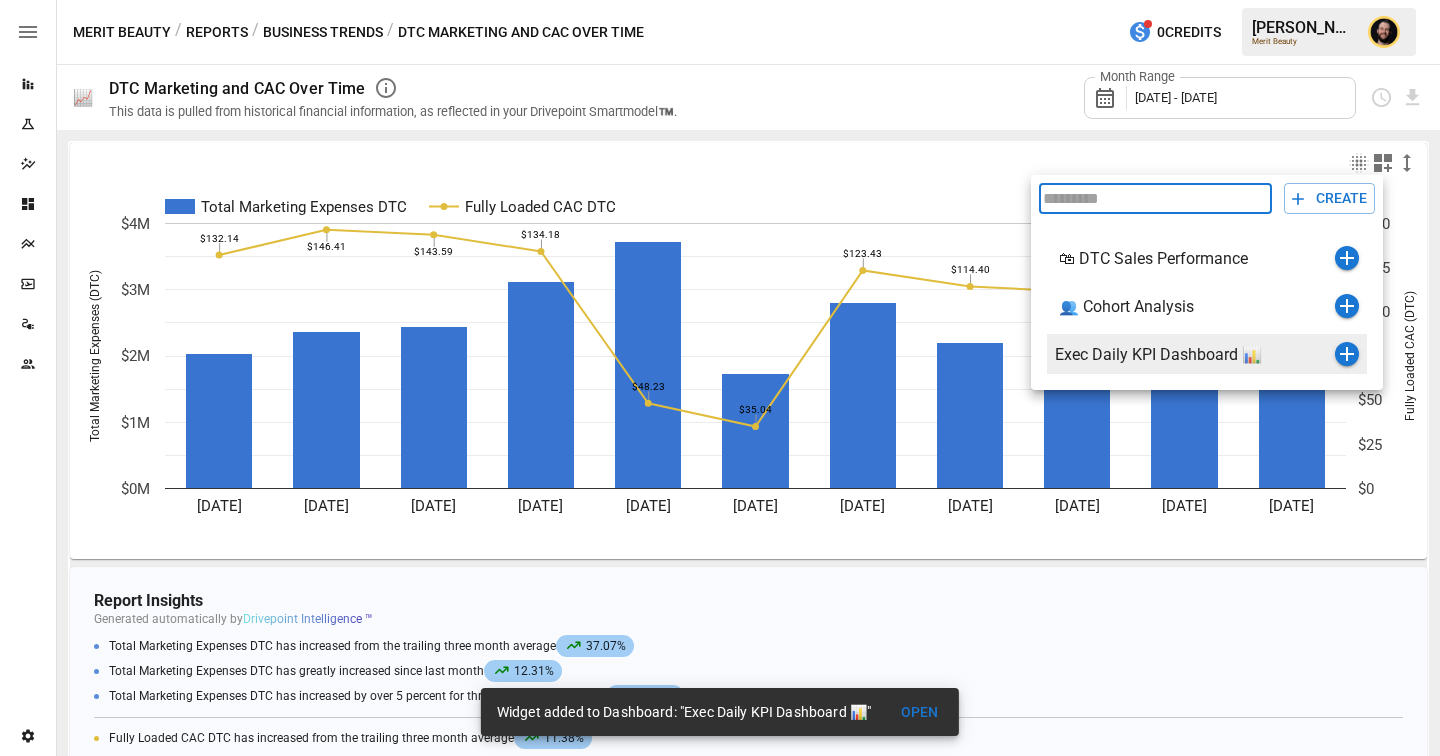 click 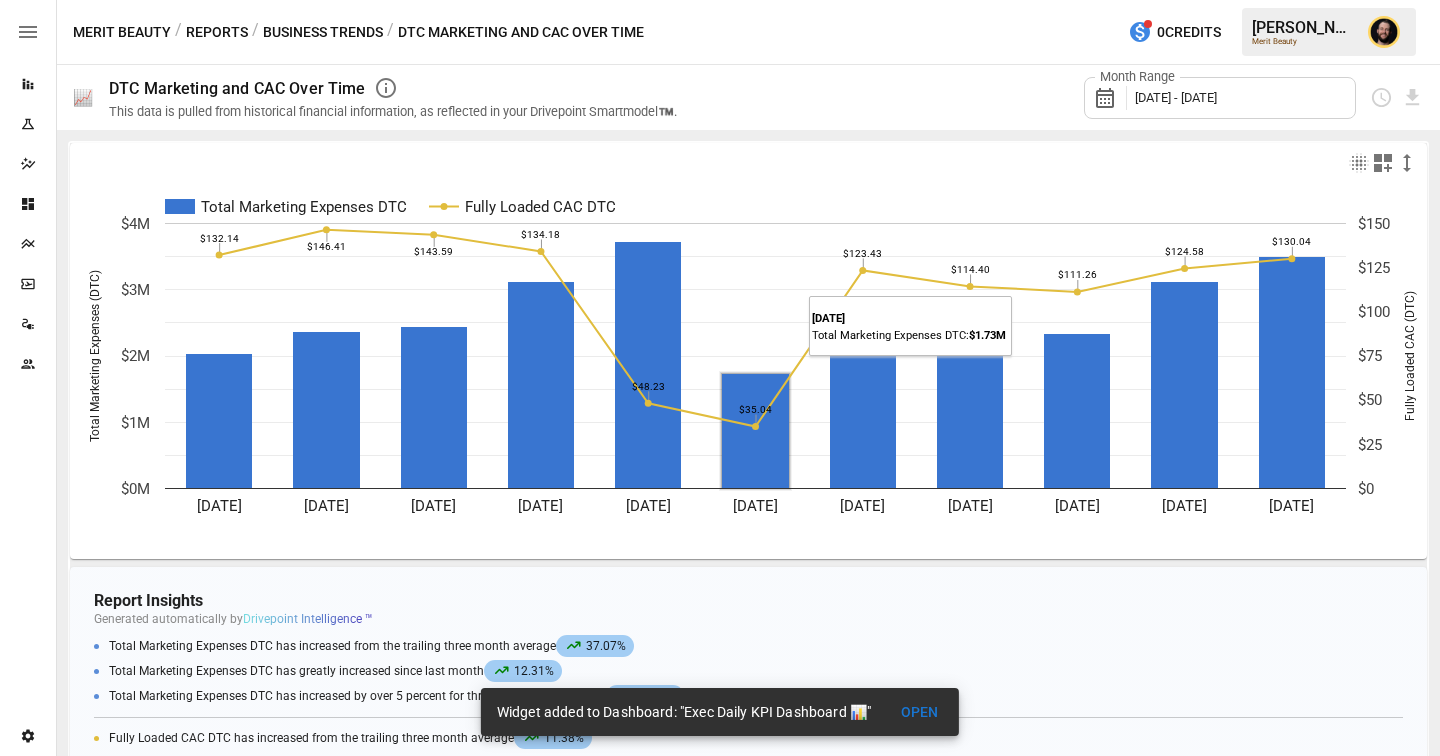 scroll, scrollTop: 458, scrollLeft: 0, axis: vertical 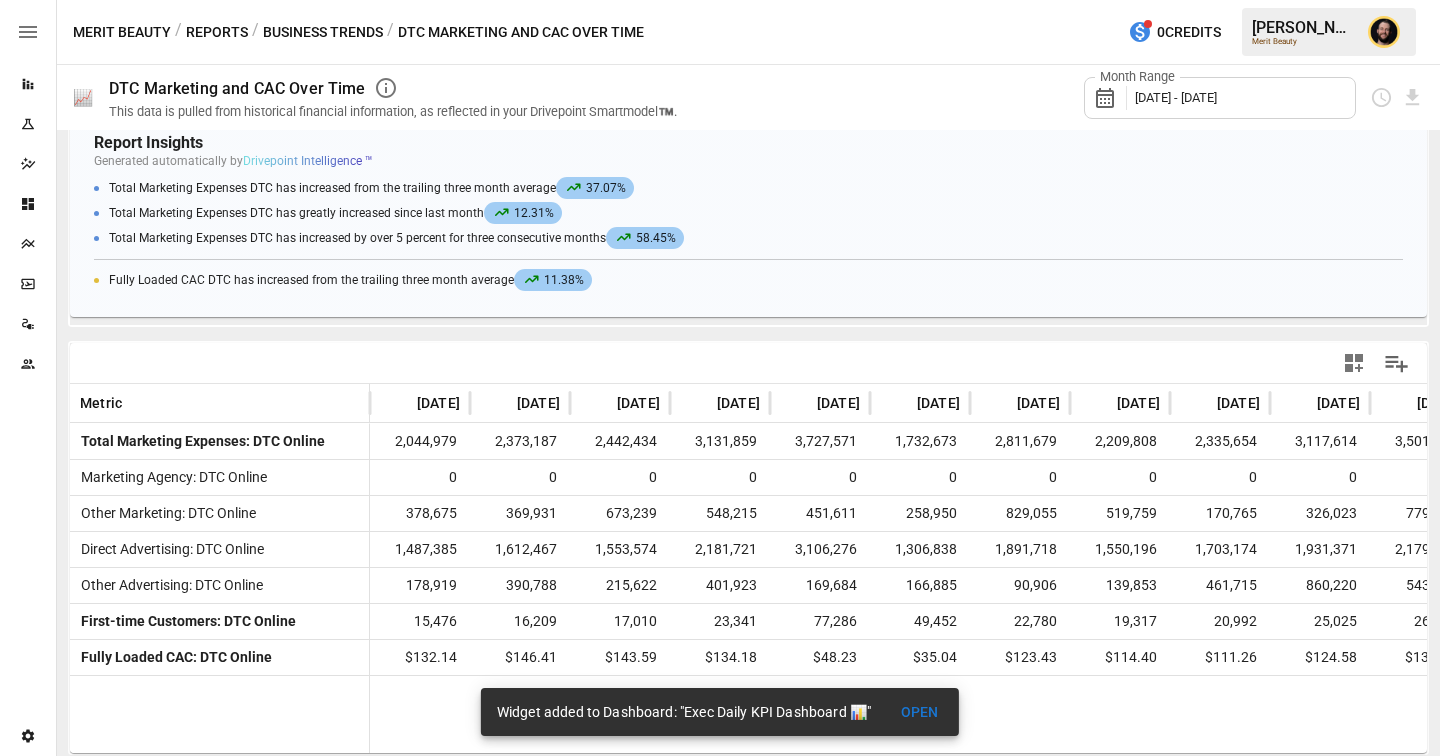 click on "Merit Beauty / Reports / Business Trends / DTC Marketing and CAC Over Time 0  Credits [PERSON_NAME] Merit Beauty" at bounding box center [748, 32] 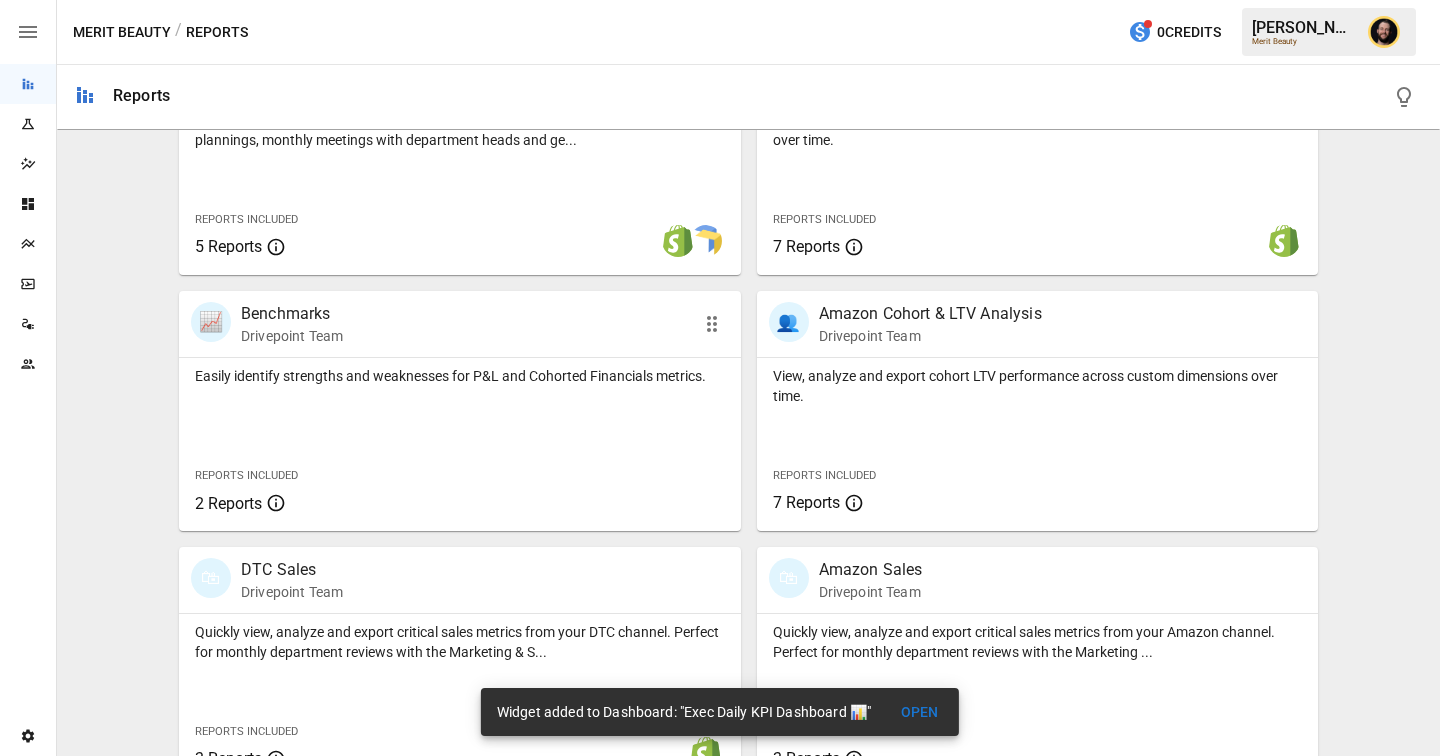 scroll, scrollTop: 614, scrollLeft: 0, axis: vertical 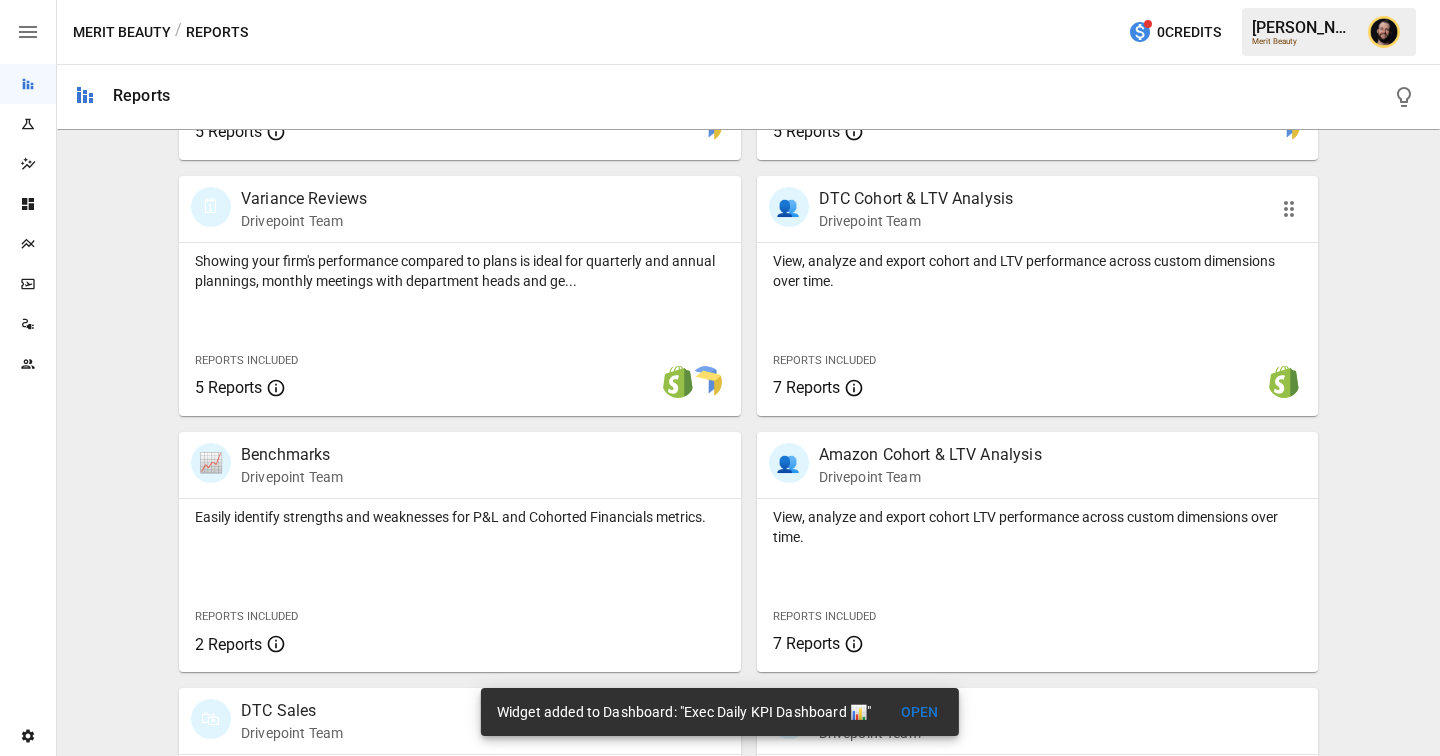 click on "View, analyze and export cohort and LTV performance across custom dimensions over time.  Reports Included 7 Reports" at bounding box center [1038, 329] 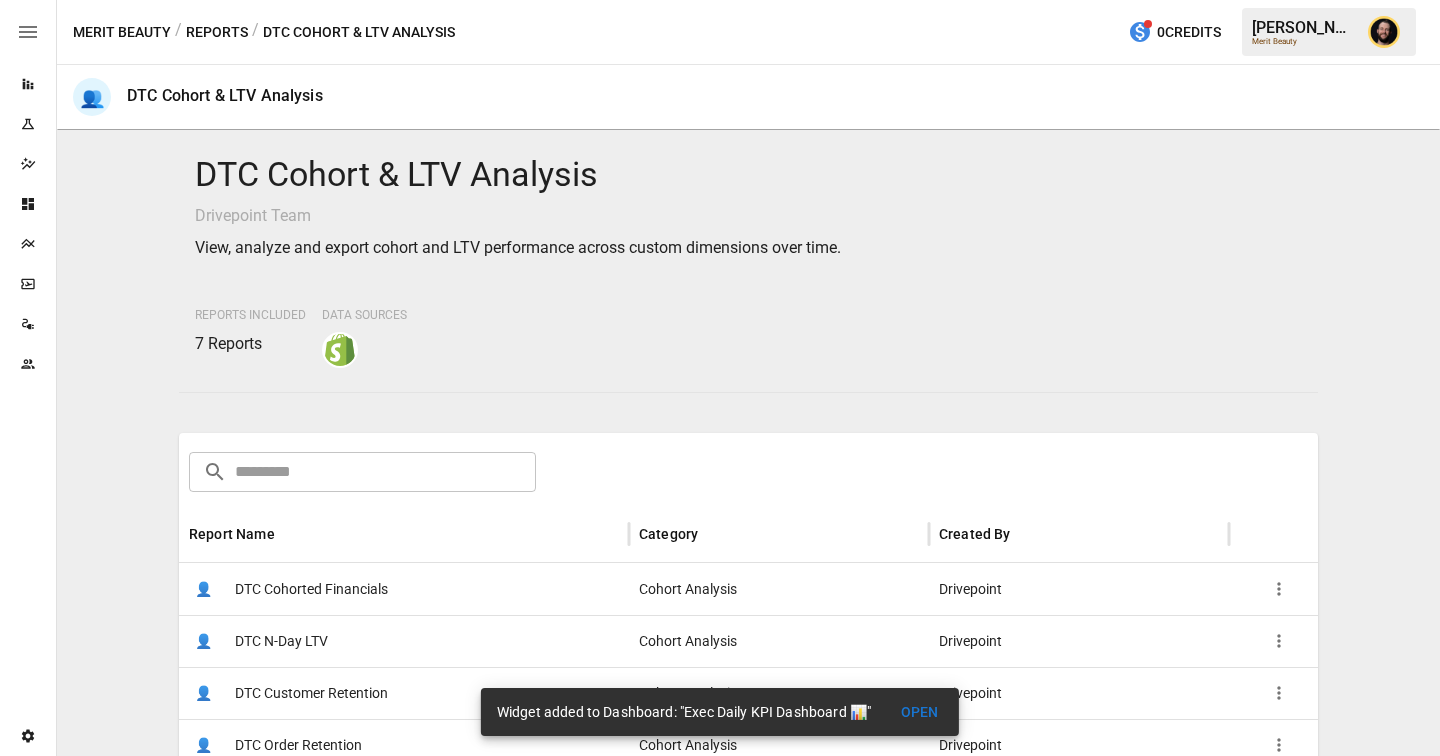 scroll, scrollTop: 207, scrollLeft: 0, axis: vertical 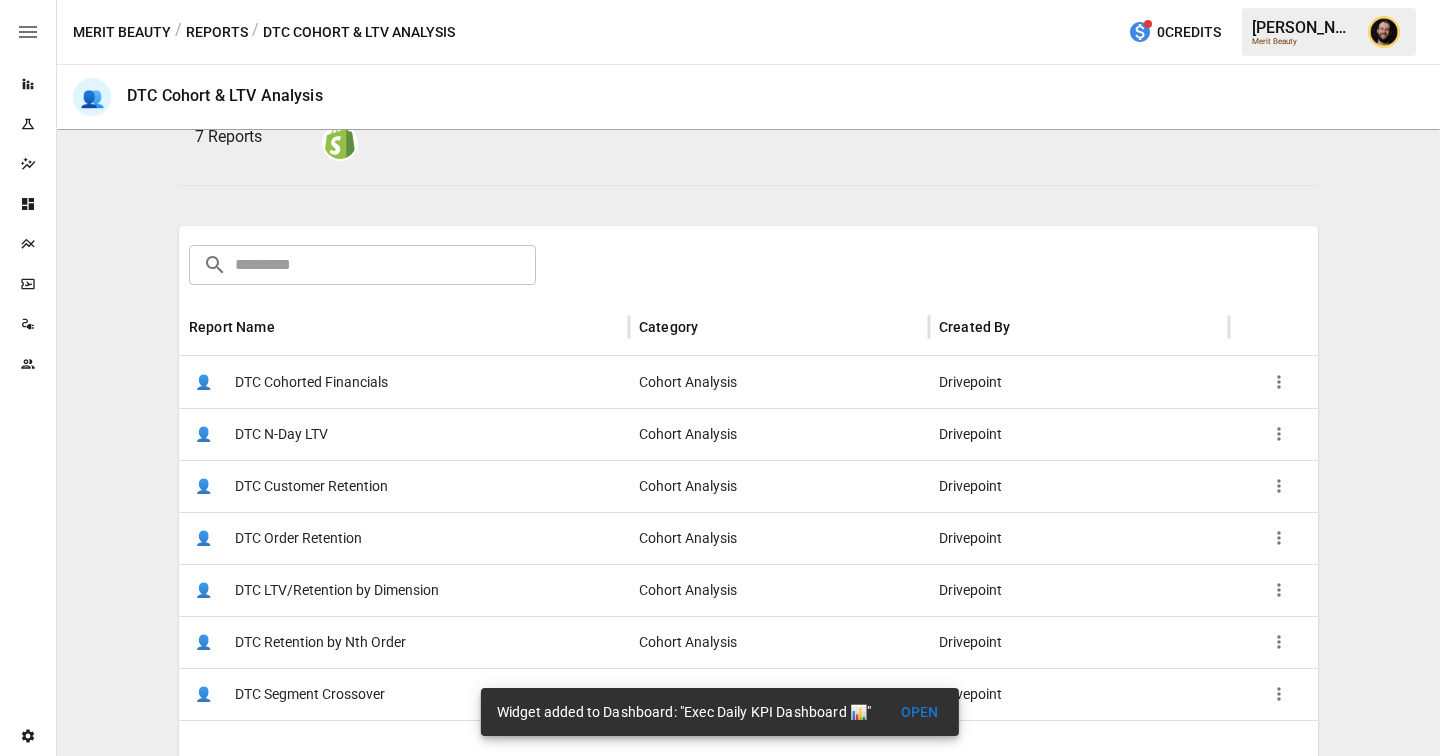 click on "👤 DTC Cohorted Financials" at bounding box center (404, 382) 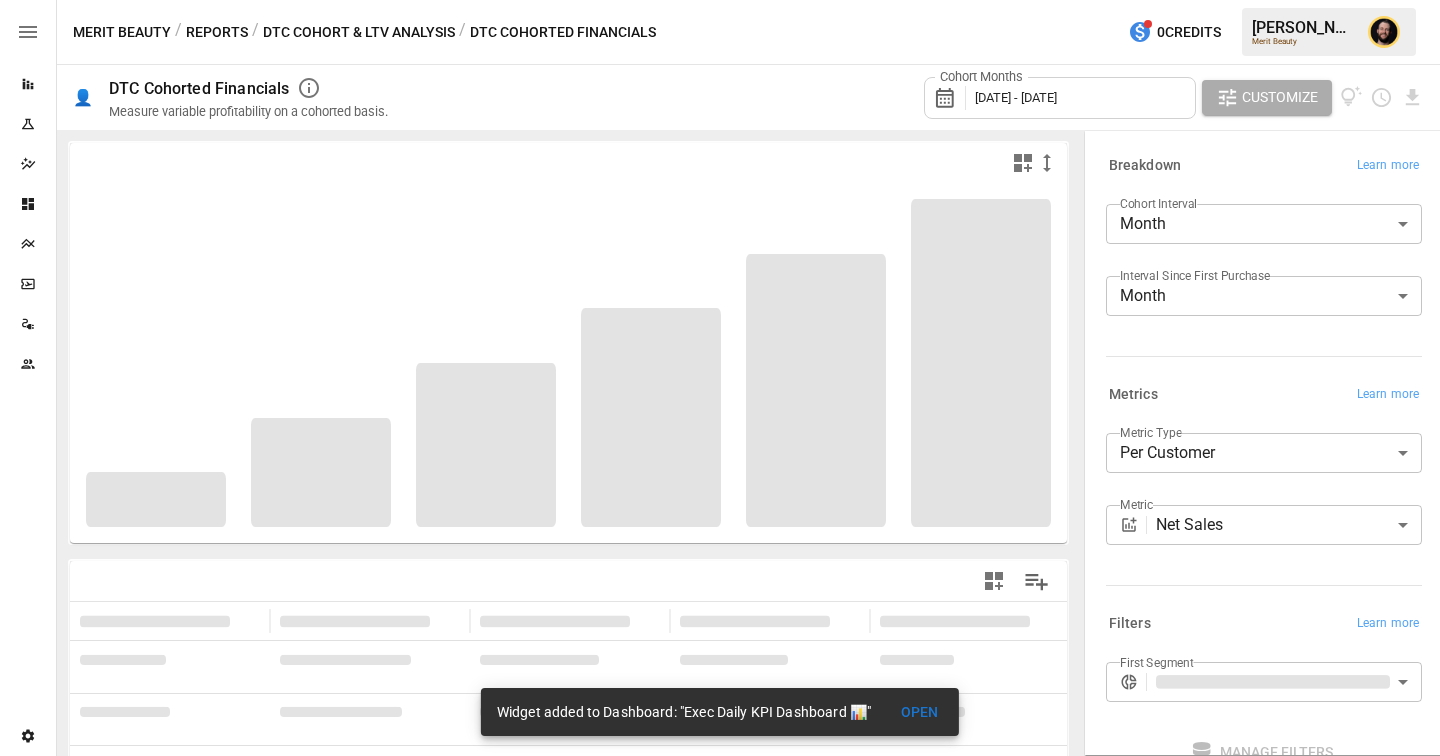 scroll, scrollTop: 229, scrollLeft: 0, axis: vertical 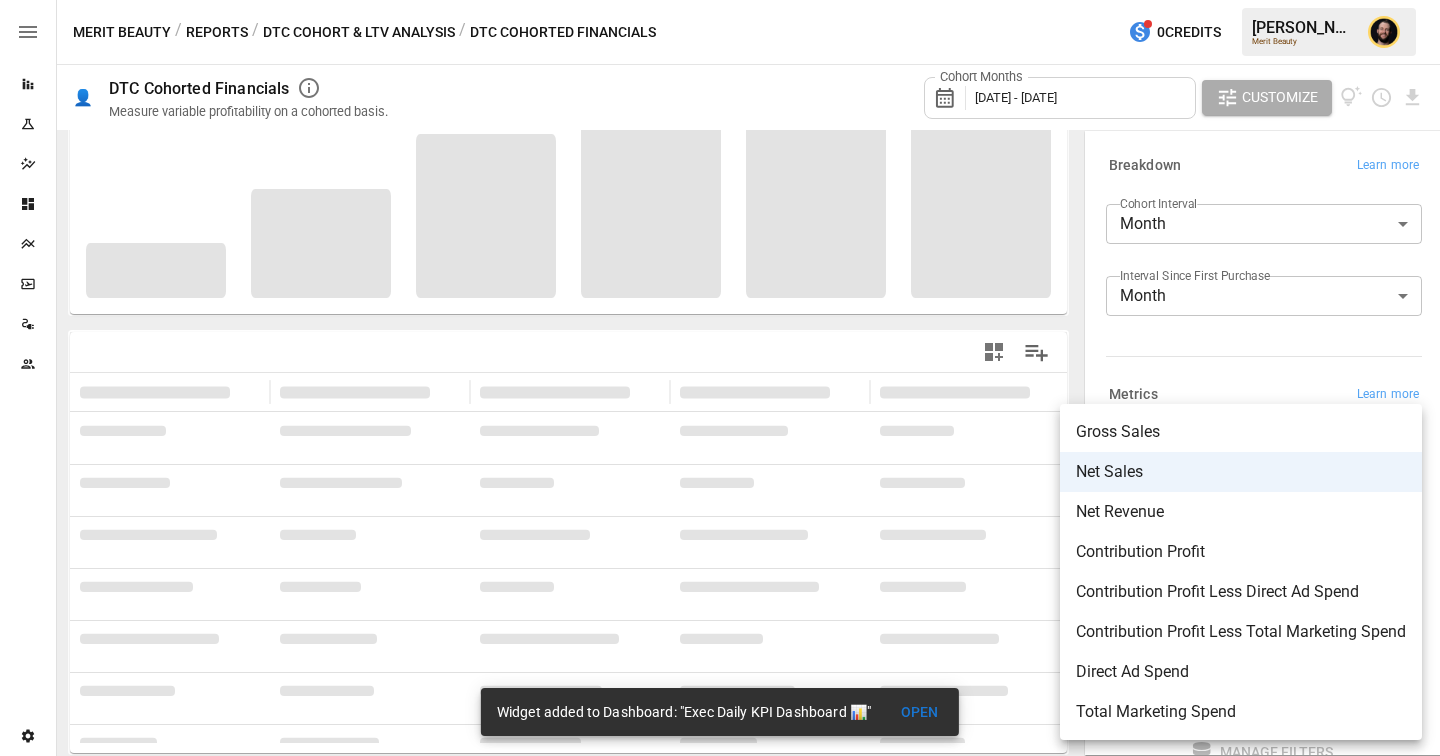 click on "**********" at bounding box center [720, 0] 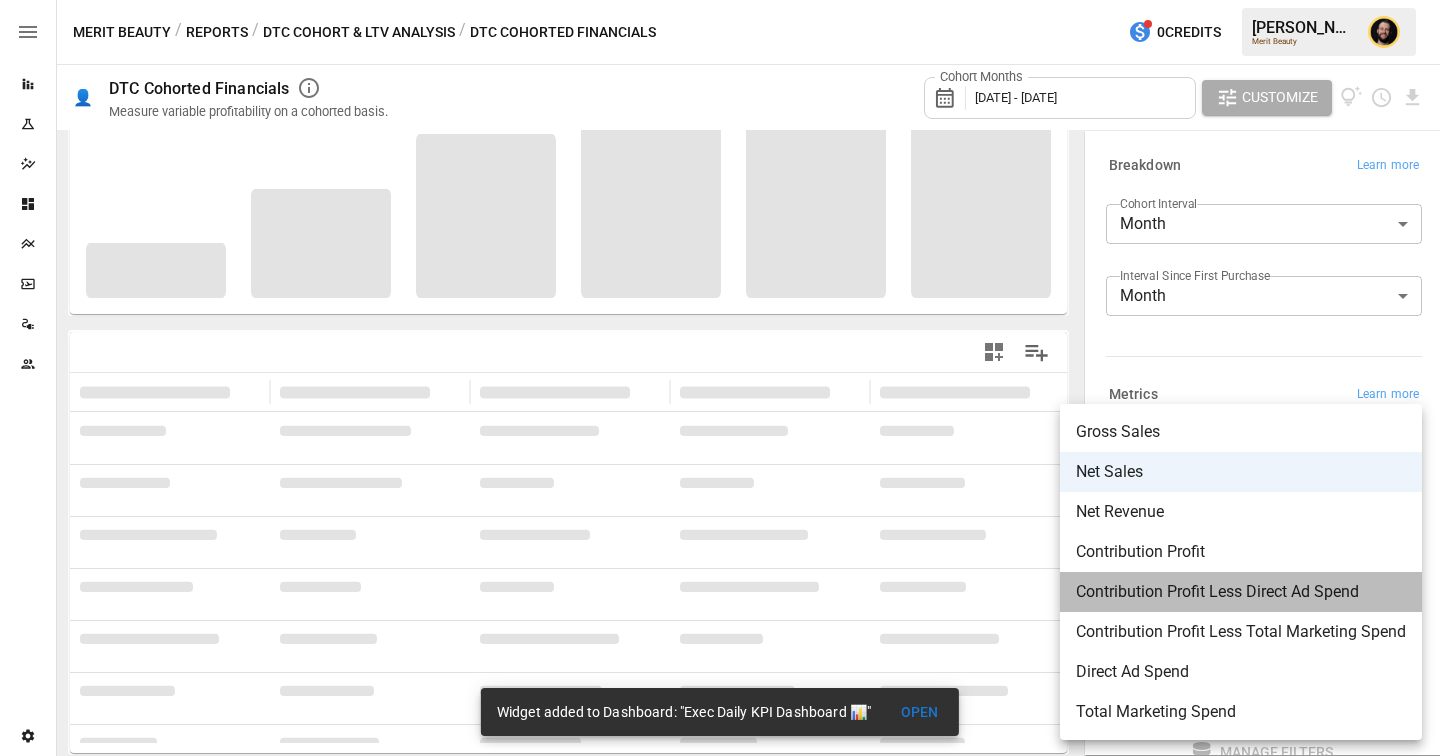 click on "Contribution Profit Less Direct Ad Spend" at bounding box center [1241, 592] 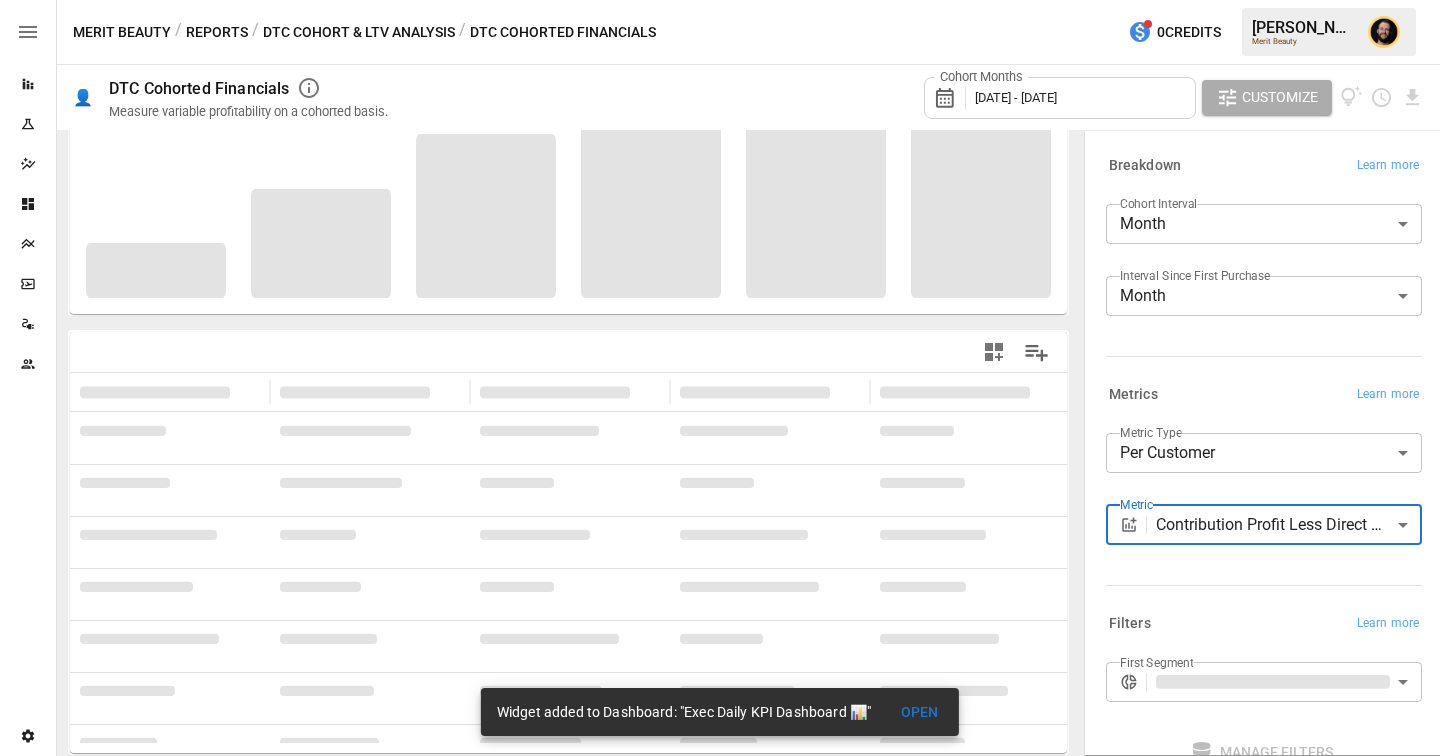 scroll, scrollTop: 123, scrollLeft: 0, axis: vertical 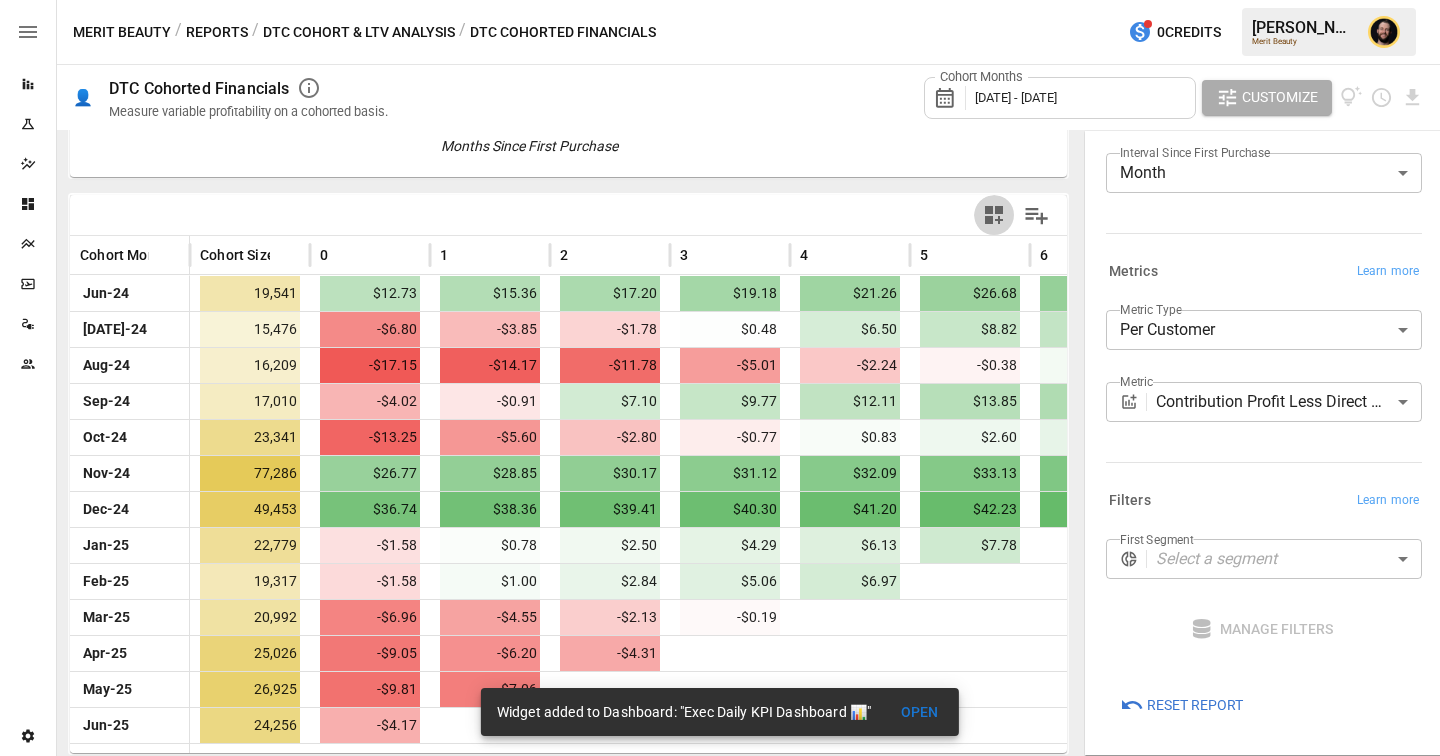 click 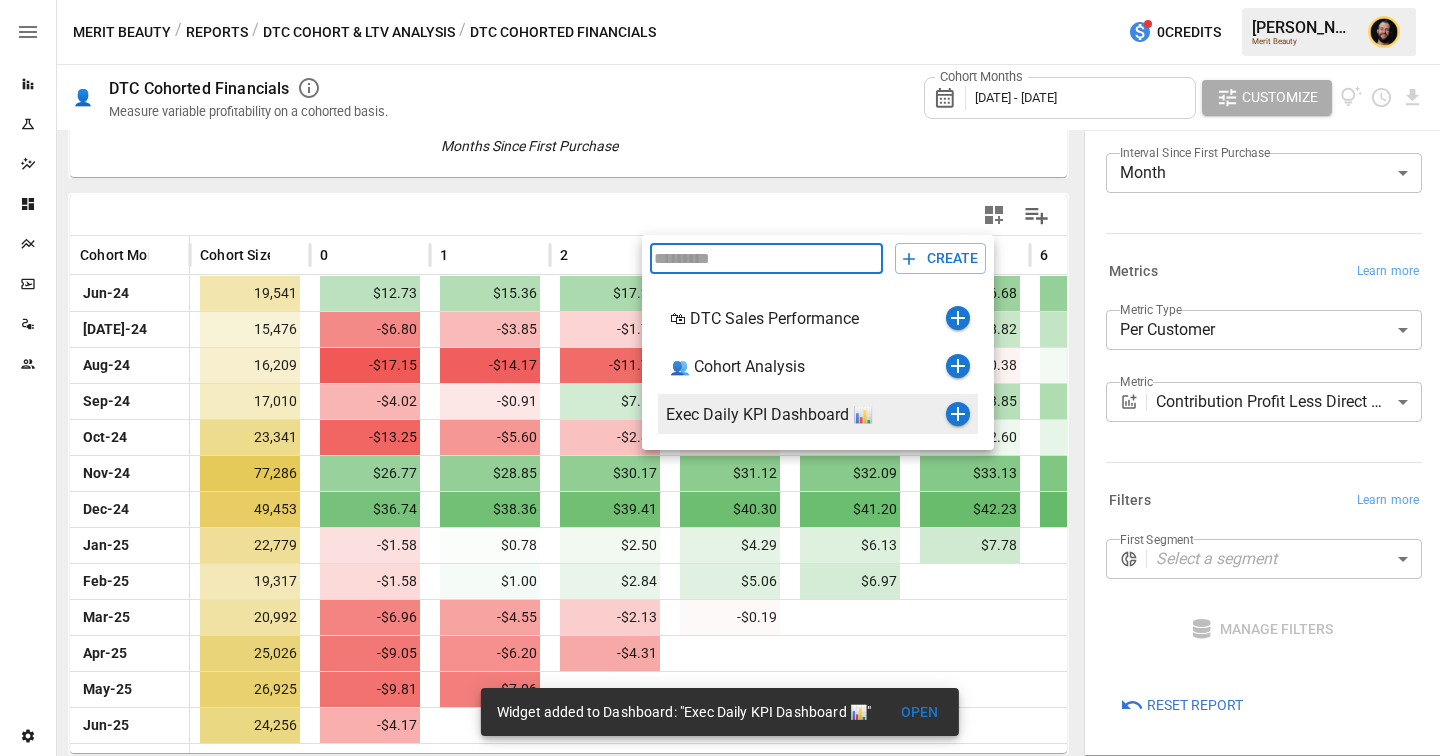 scroll, scrollTop: 122, scrollLeft: 0, axis: vertical 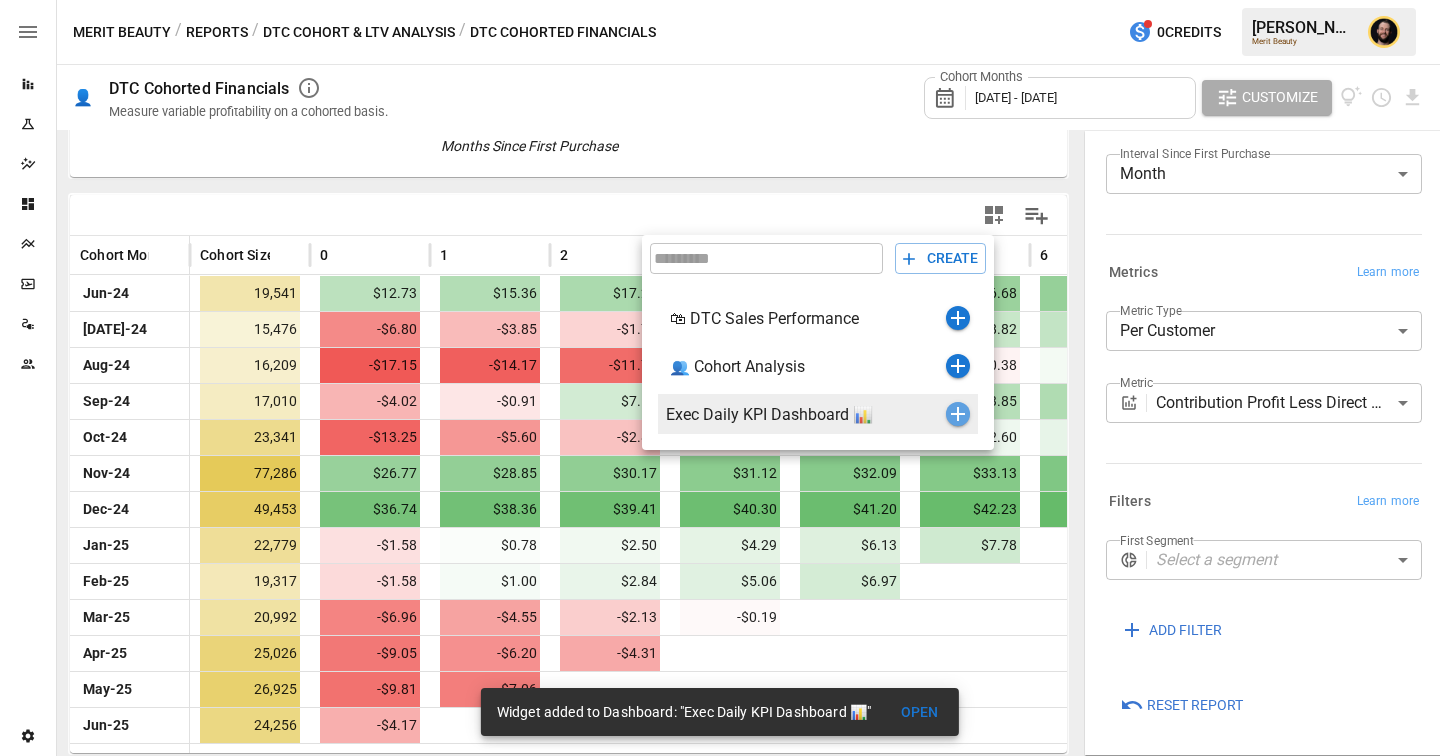 click 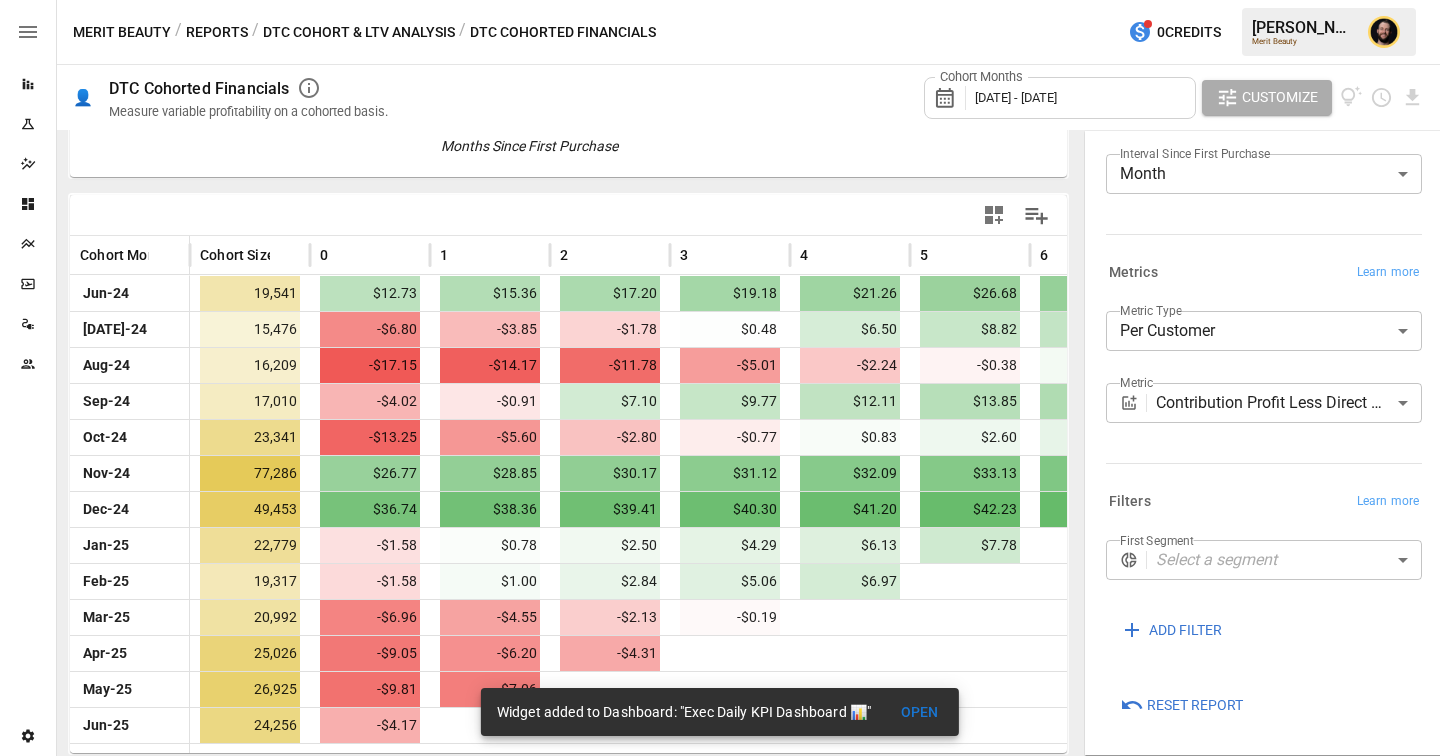 click on "DTC Cohort & LTV Analysis" at bounding box center [359, 32] 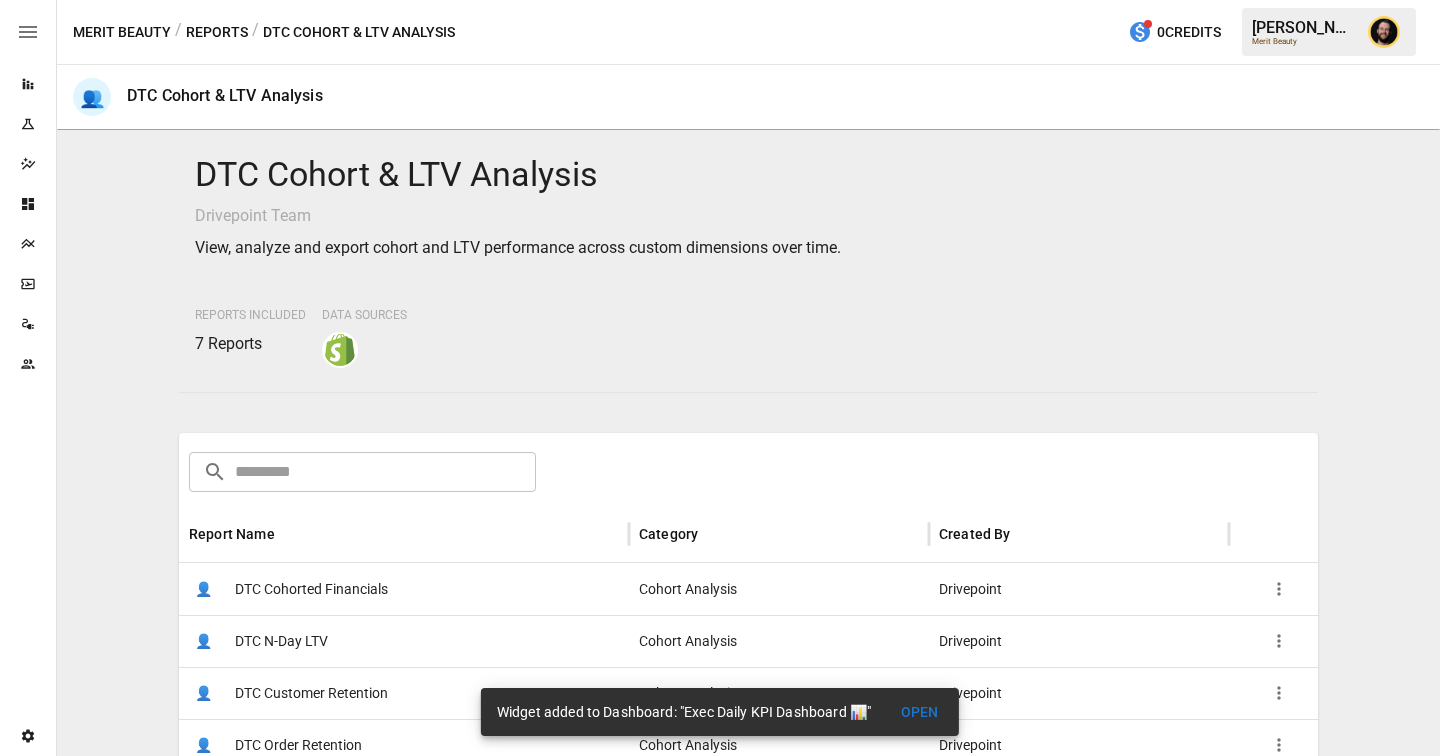 click on "Reports" at bounding box center [217, 32] 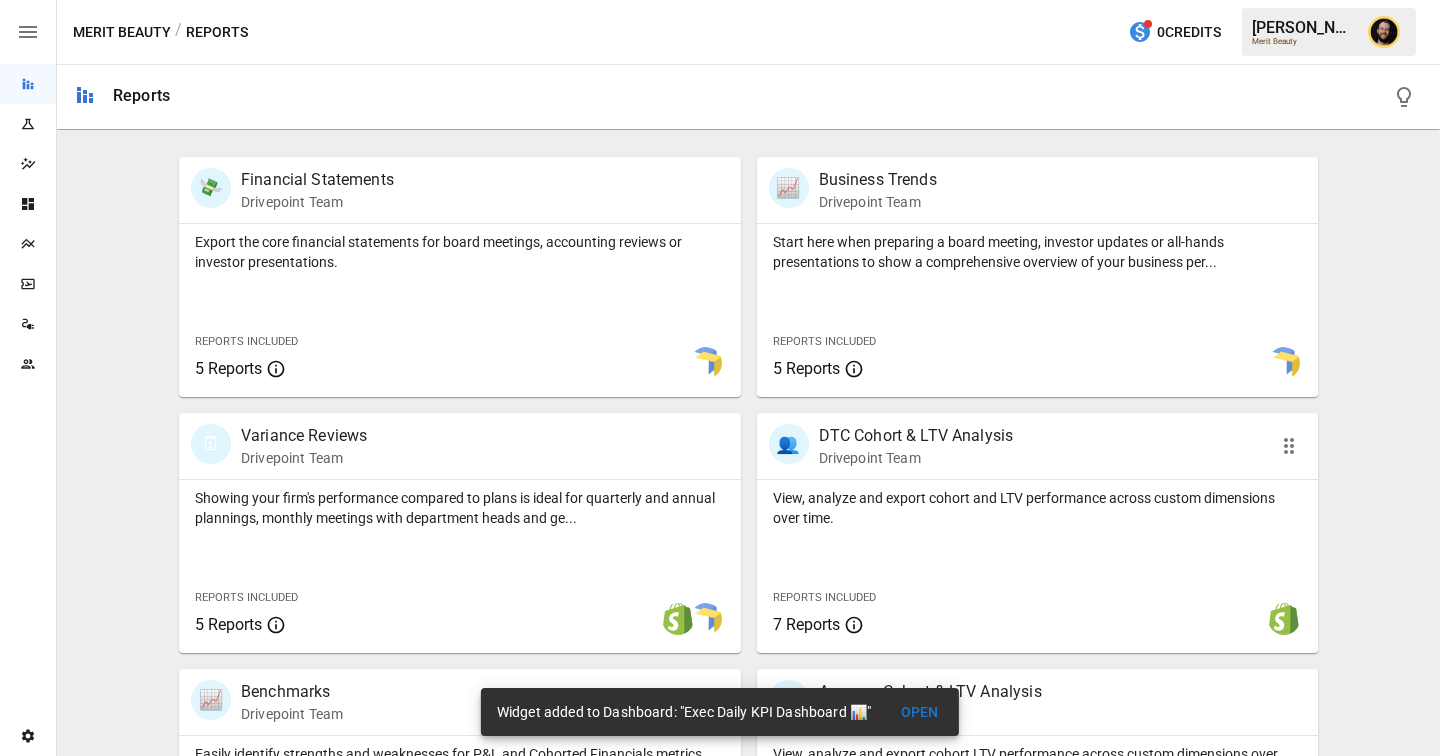 scroll, scrollTop: 708, scrollLeft: 0, axis: vertical 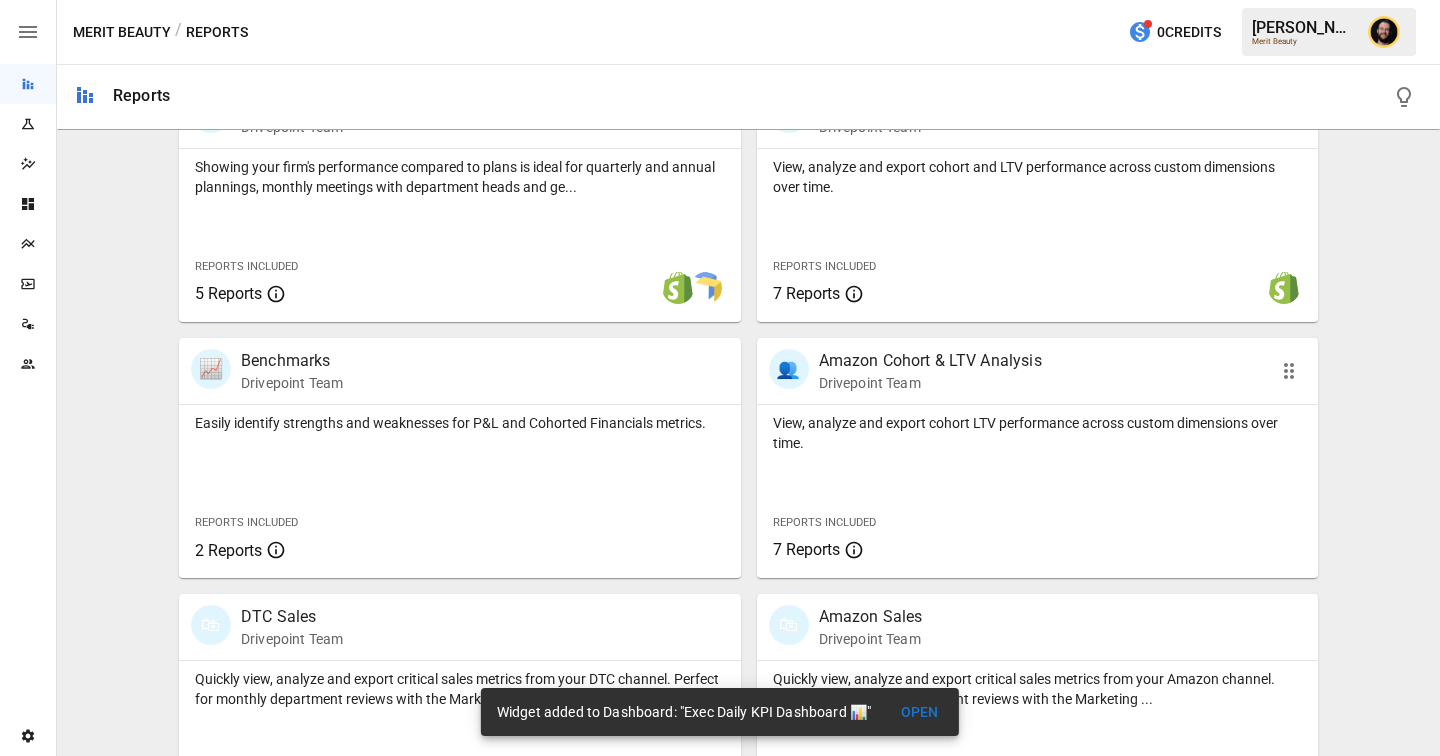 click on "View, analyze and export cohort LTV performance across custom dimensions over time.  Reports Included 7 Reports" at bounding box center (1038, 491) 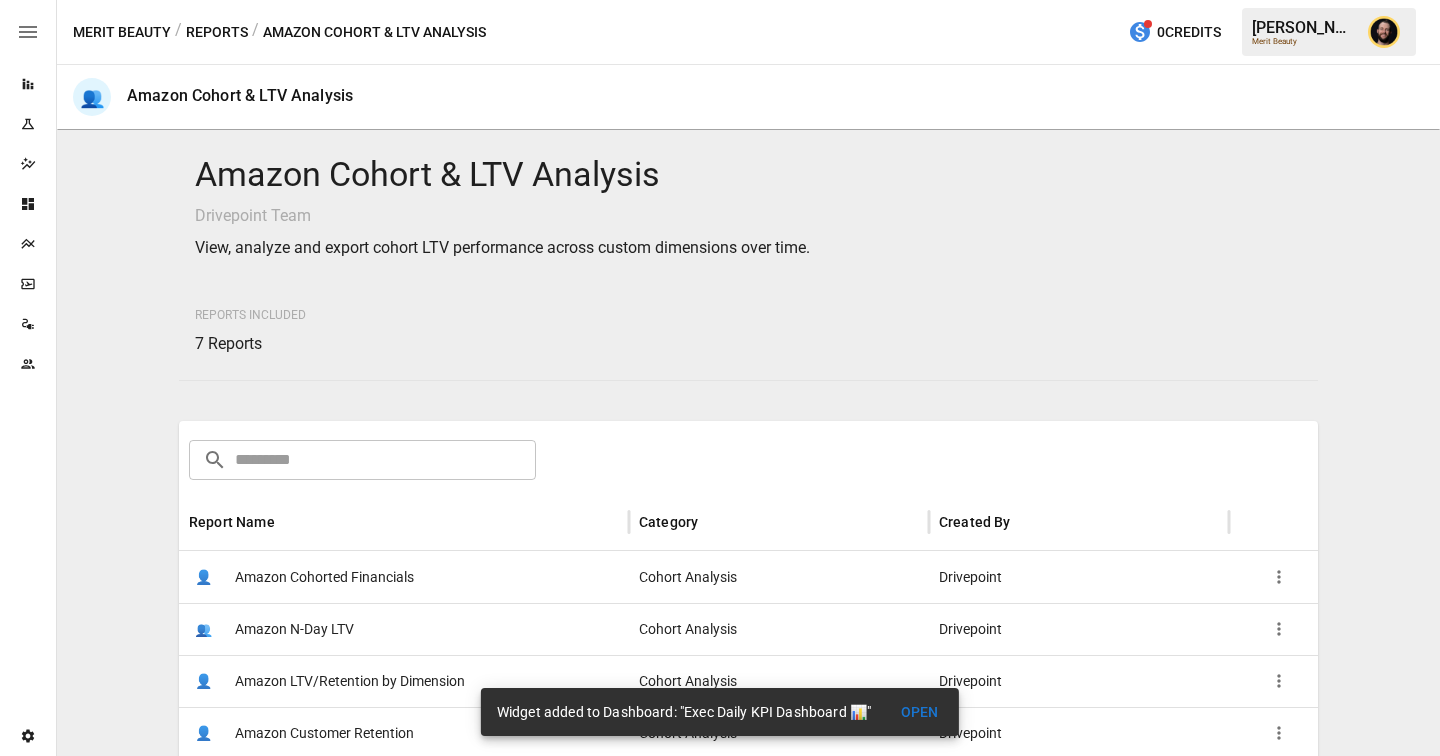 click on "👤 Amazon Cohorted Financials" at bounding box center [404, 577] 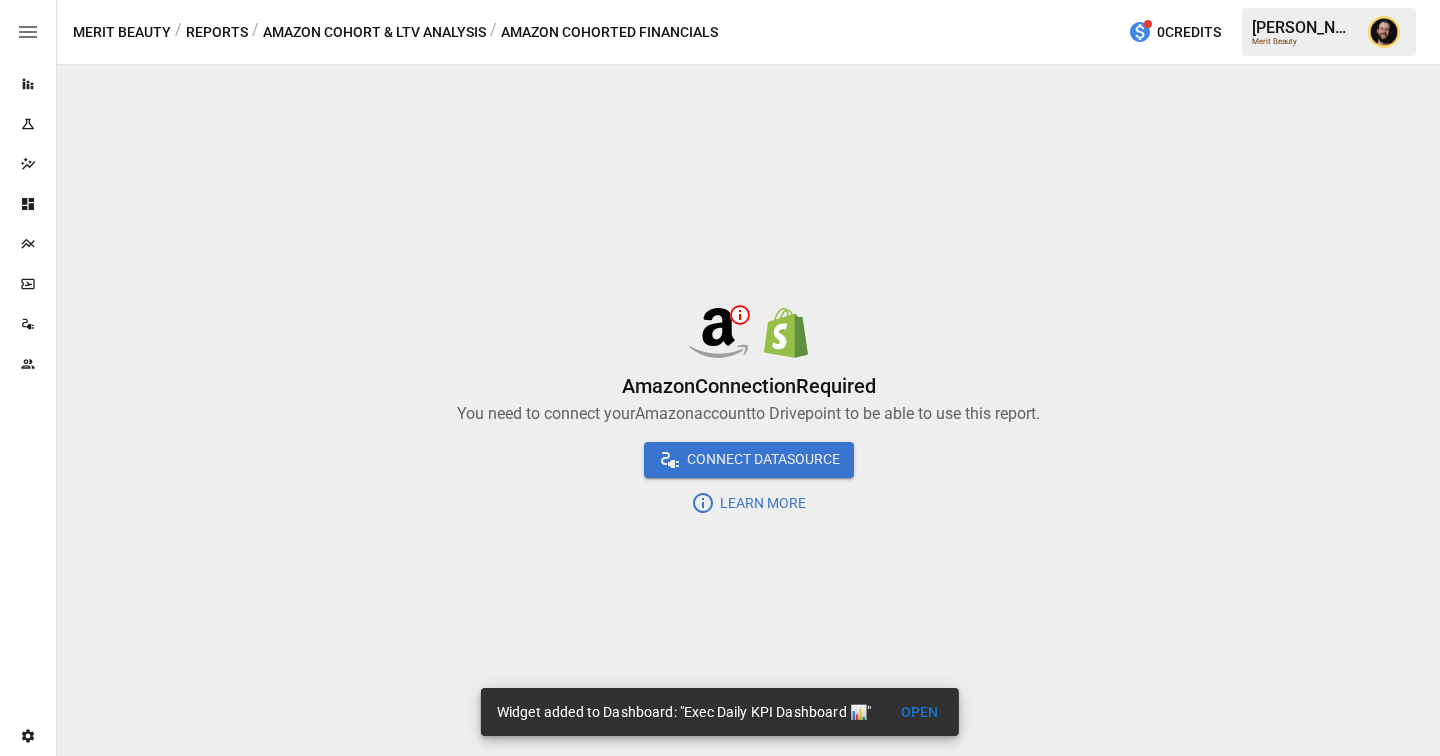 click on "Amazon Cohort & LTV Analysis" at bounding box center [374, 32] 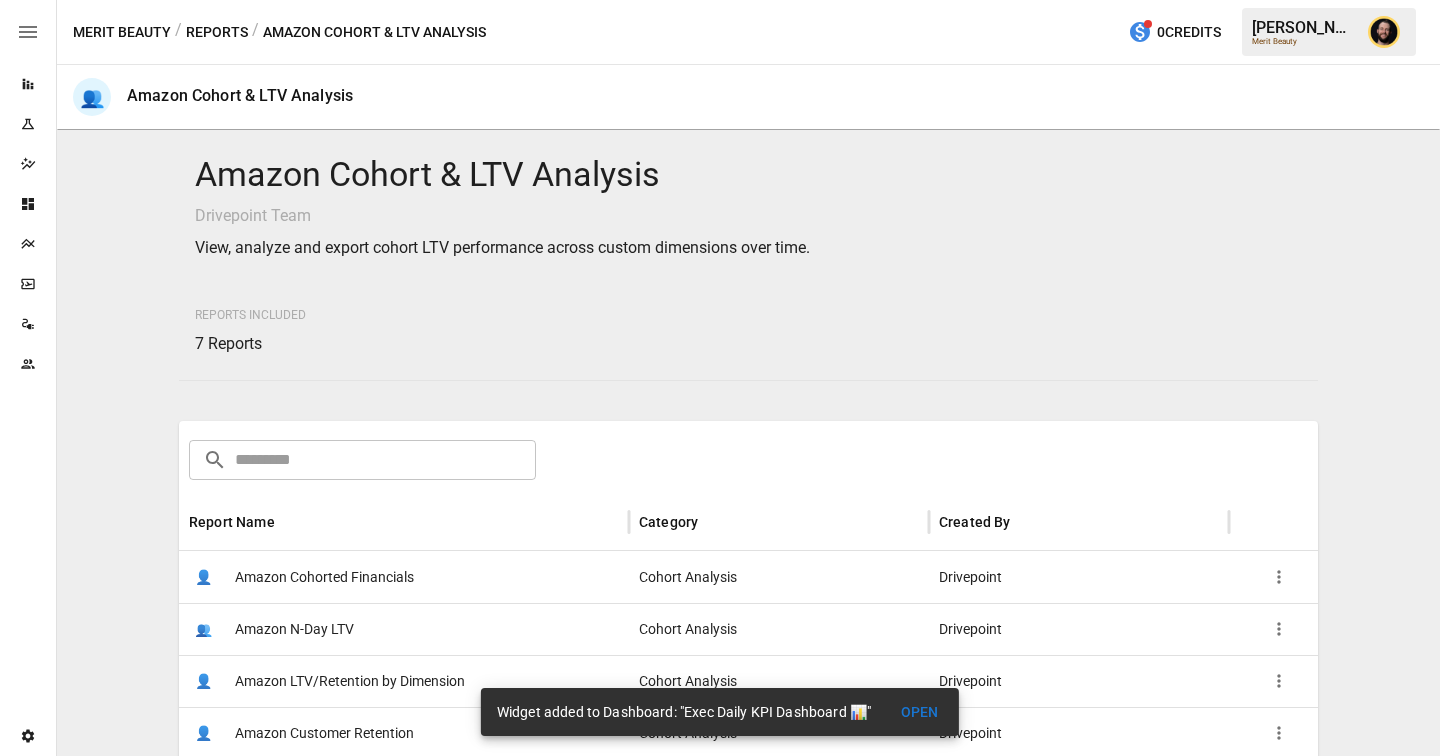 click on "Reports" at bounding box center (217, 32) 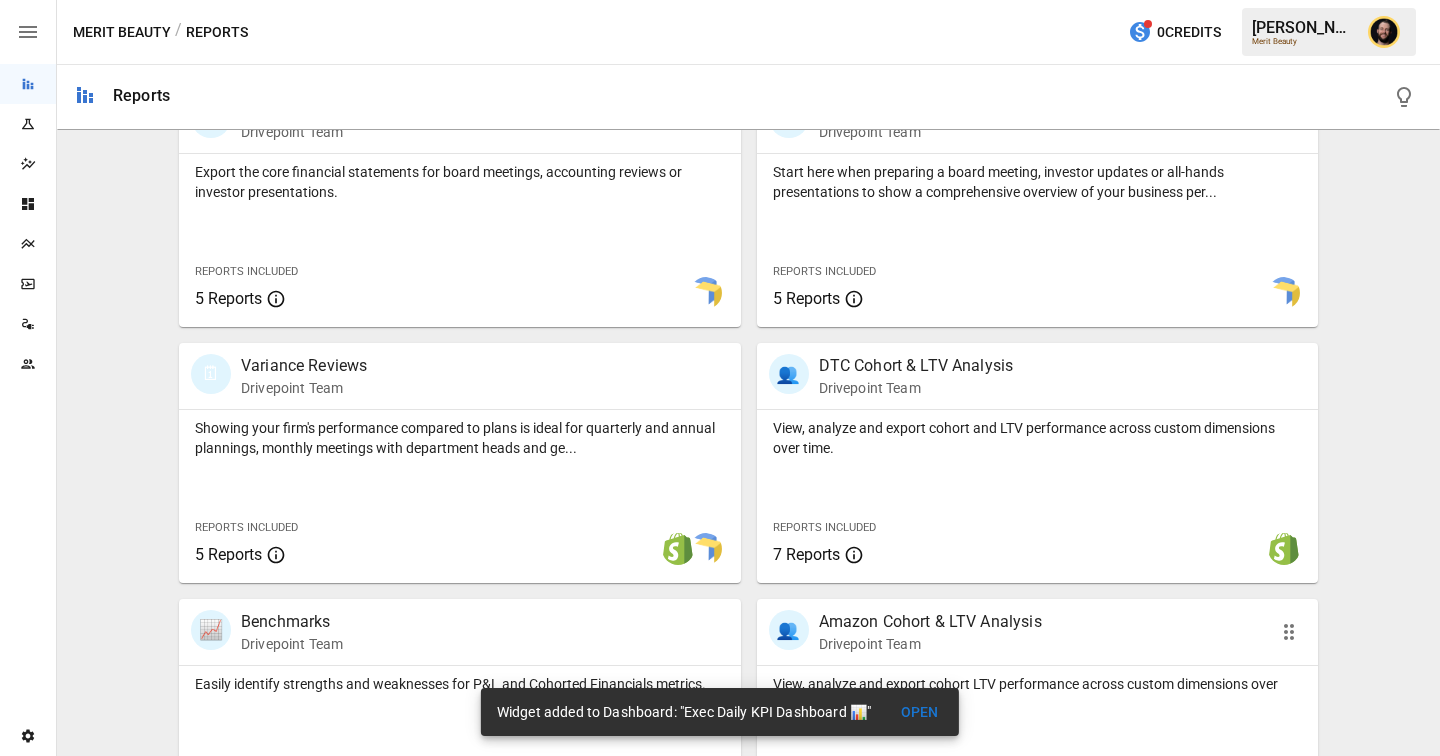 scroll, scrollTop: 299, scrollLeft: 0, axis: vertical 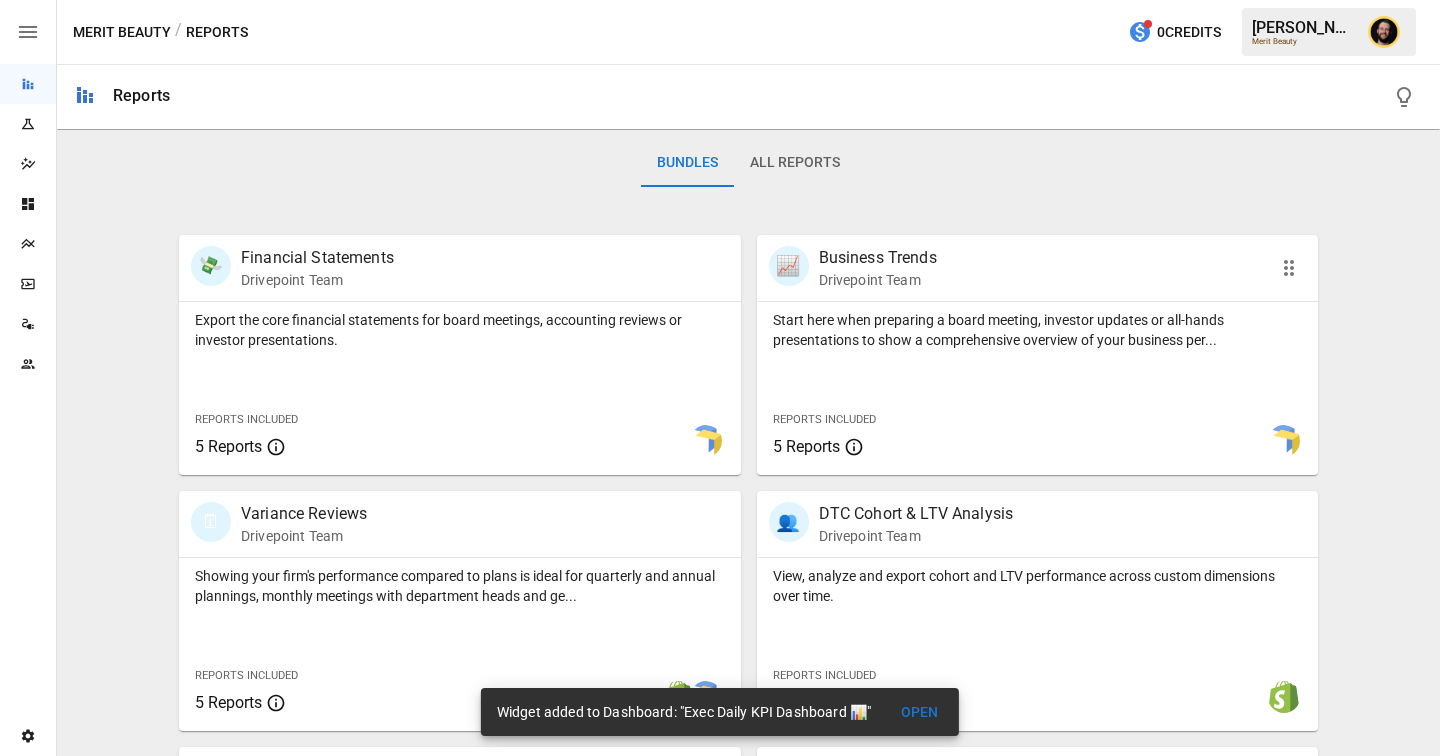 click on "Start here when preparing a board meeting, investor updates or all-hands presentations to show a comprehensive overview of your business per..." at bounding box center [1038, 330] 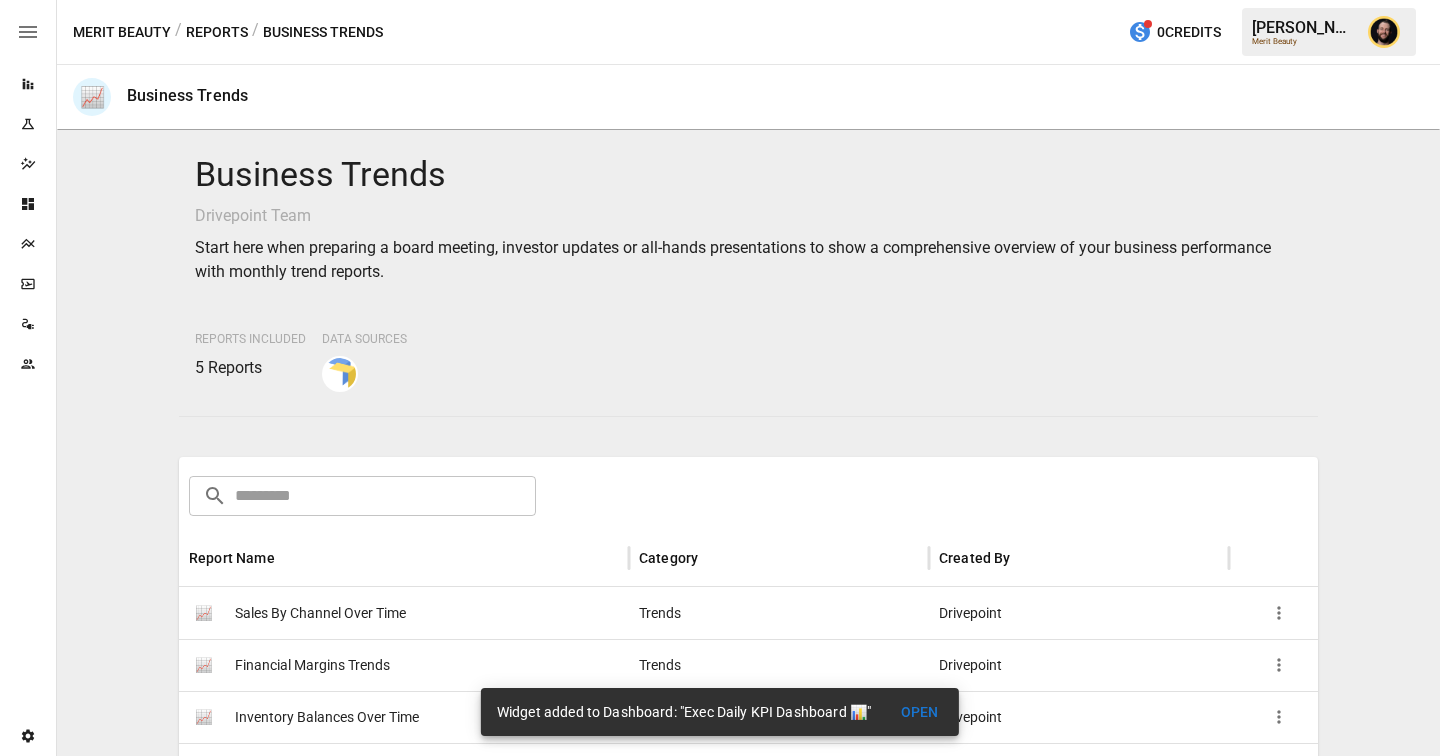 scroll, scrollTop: 316, scrollLeft: 0, axis: vertical 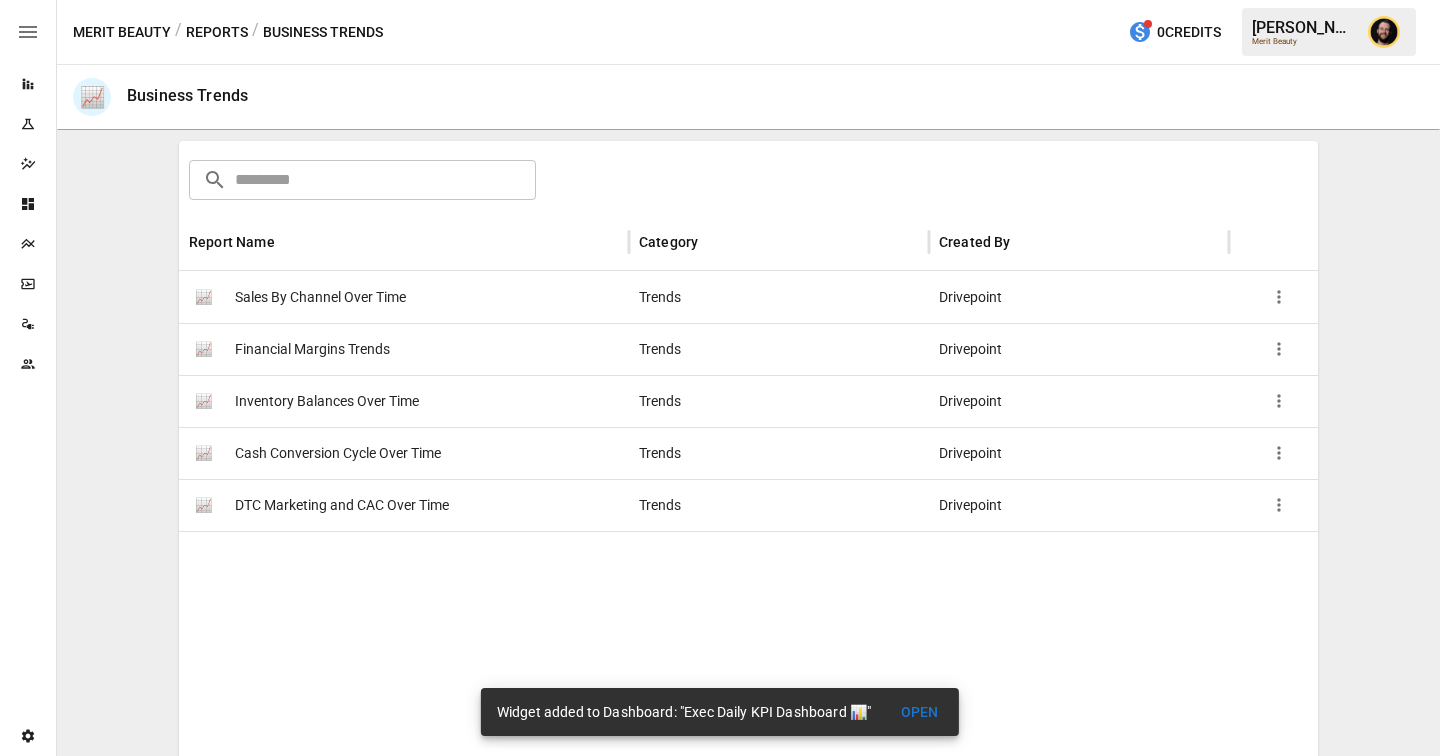 click on "Cash Conversion Cycle Over Time" at bounding box center (338, 453) 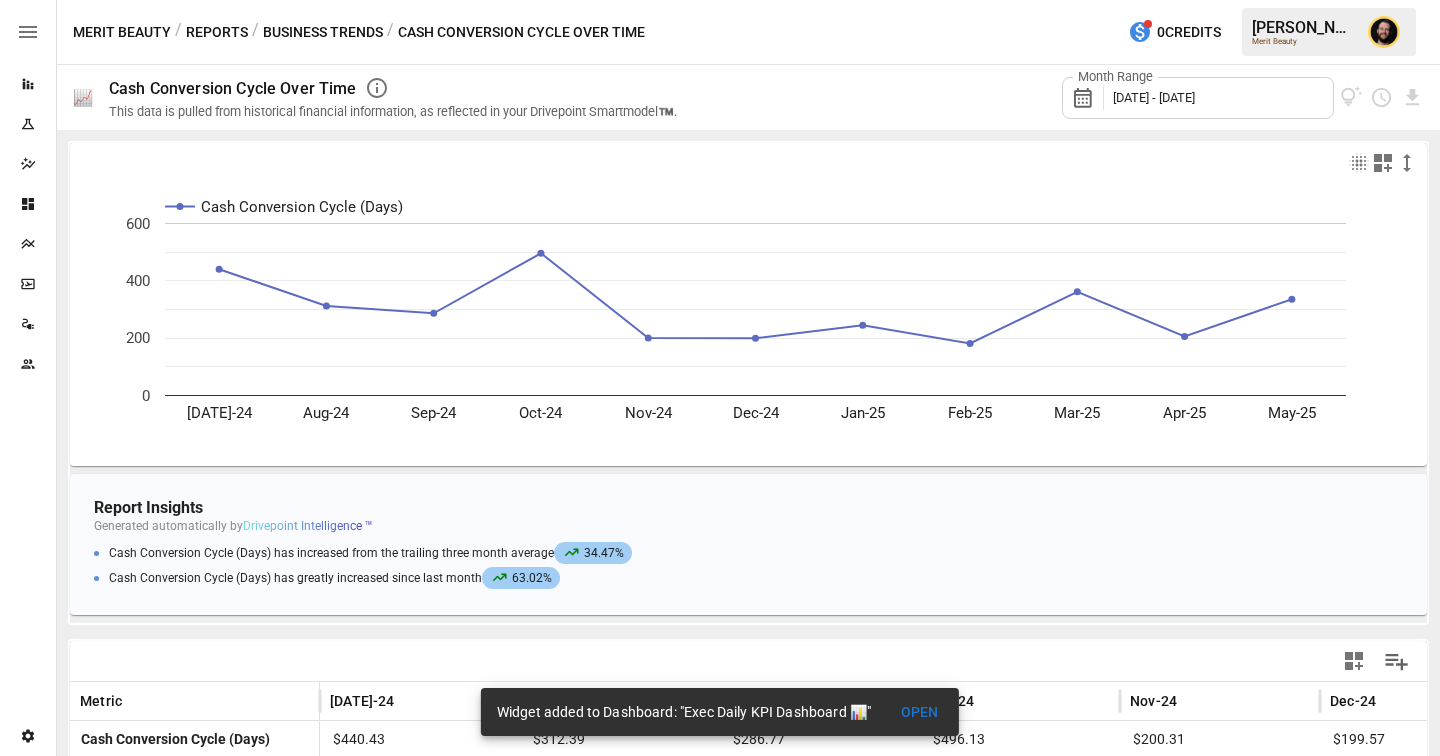 scroll, scrollTop: 338, scrollLeft: 0, axis: vertical 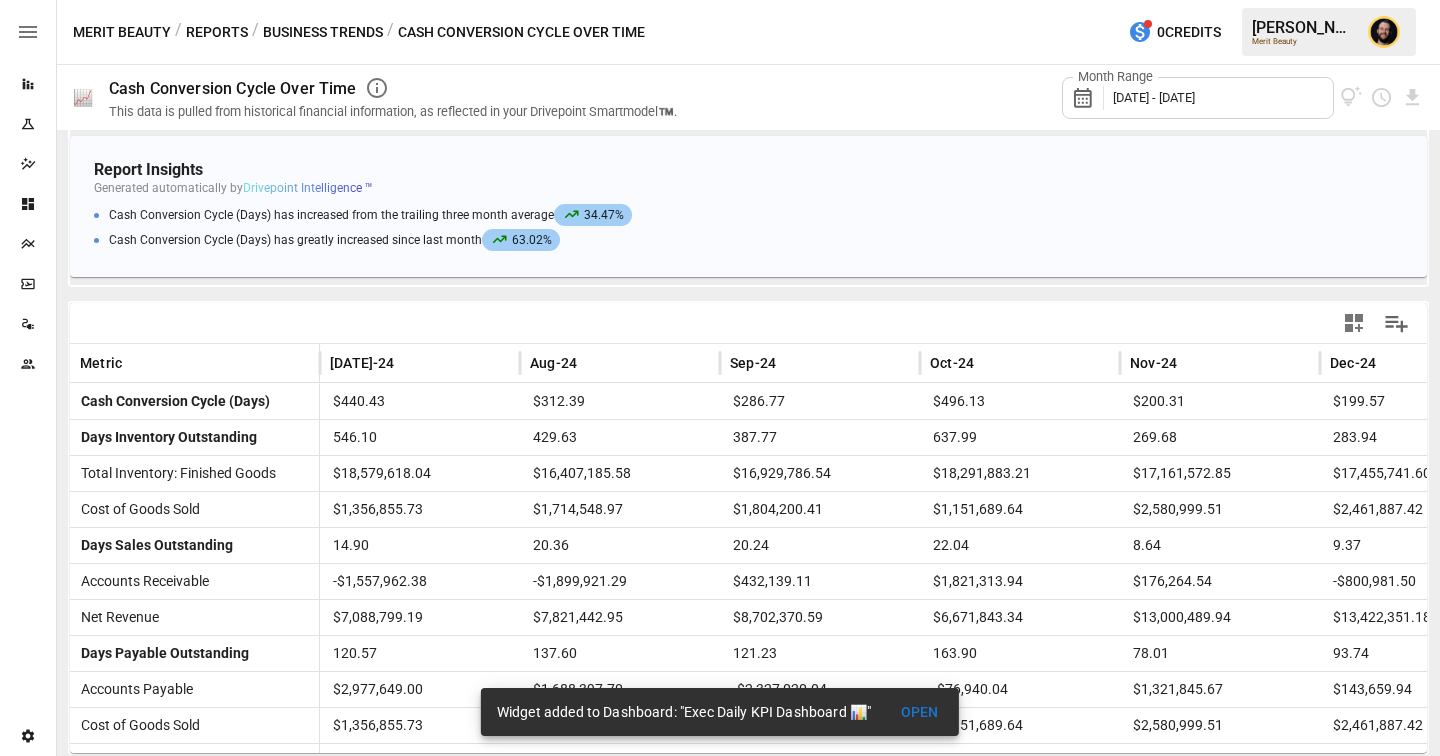 click 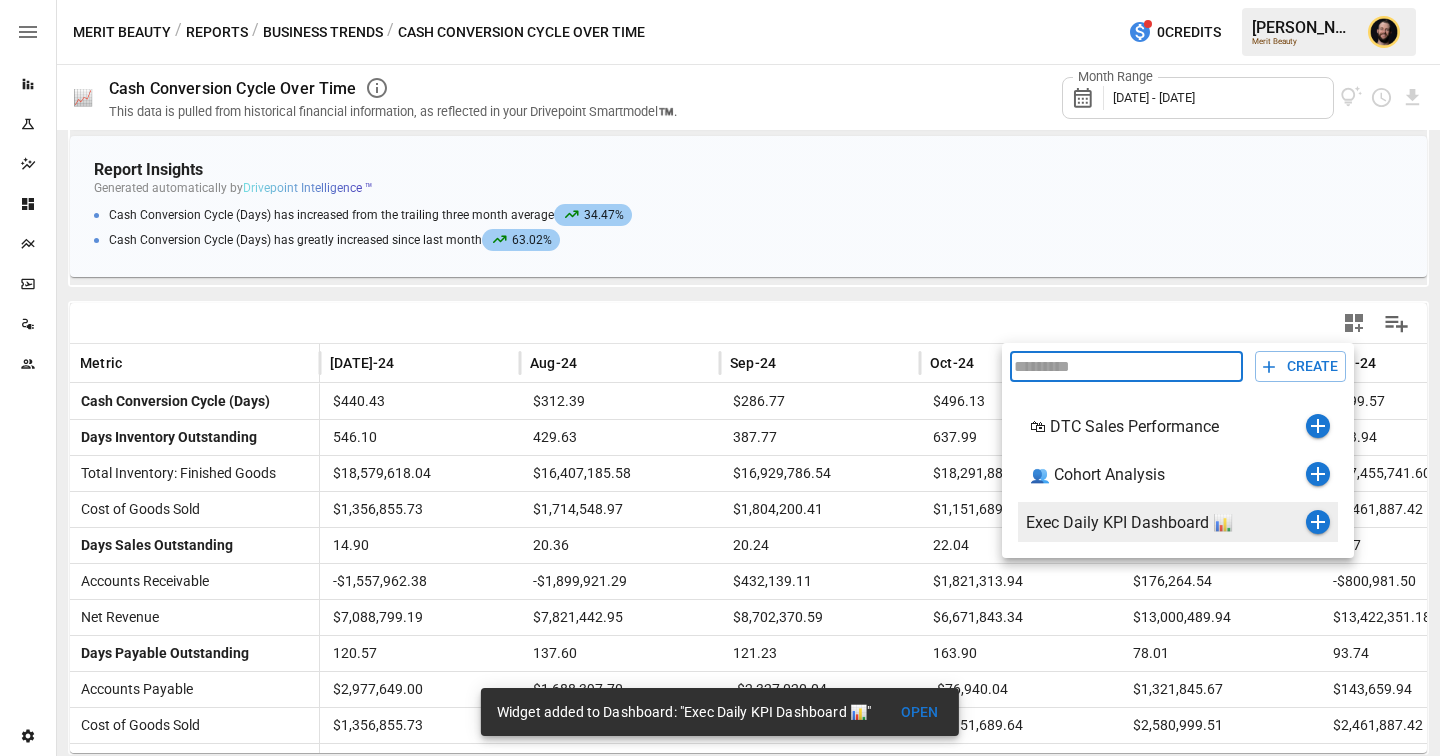 click 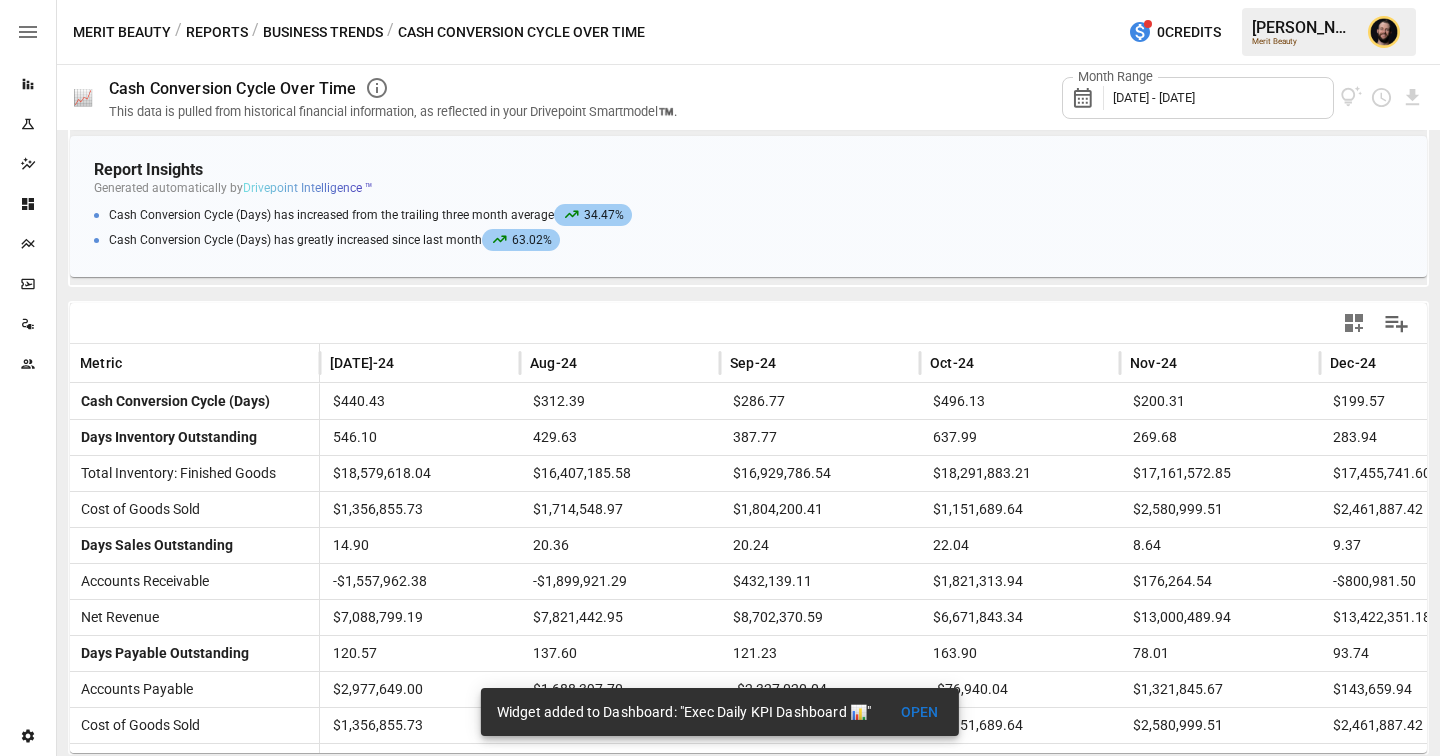 click on "OPEN" at bounding box center [919, 712] 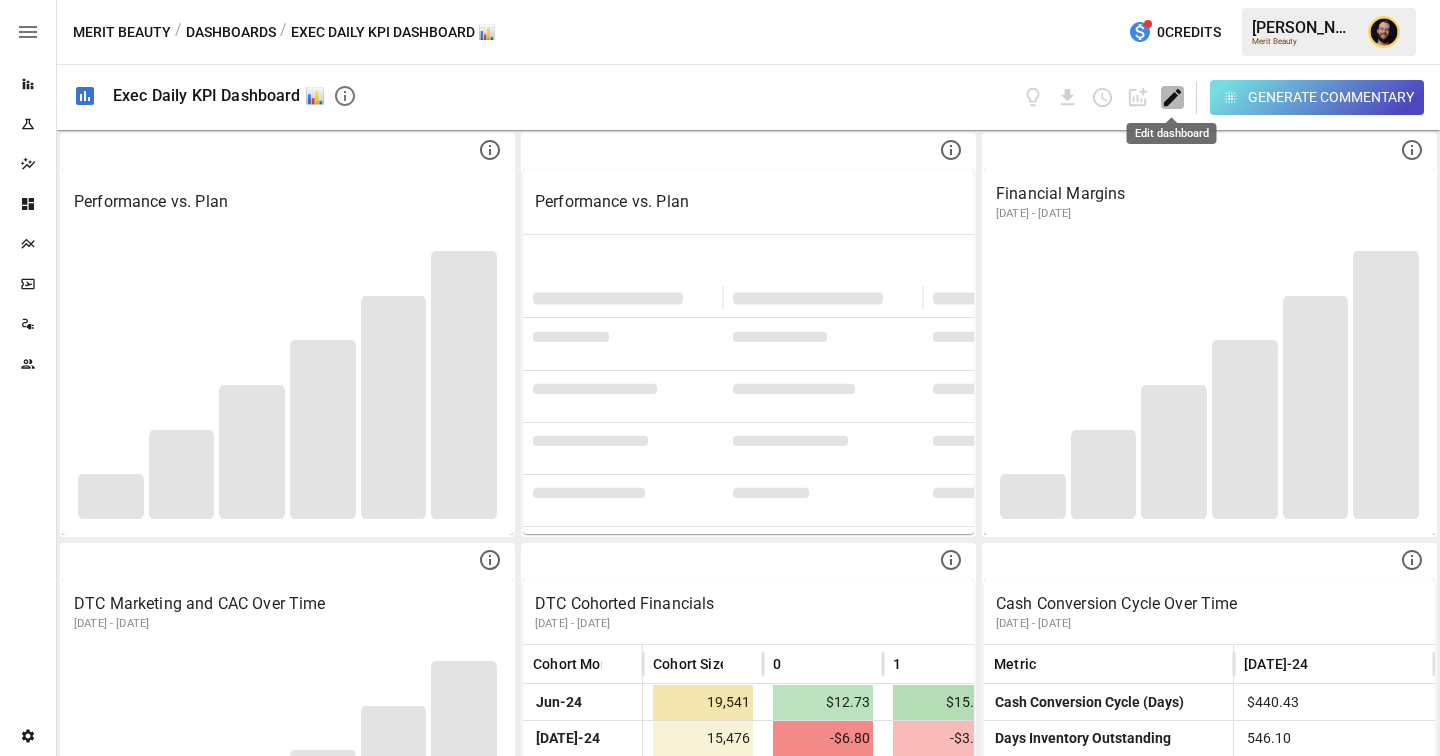 click 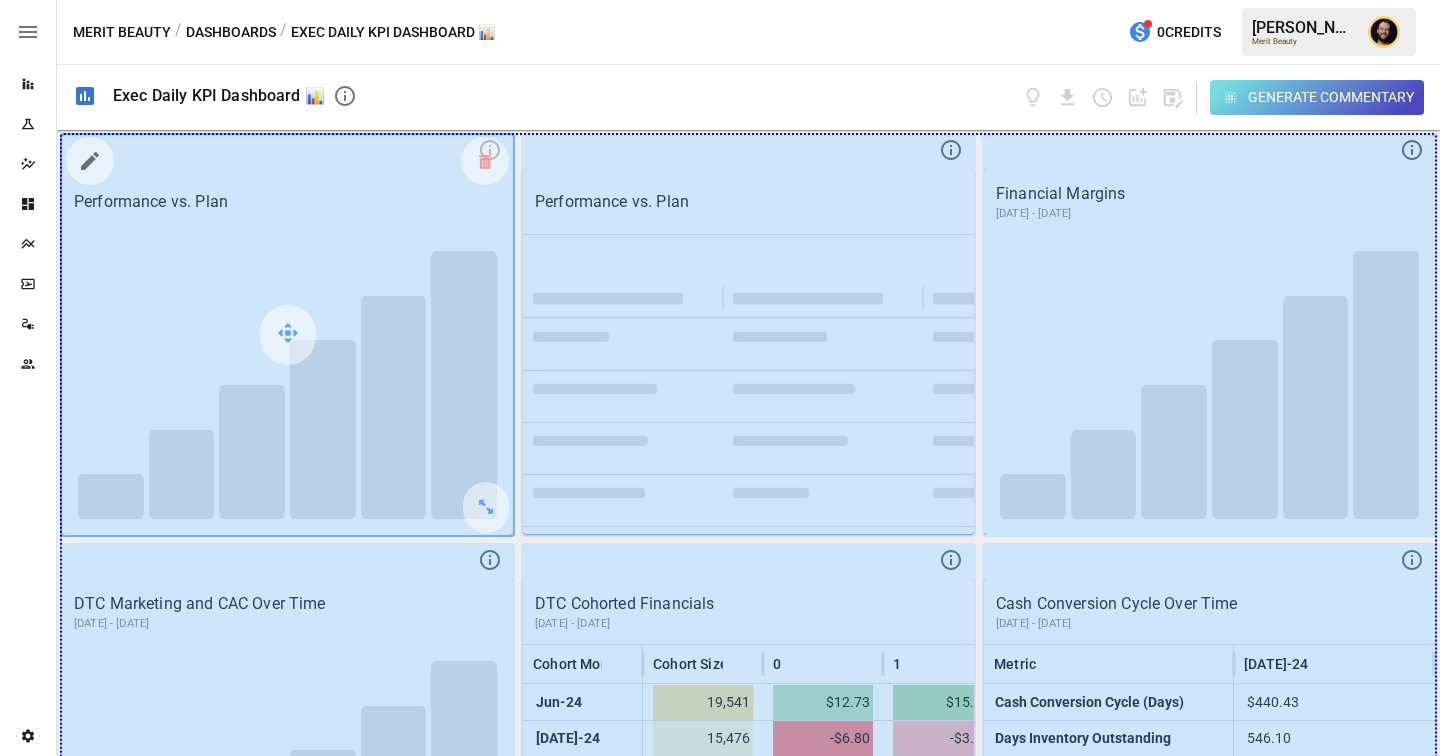drag, startPoint x: 482, startPoint y: 507, endPoint x: 1308, endPoint y: 721, distance: 853.27136 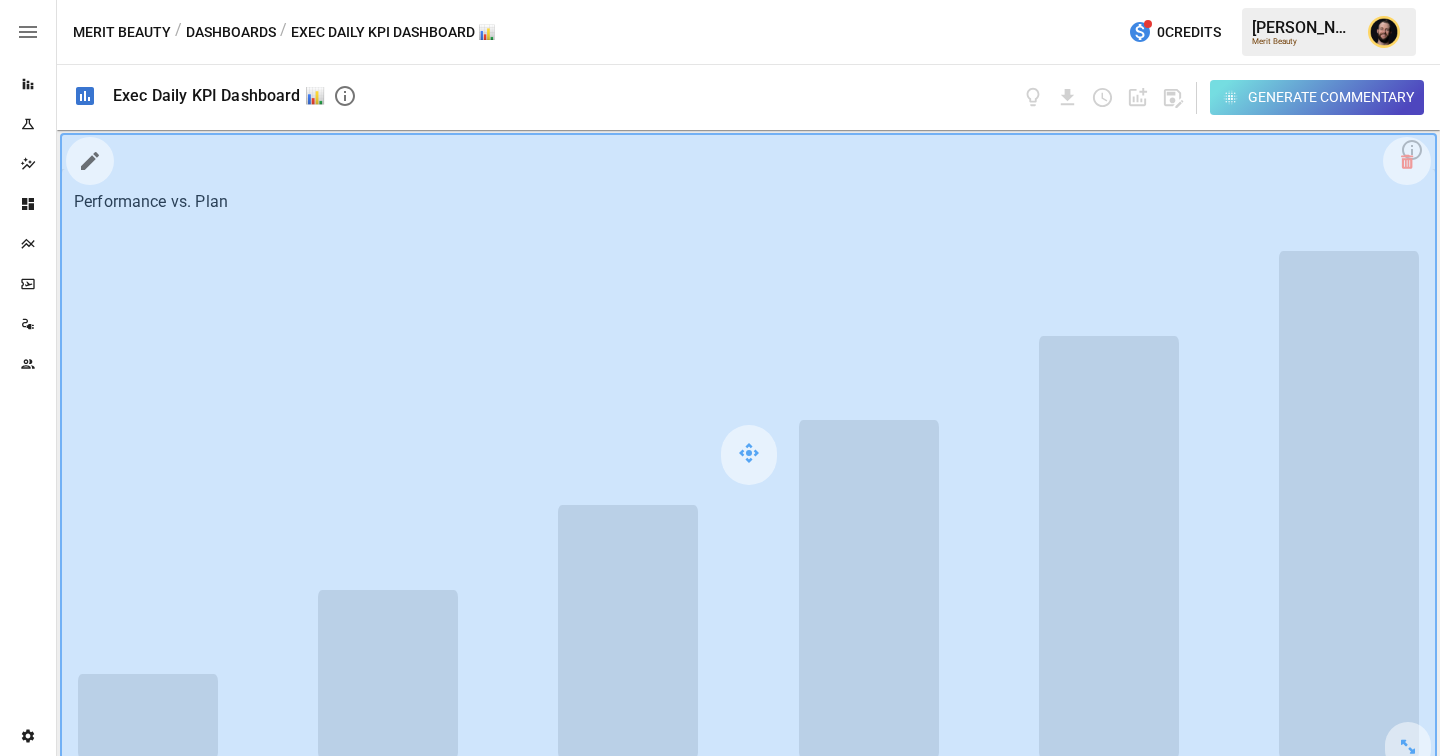 scroll, scrollTop: 679, scrollLeft: 0, axis: vertical 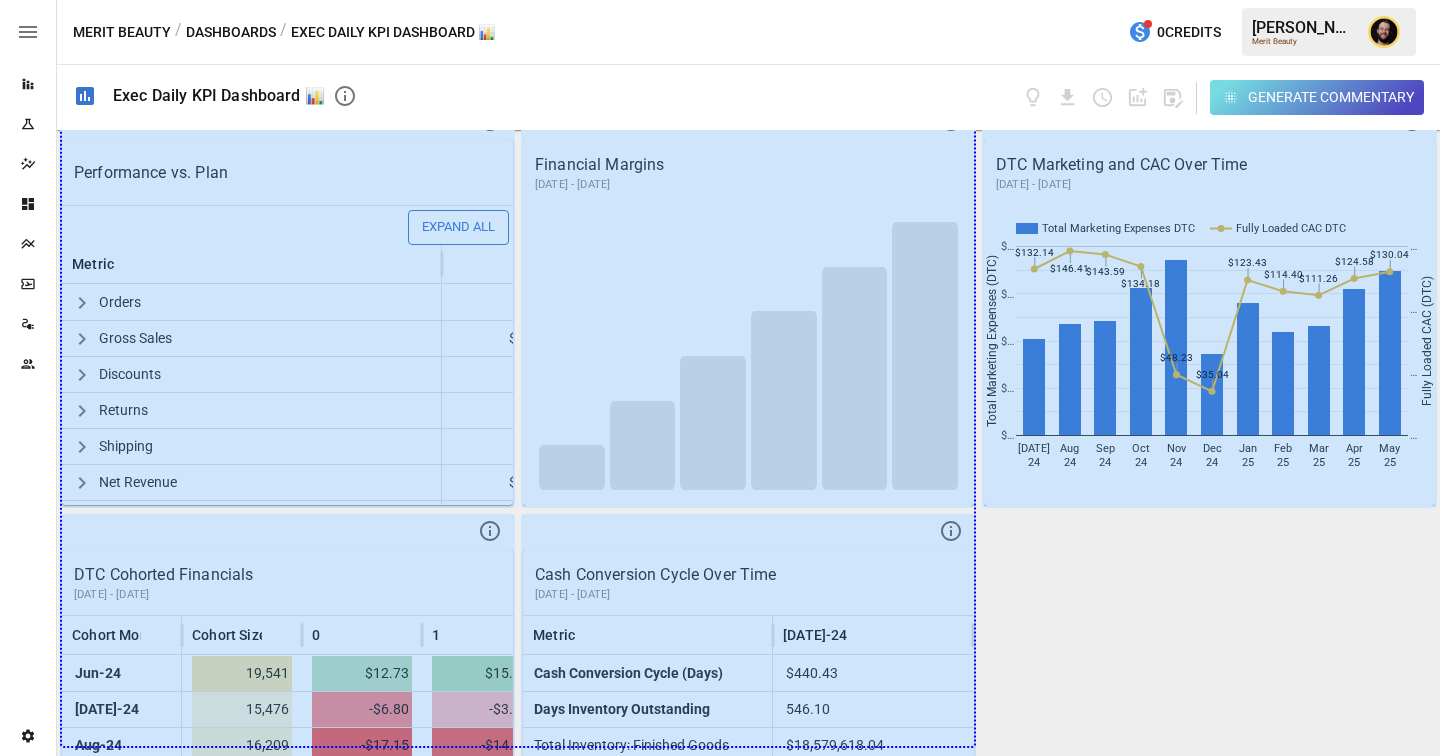 drag, startPoint x: 481, startPoint y: 477, endPoint x: 1052, endPoint y: 688, distance: 608.73804 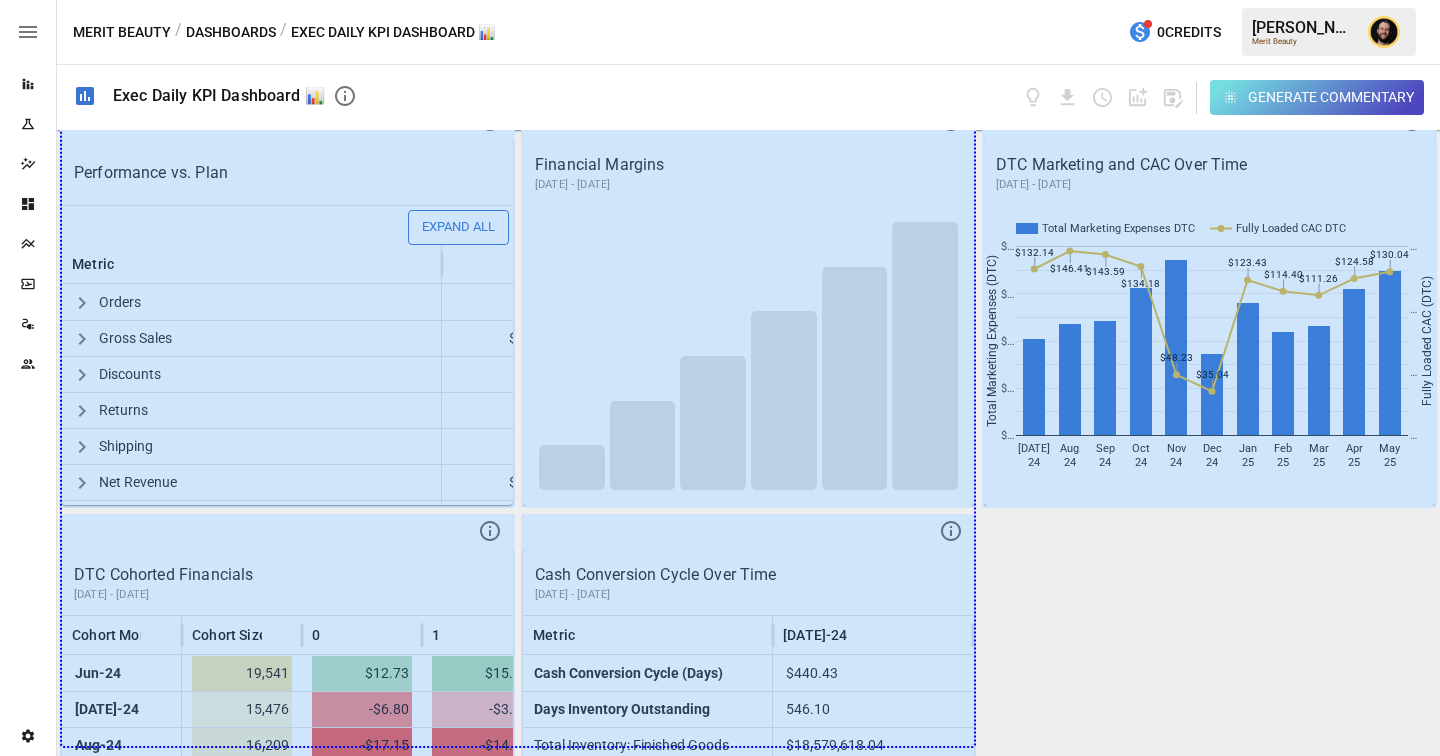 click on "Performance vs. Plan Plan Forecast Net Revenue Projected Net Revenue (High) Projected Net Revenue Projected Net Revenue (Low) [DATE] [DATE] [DATE] [DATE] [DATE] [DATE] [DATE] [DATE] [DATE] [DATE] [DATE] [DATE] [DATE] [DATE] [DATE] [DATE] $0 $1,000,000 $2,000,000 $3,000,000 $4,000,000 $5,000,000 $6,000,000 Revenue (Low) Performance vs. Plan Expand All Metric Plan MTD Actuals Orders 61,507 12,717 Gross Sales $6,312,098 $1,168,704 Discounts -$361,483 -$67,752 Returns -$147,345 -$36,652 Shipping $134,373 $24,177 Net Revenue $5,937,644 $1,053,831 Cost of Goods Sold* $1,115,421 $195,755 Gross Profit* $4,822,223 $858,076 Variable Expenses* $1,124,680 $138,923 Contribution Profit* $3,697,542 $719,152 Direct Advertising* $1,843,007 $284,373 Total Marketing Expenses* $2,791,876 $456,916 Financial Margins [DATE] - [DATE] Cannot draw chart: no data specified. Cannot draw chart: no data specified. [DATE] - [DATE] 24" at bounding box center (748, 443) 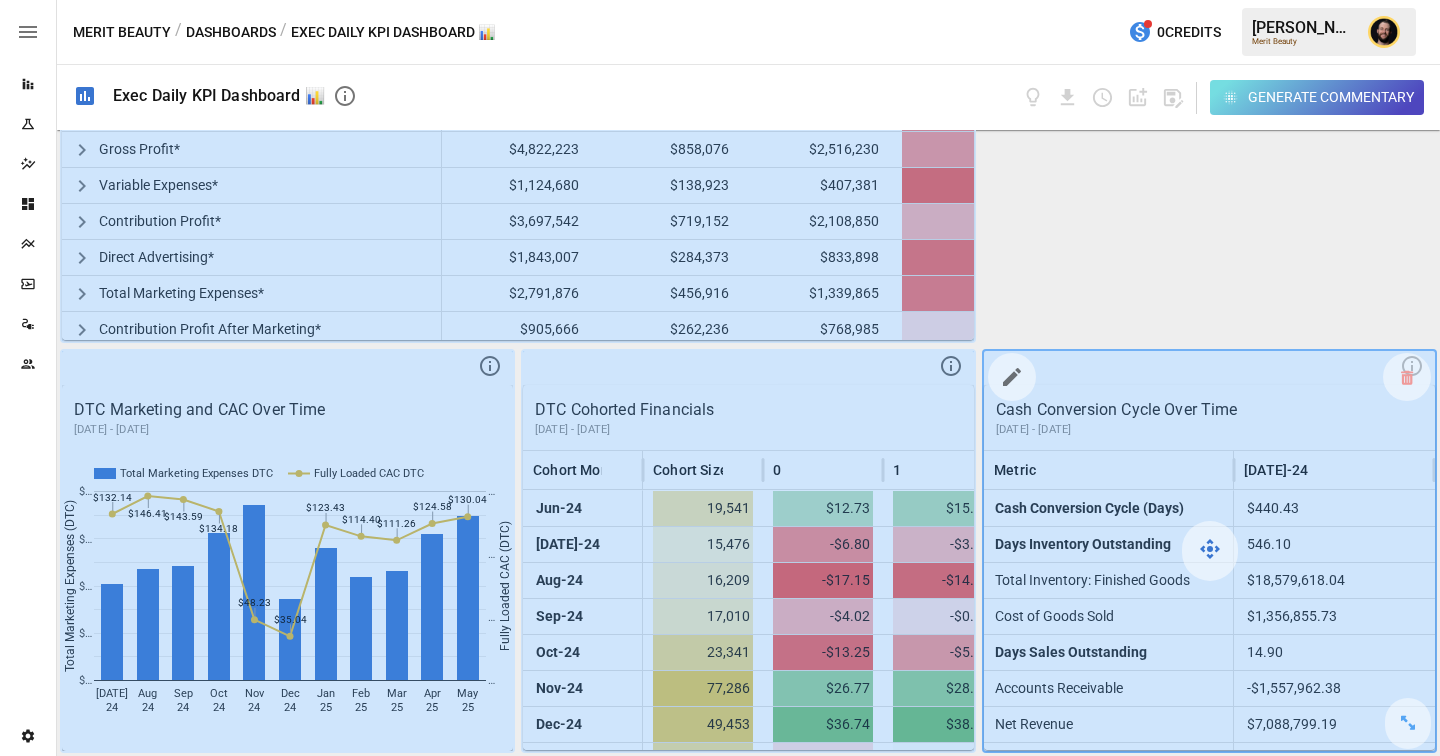 scroll, scrollTop: 989, scrollLeft: 0, axis: vertical 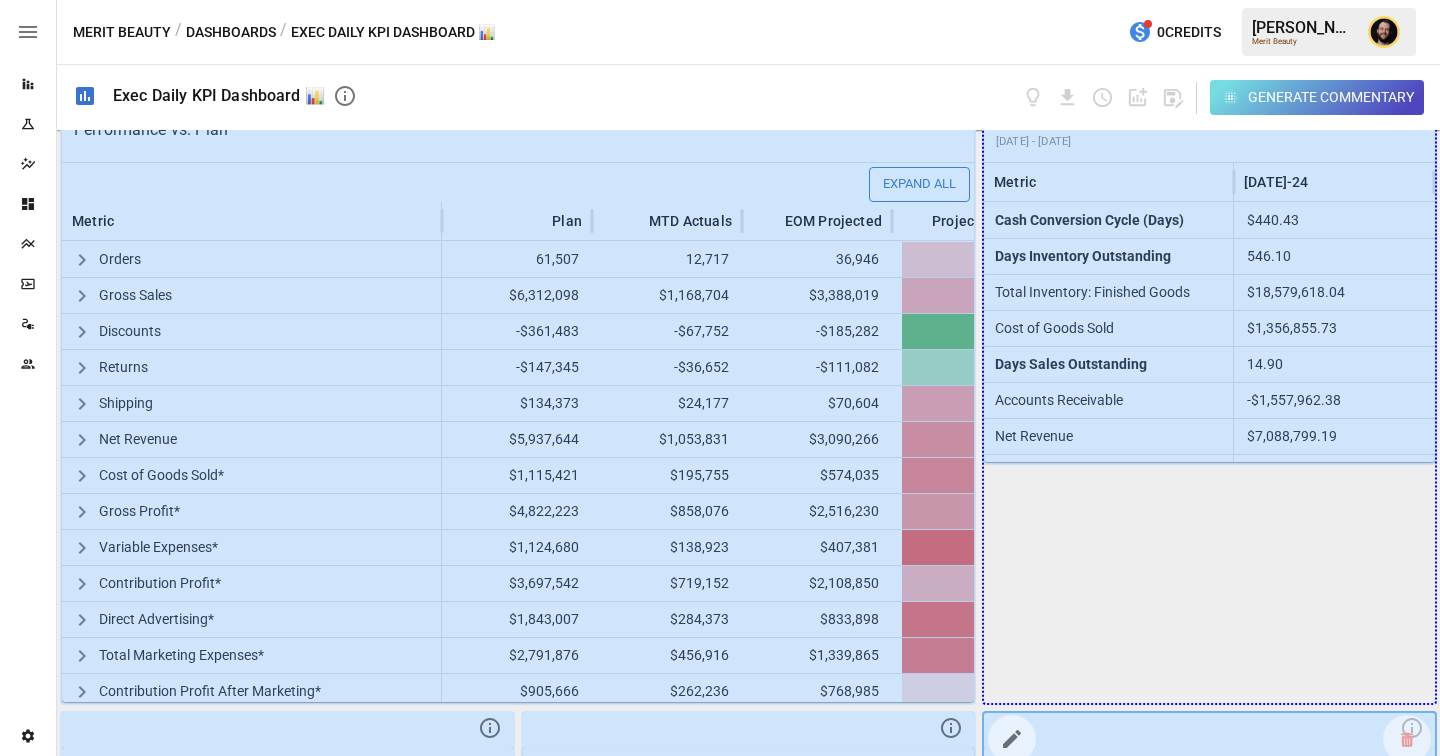 drag, startPoint x: 1410, startPoint y: 445, endPoint x: 1401, endPoint y: 714, distance: 269.1505 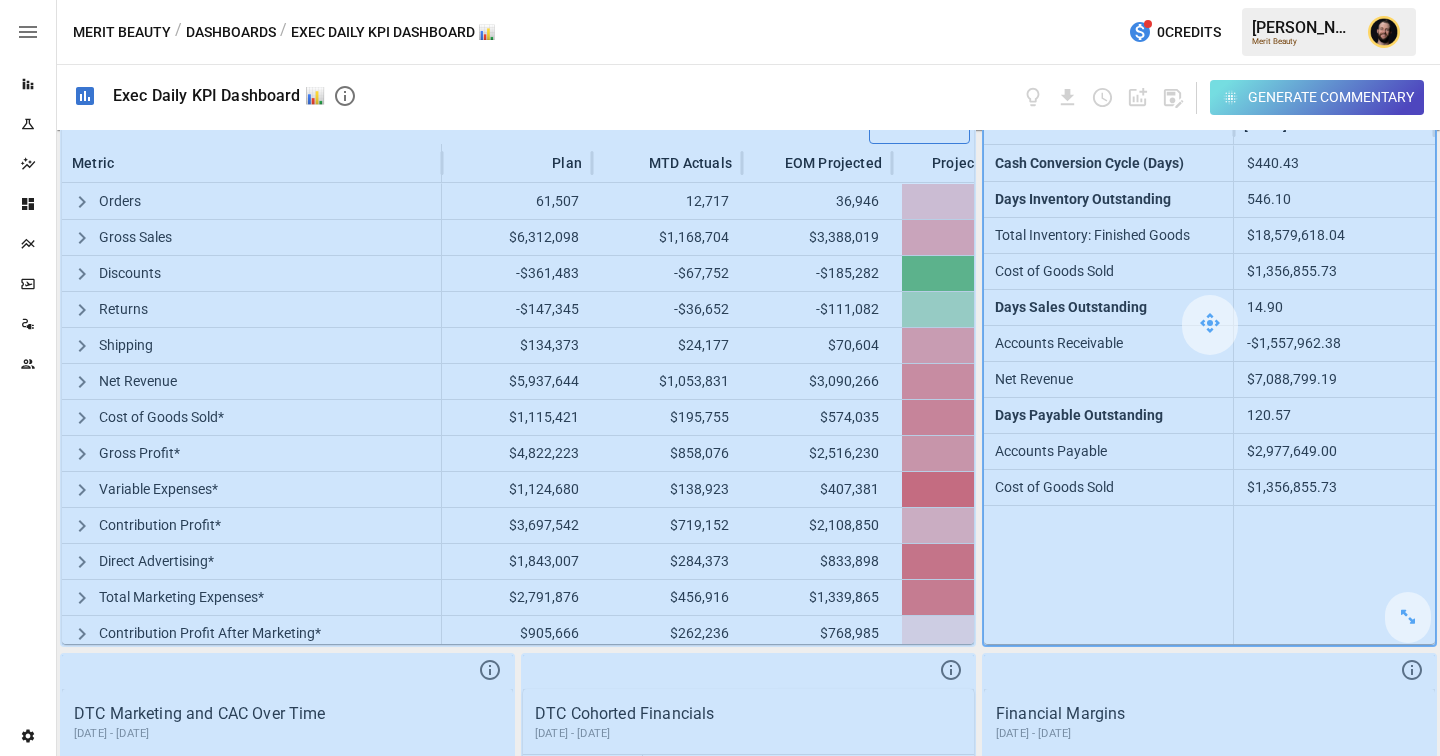 scroll, scrollTop: 1084, scrollLeft: 0, axis: vertical 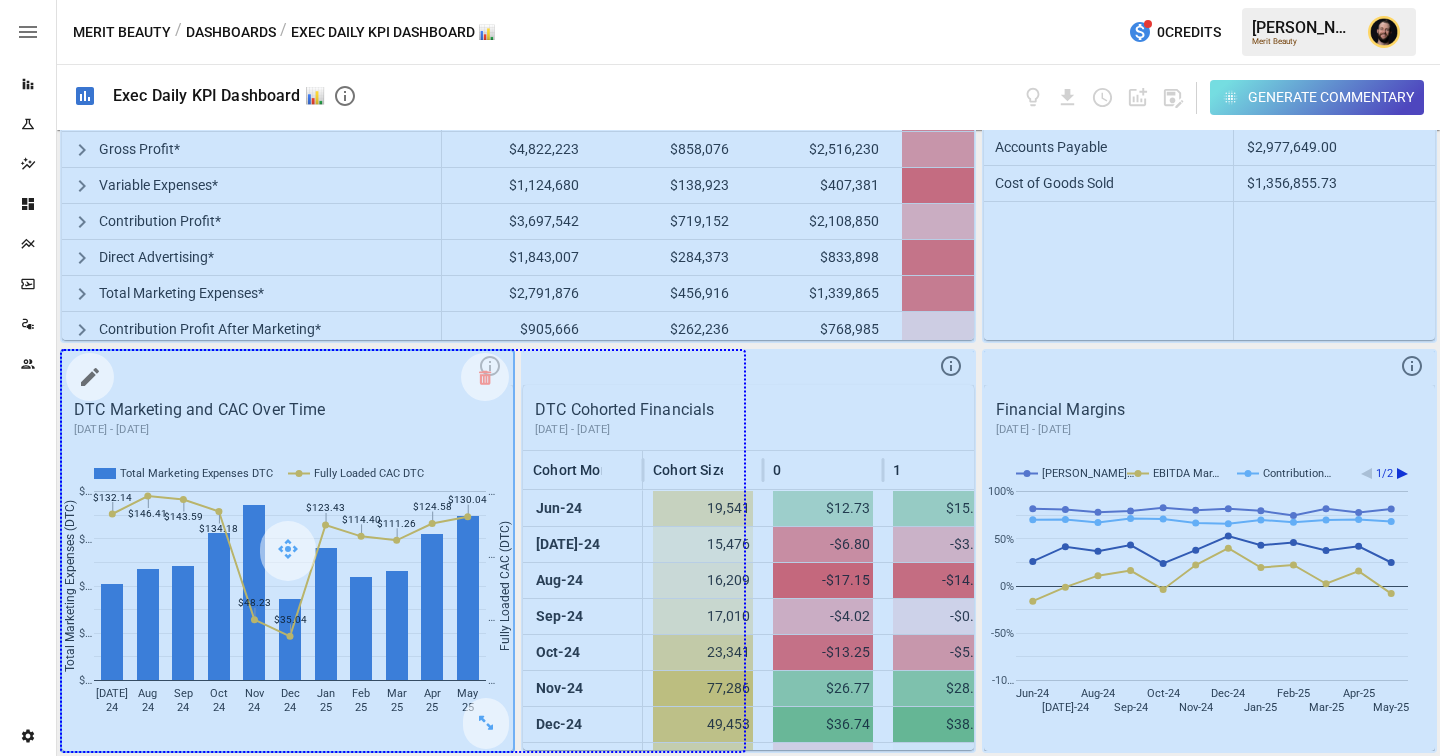 drag, startPoint x: 481, startPoint y: 726, endPoint x: 706, endPoint y: 727, distance: 225.00223 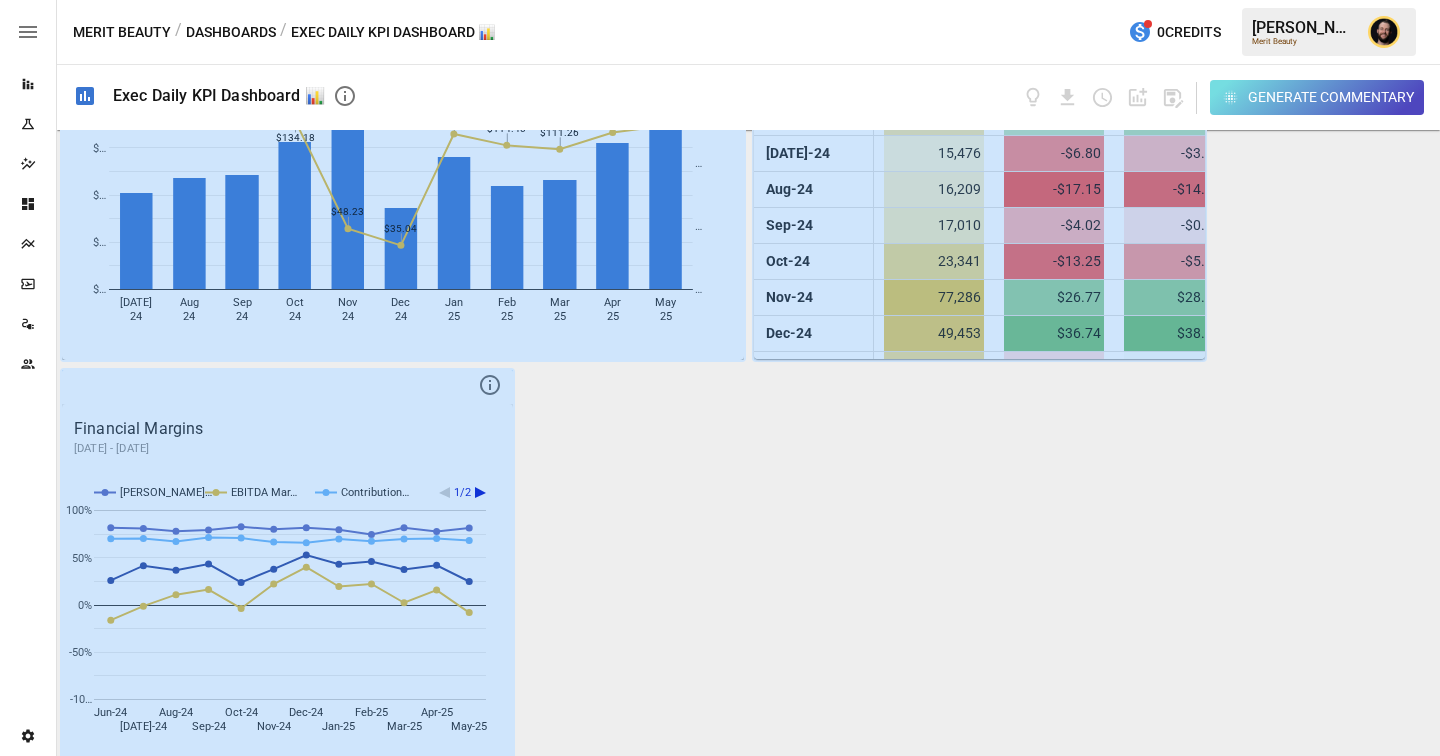 scroll, scrollTop: 1494, scrollLeft: 0, axis: vertical 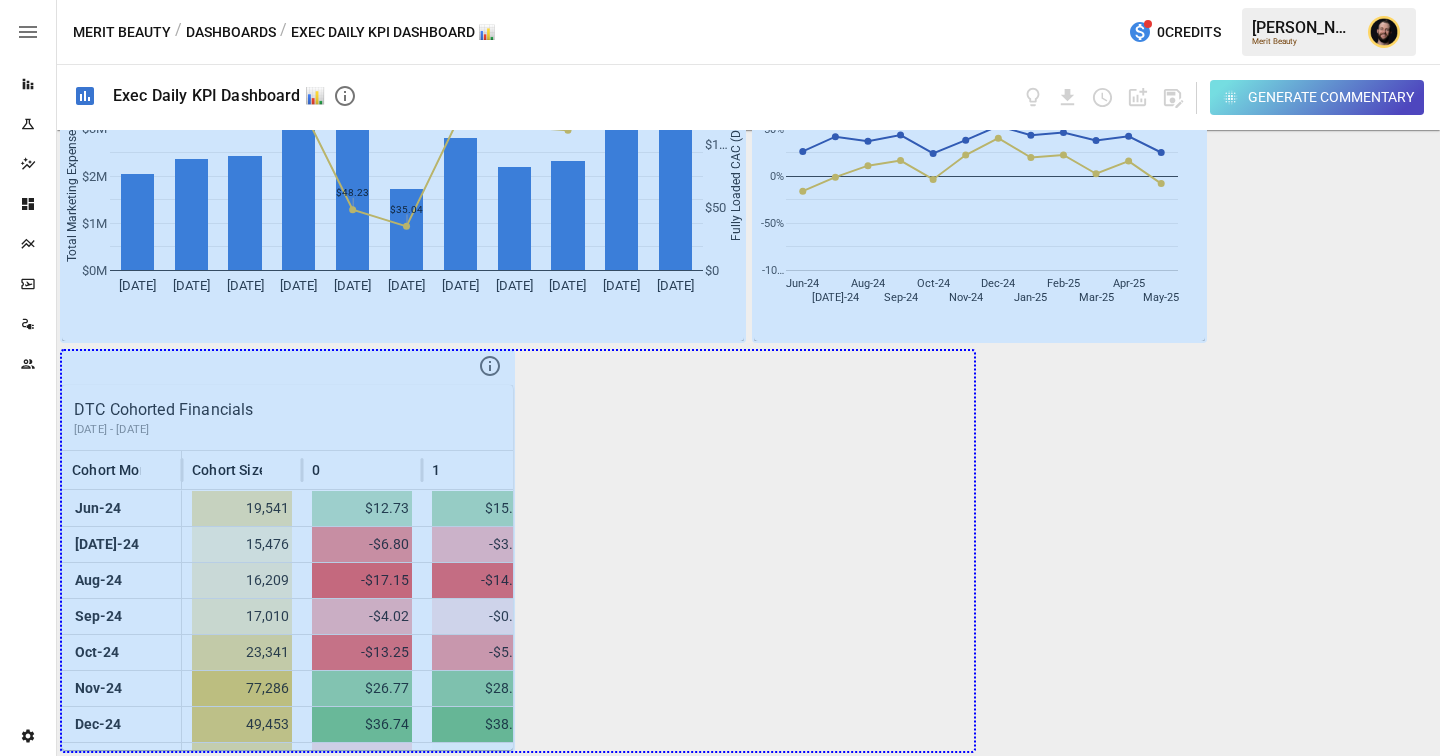 drag, startPoint x: 488, startPoint y: 715, endPoint x: 1200, endPoint y: 779, distance: 714.8706 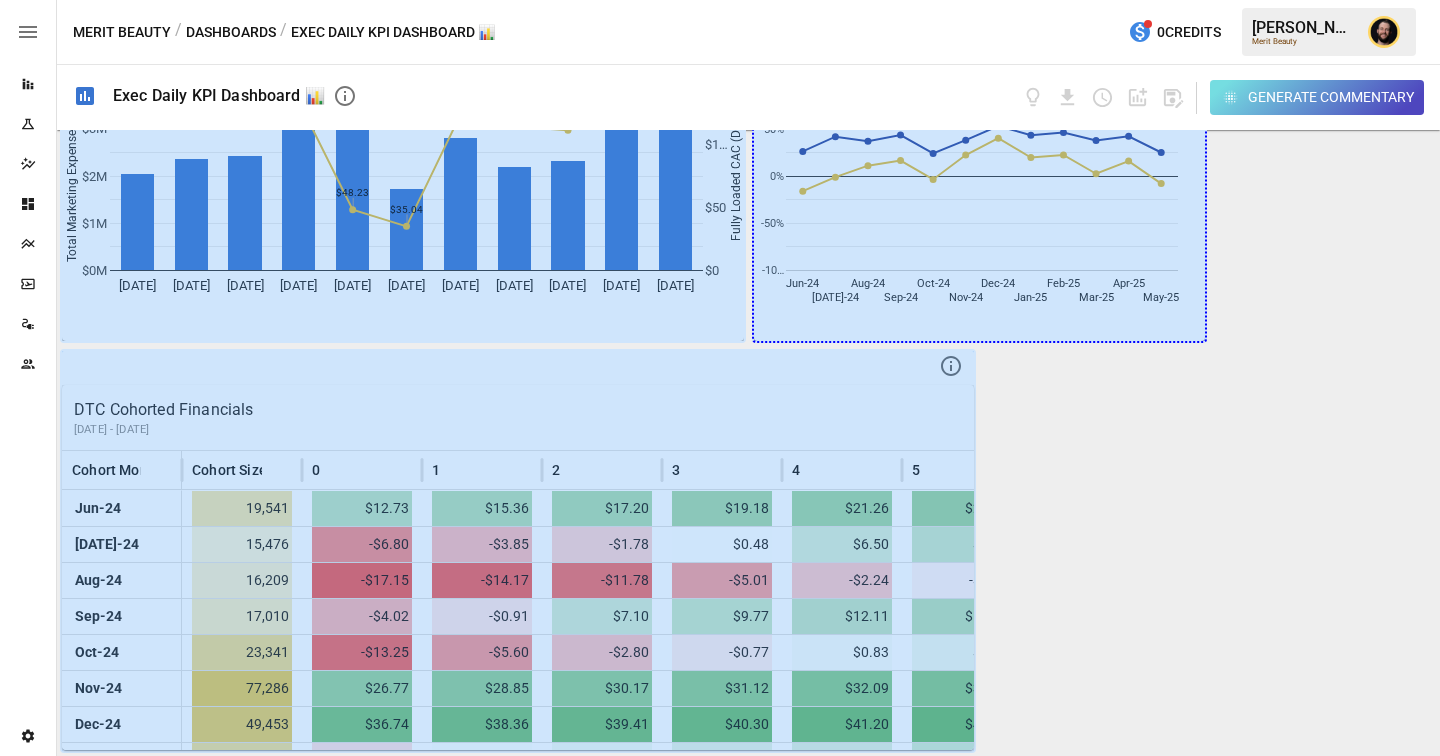 drag, startPoint x: 1174, startPoint y: 300, endPoint x: 1297, endPoint y: 337, distance: 128.44453 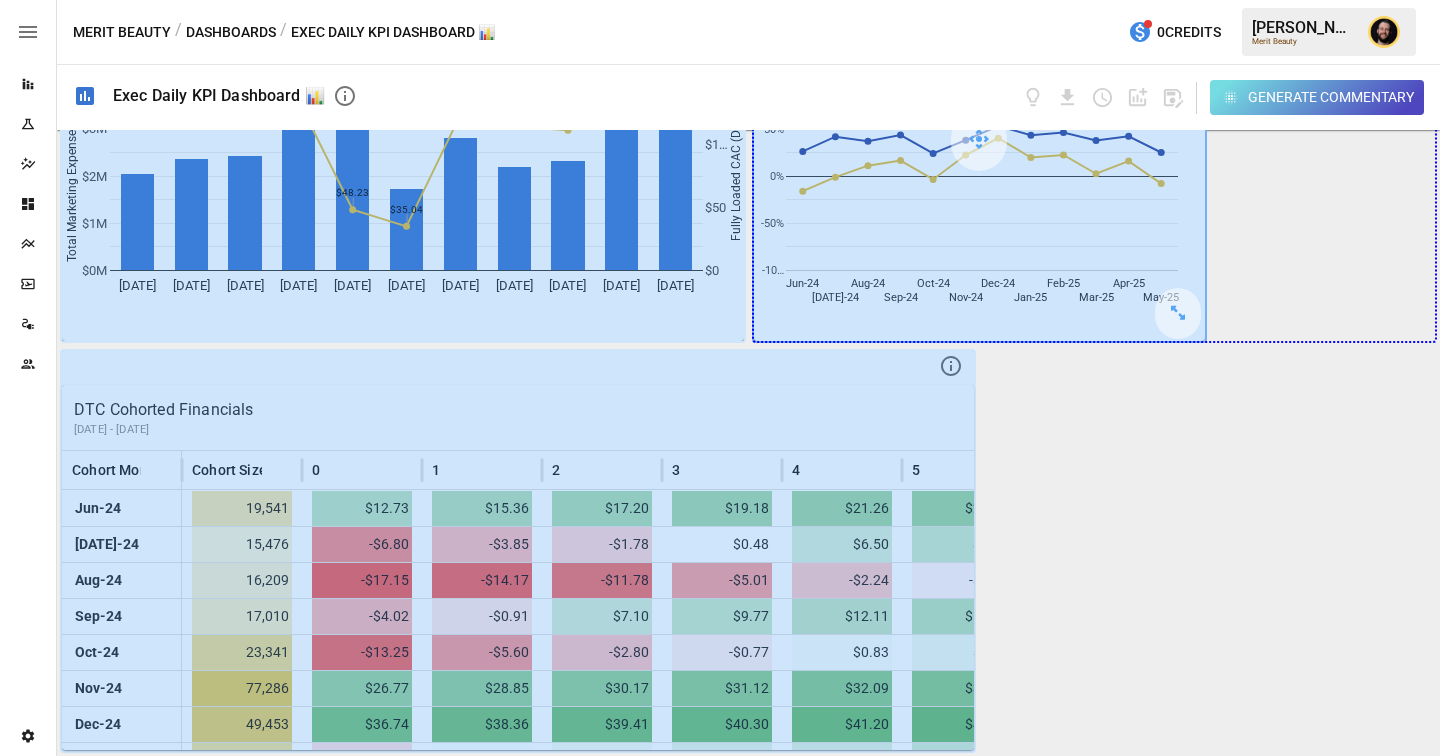 drag, startPoint x: 1170, startPoint y: 313, endPoint x: 1341, endPoint y: 321, distance: 171.18703 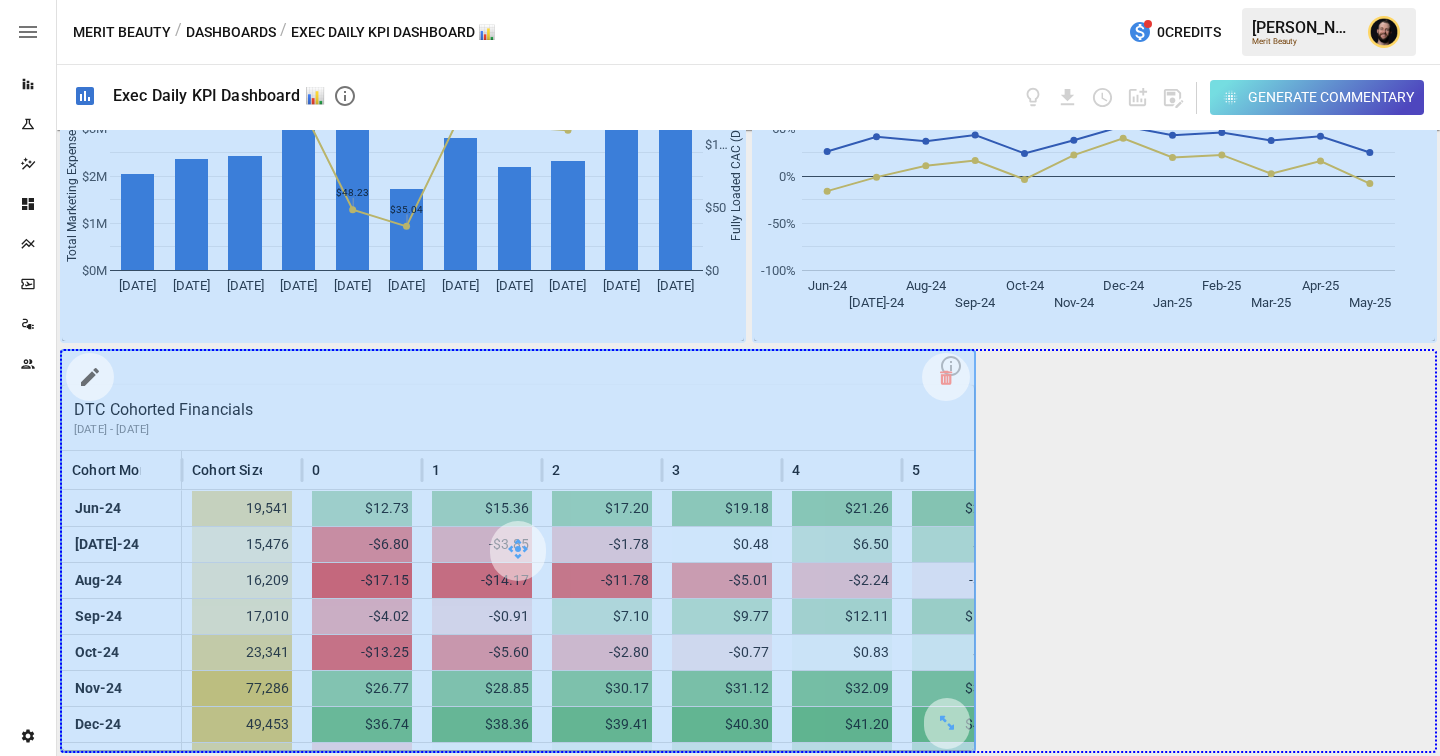 drag, startPoint x: 943, startPoint y: 731, endPoint x: 1270, endPoint y: 686, distance: 330.08182 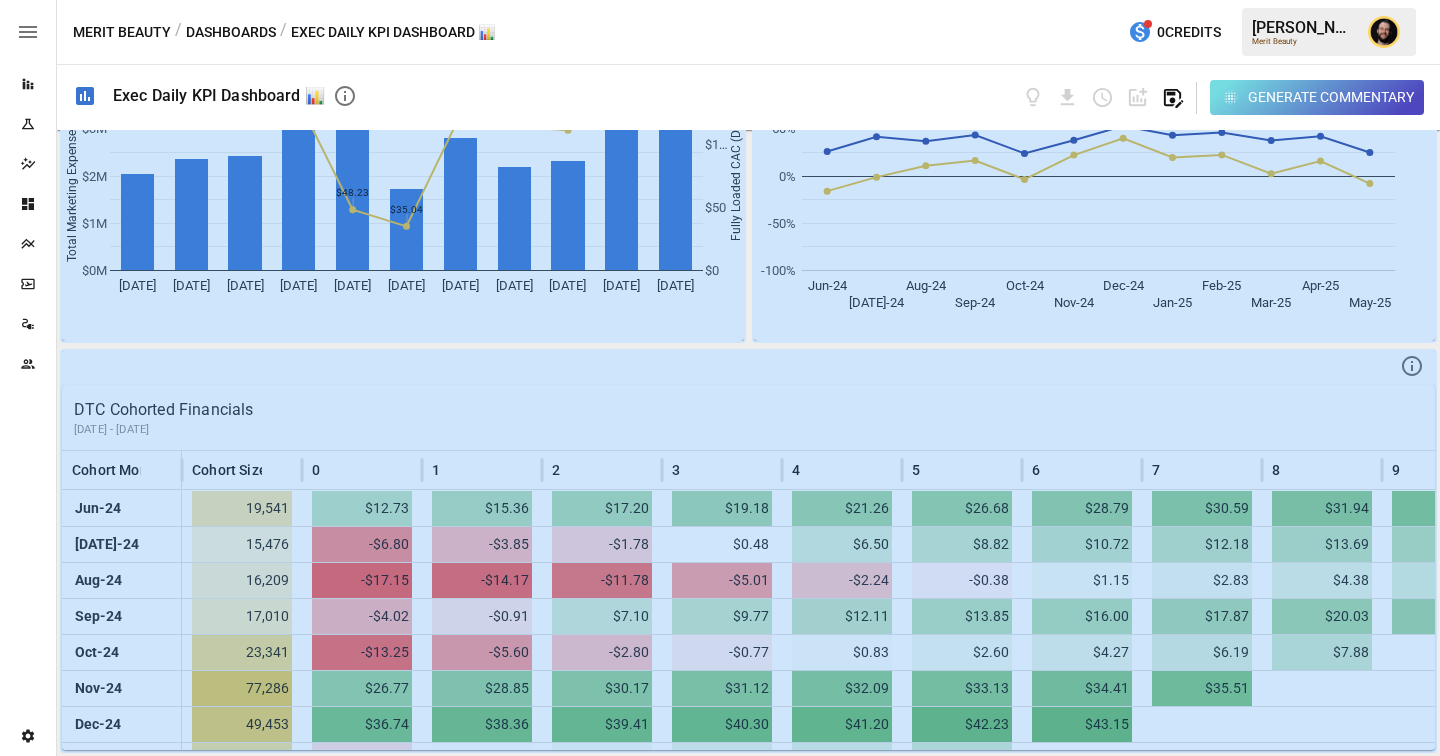click 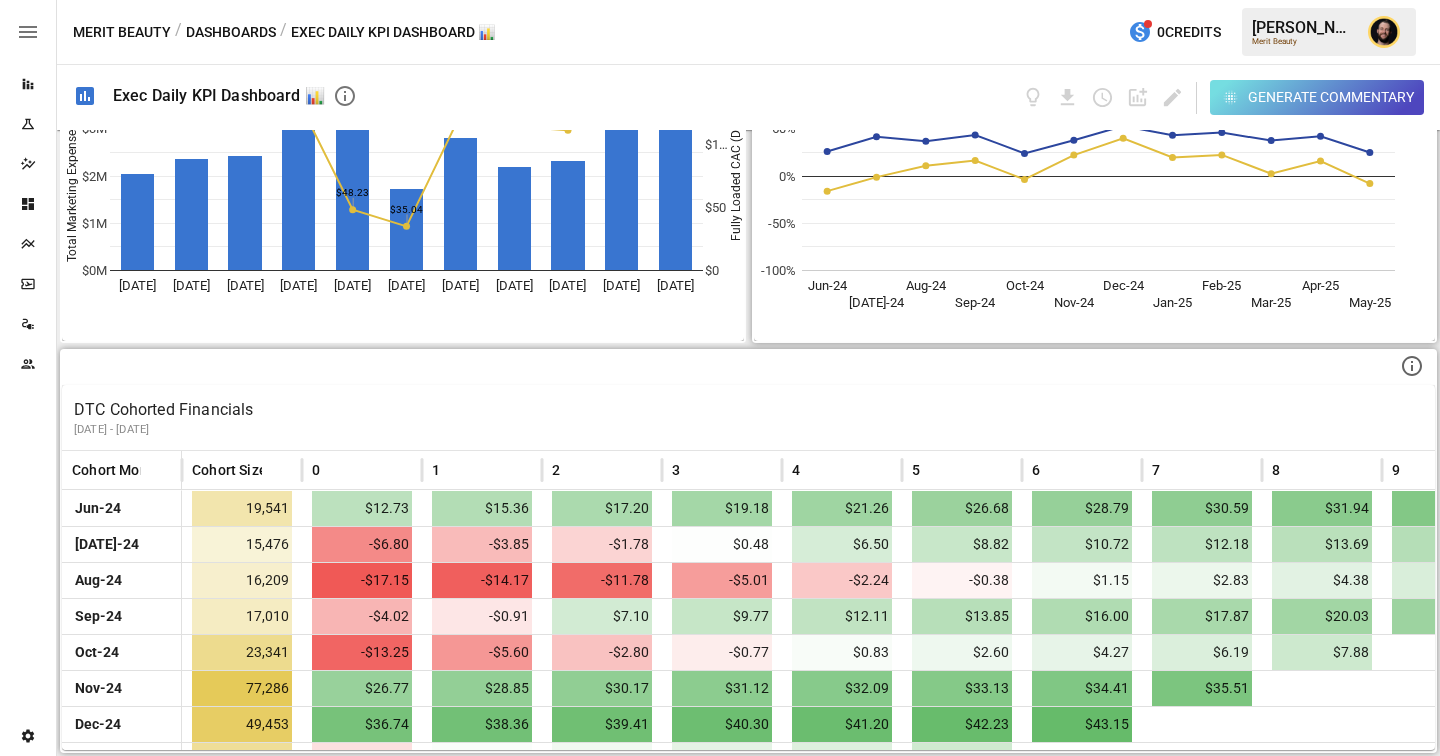 click on "DTC Cohorted Financials" at bounding box center [748, 410] 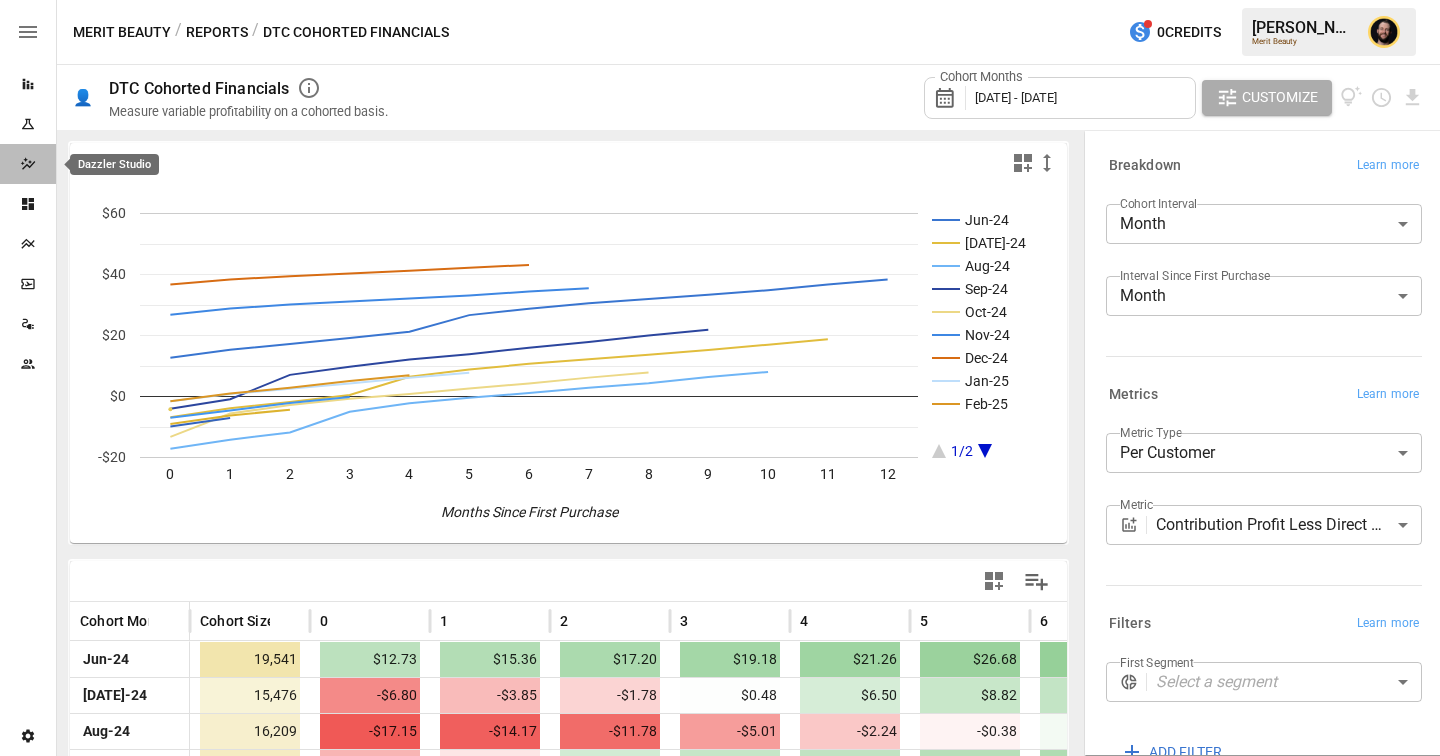 click 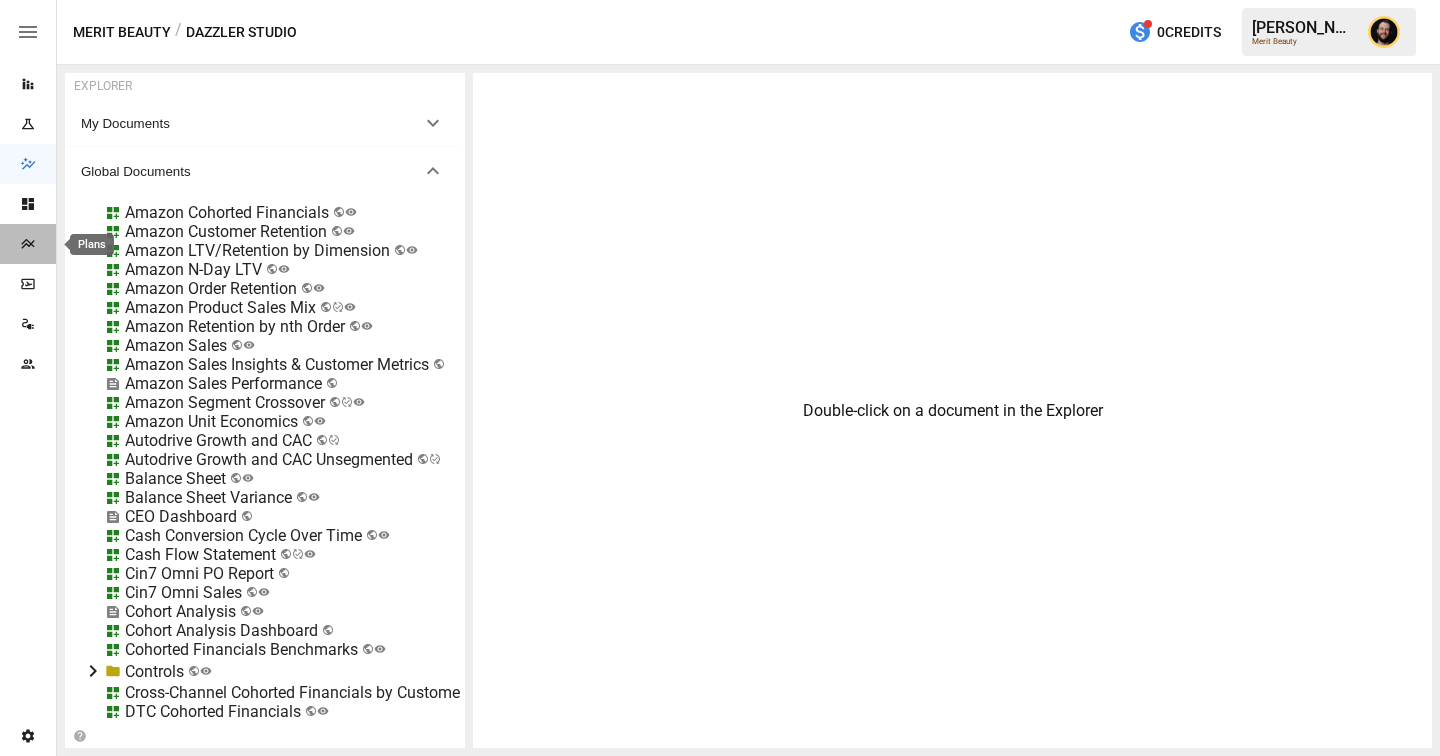 click 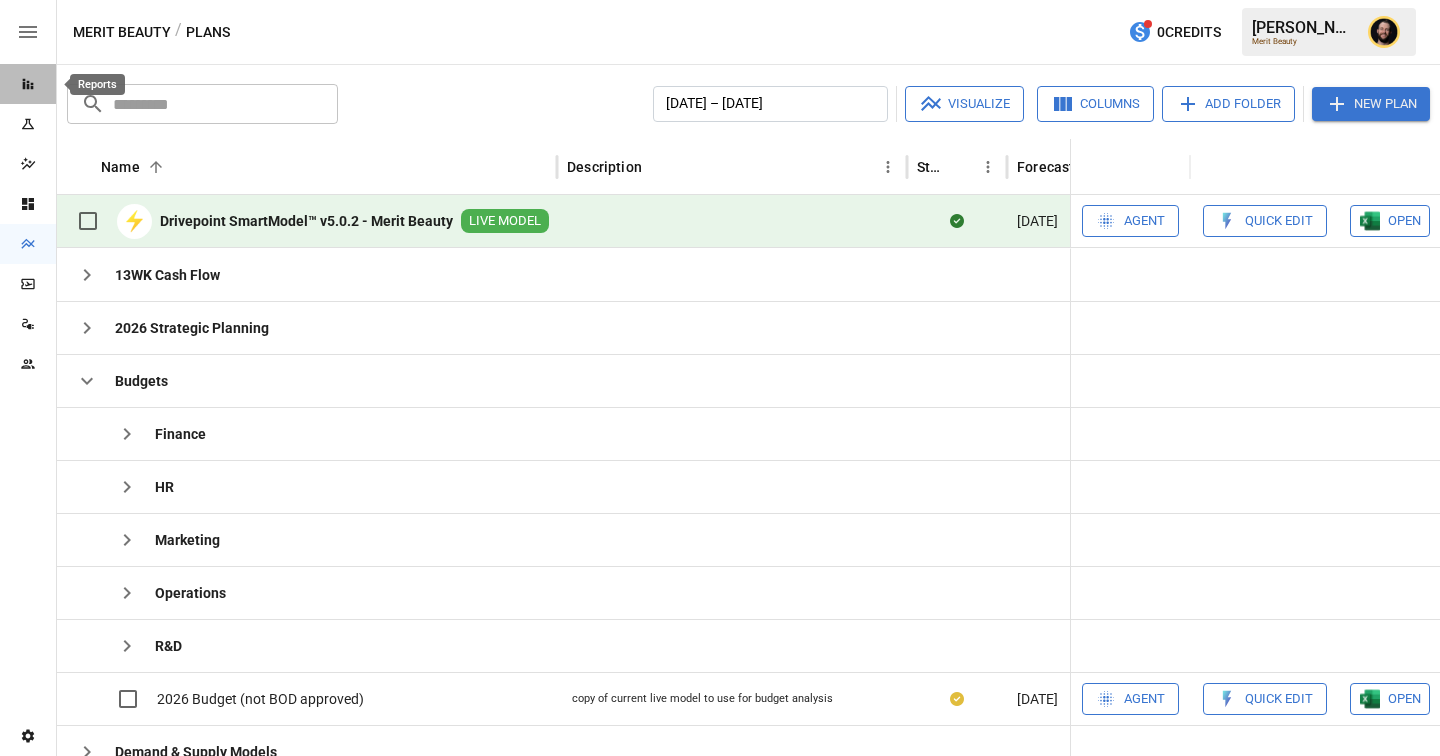click 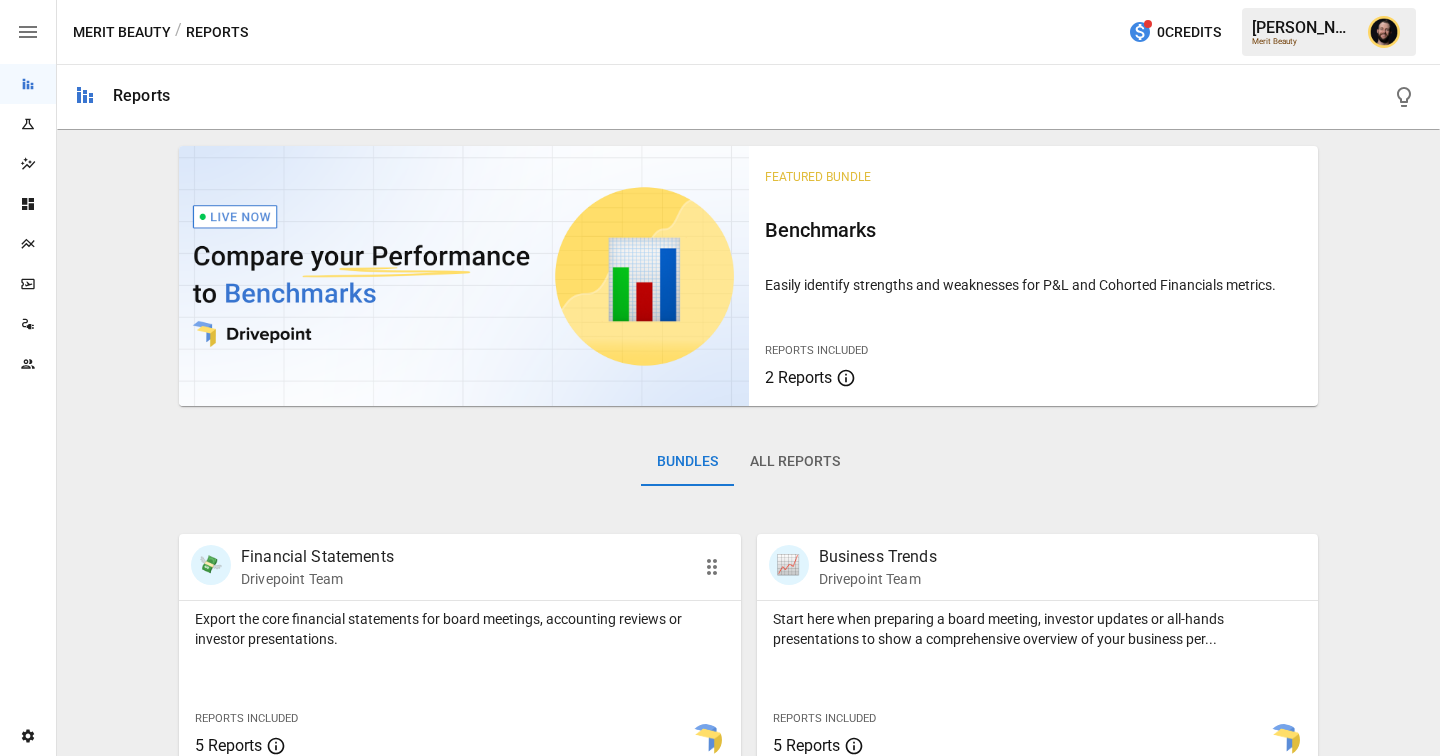 scroll, scrollTop: 441, scrollLeft: 0, axis: vertical 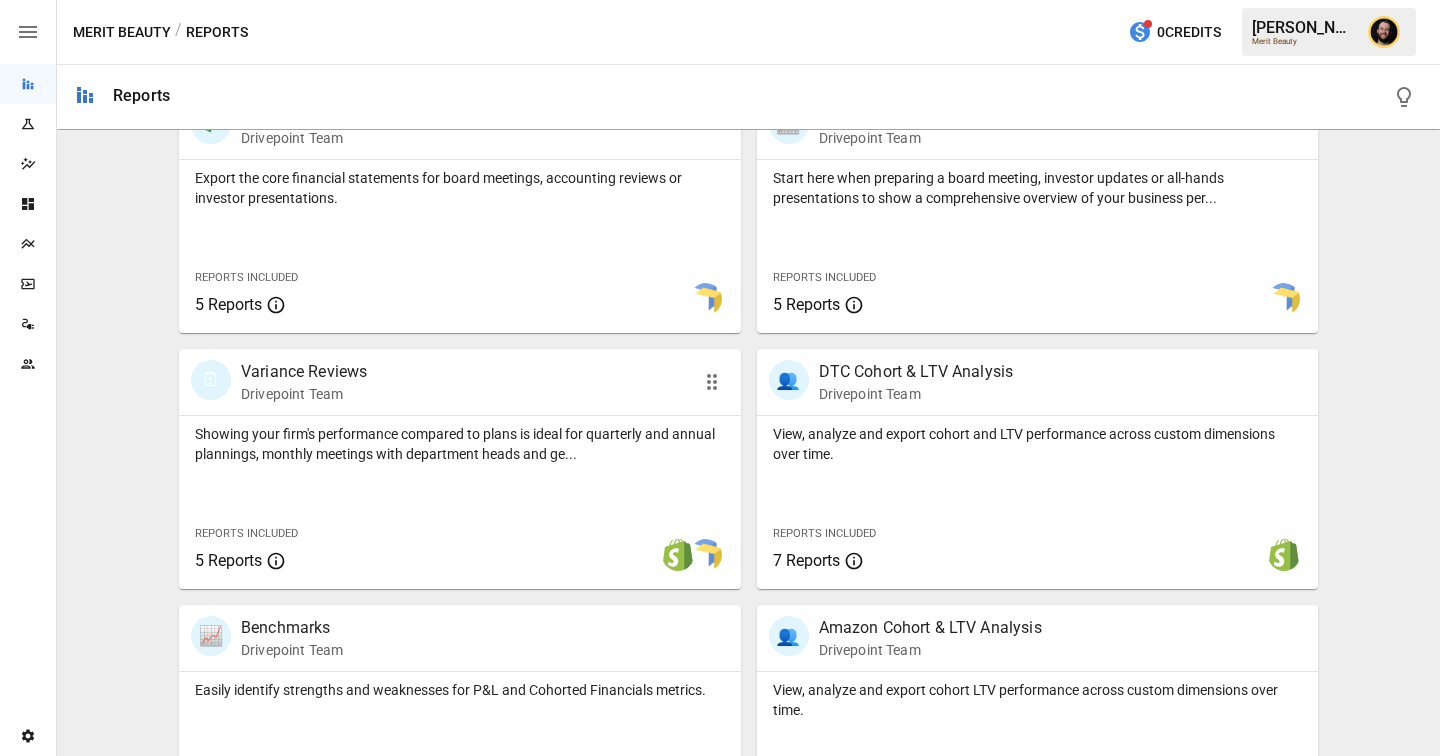 click on "Showing your firm's performance compared to plans is ideal for quarterly and annual plannings, monthly meetings with department heads and ge... Reports Included 5 Reports" at bounding box center (460, 502) 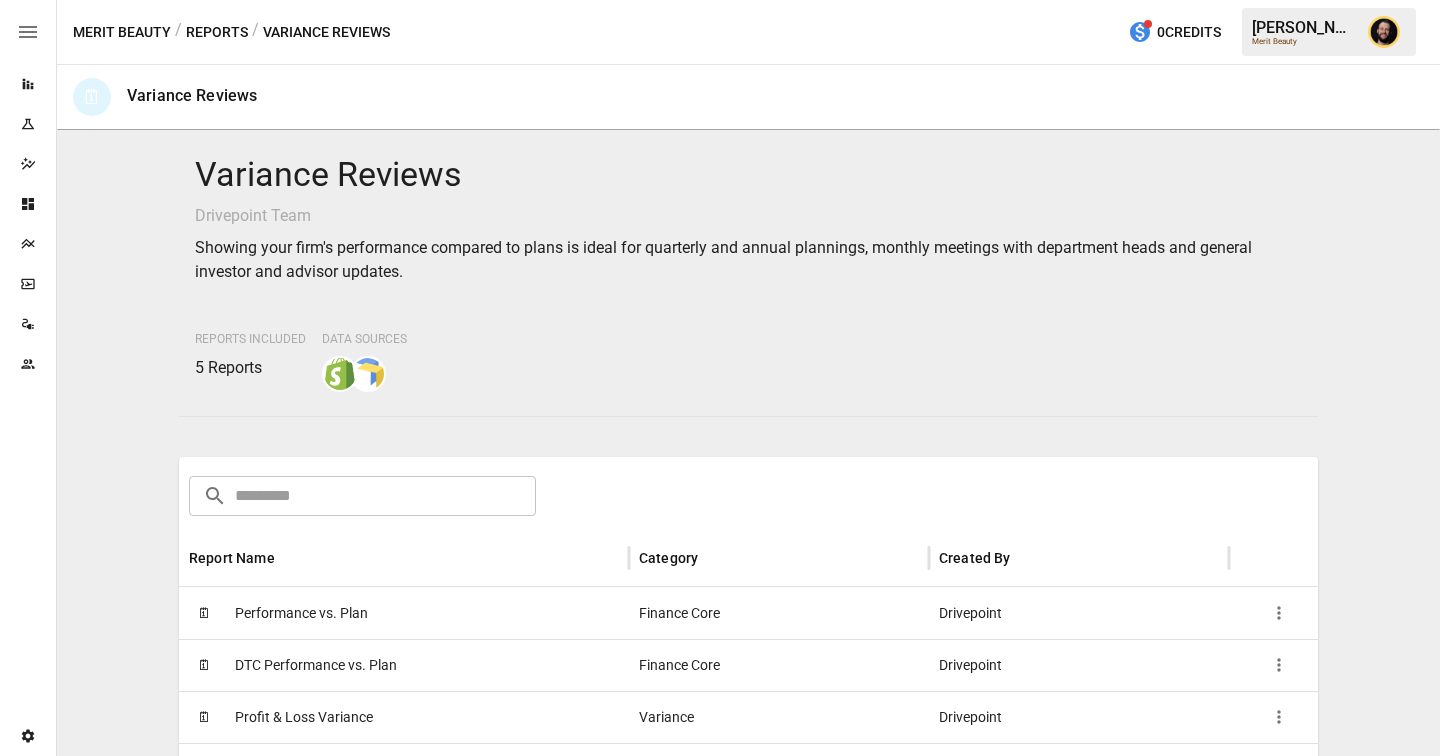 click on "Performance vs. Plan" at bounding box center [301, 613] 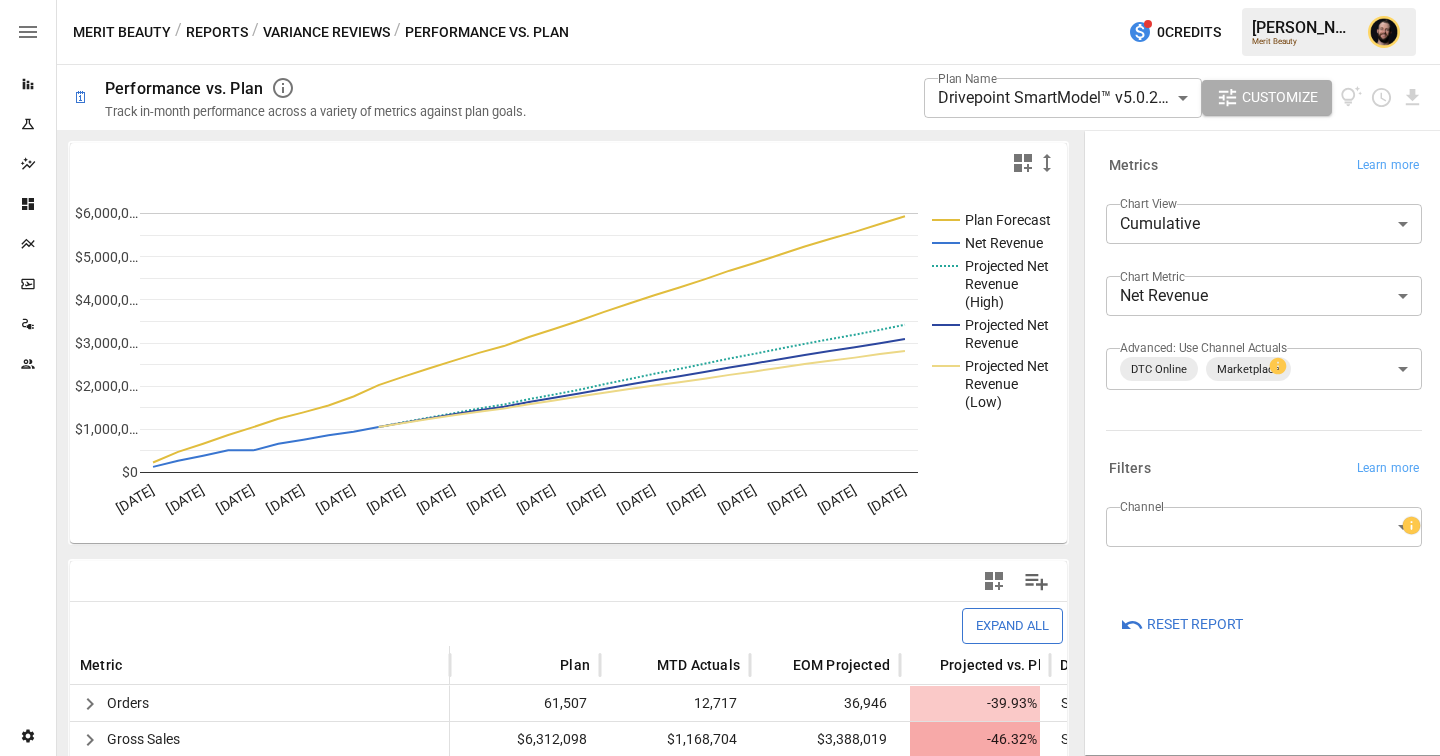 click on "Reports" at bounding box center (217, 32) 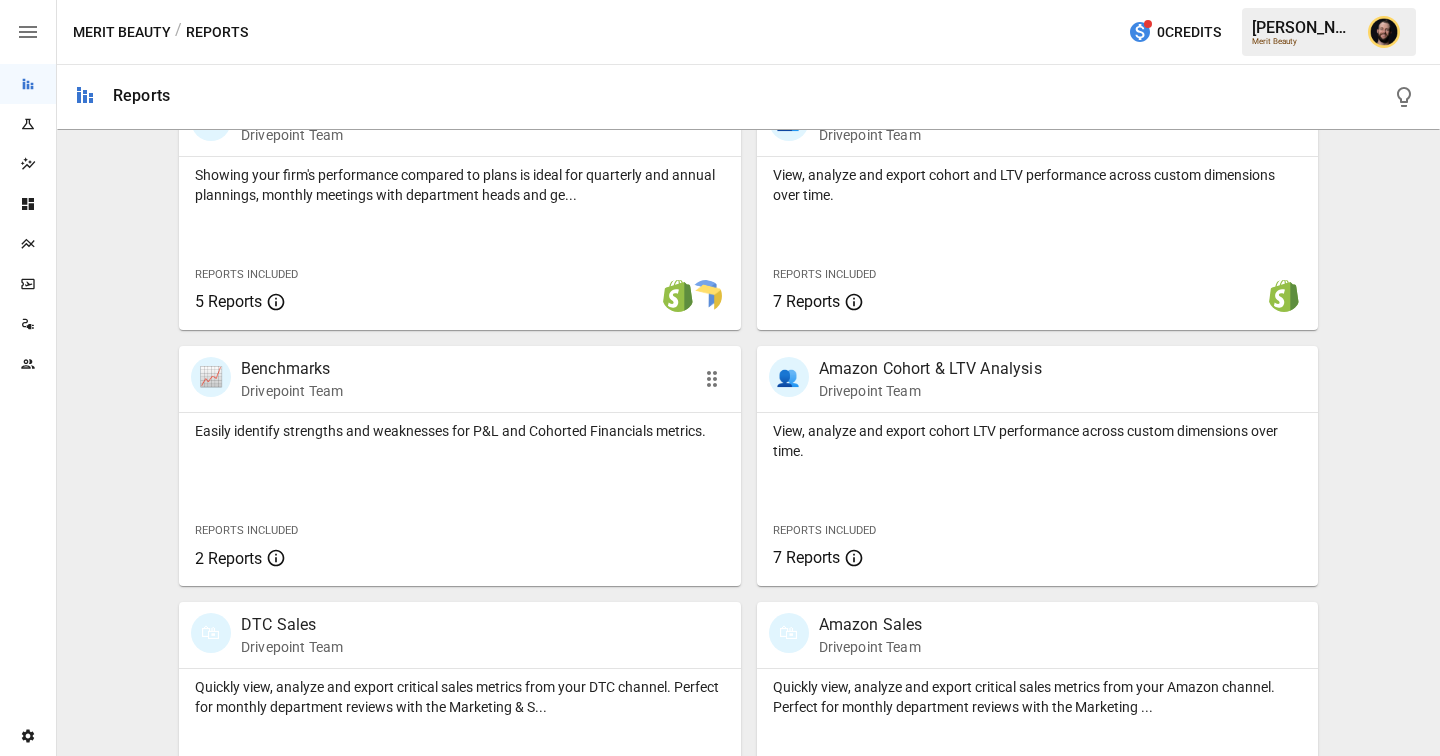 scroll, scrollTop: 587, scrollLeft: 0, axis: vertical 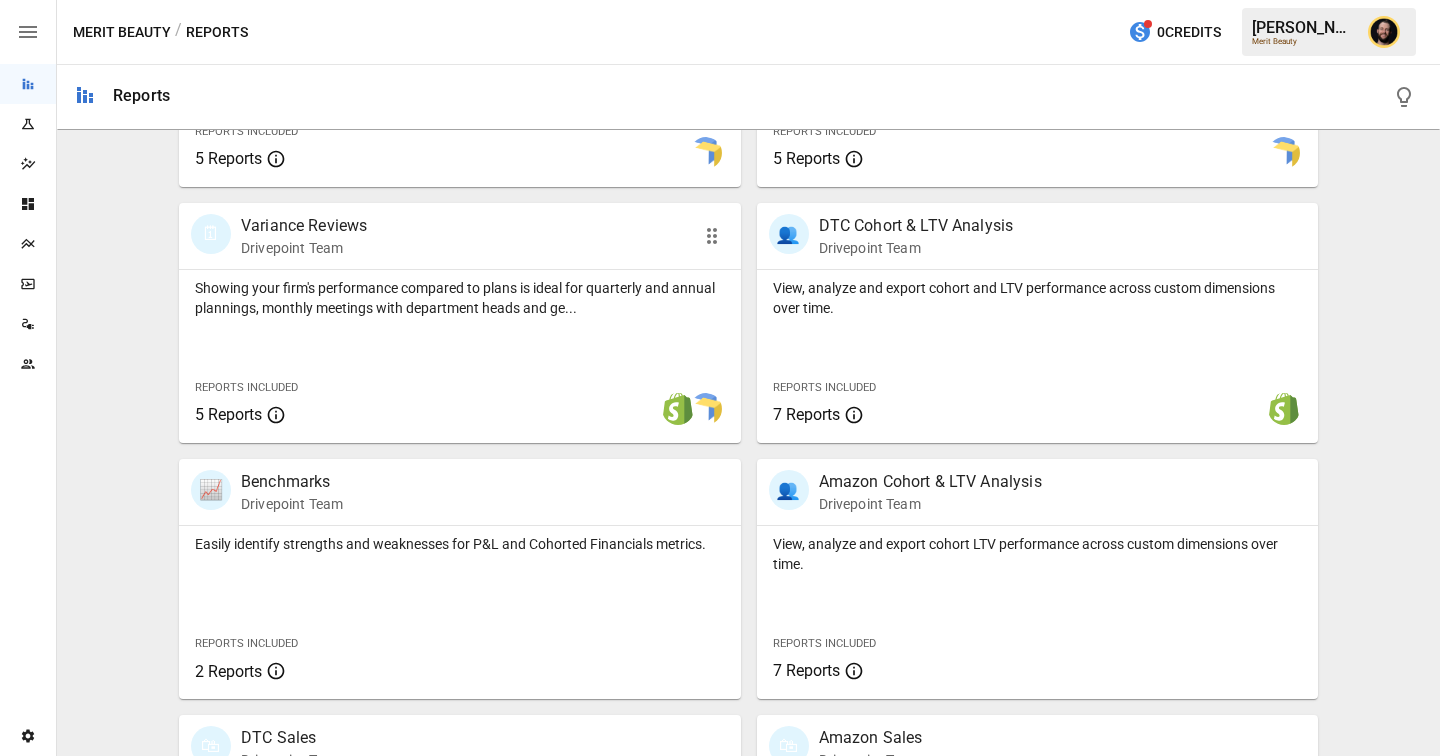 click on "Showing your firm's performance compared to plans is ideal for quarterly and annual plannings, monthly meetings with department heads and ge... Reports Included 5 Reports" at bounding box center [460, 356] 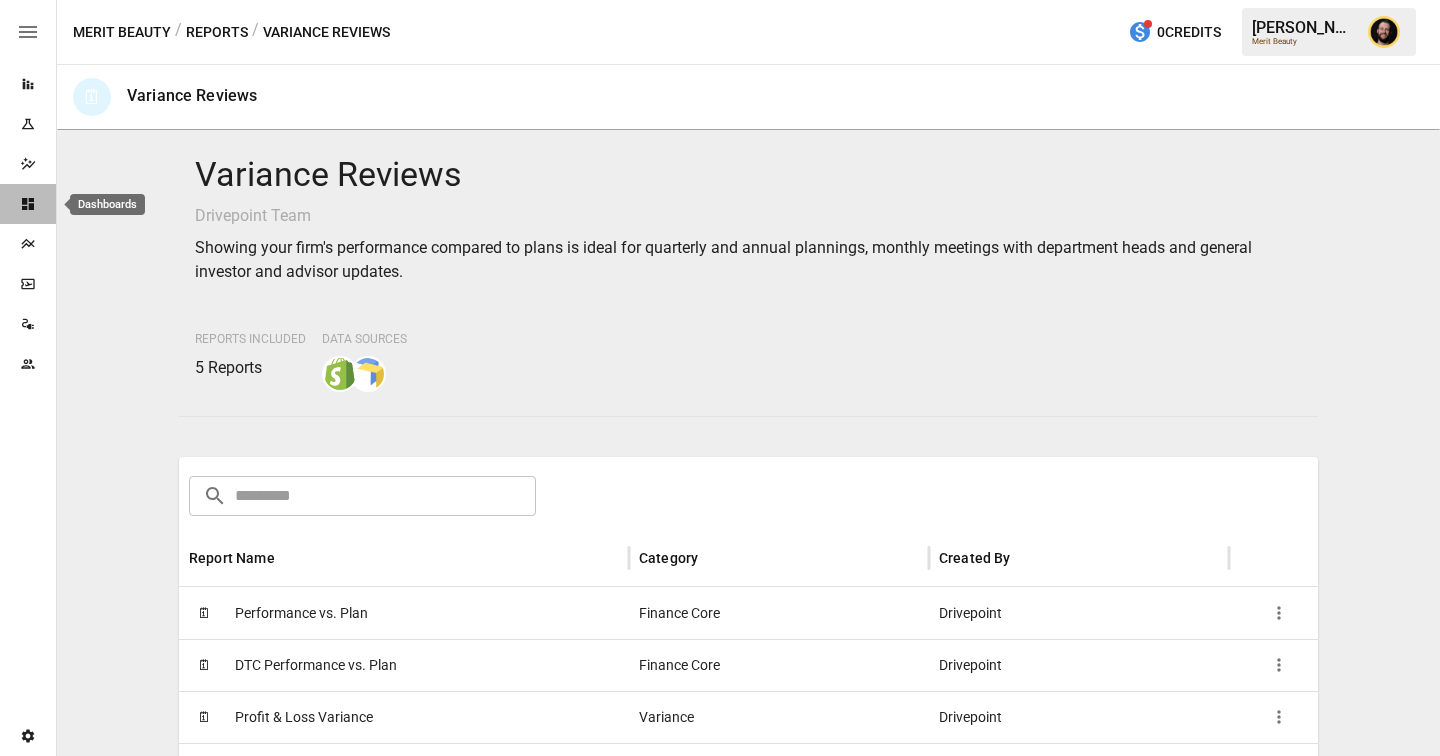 click 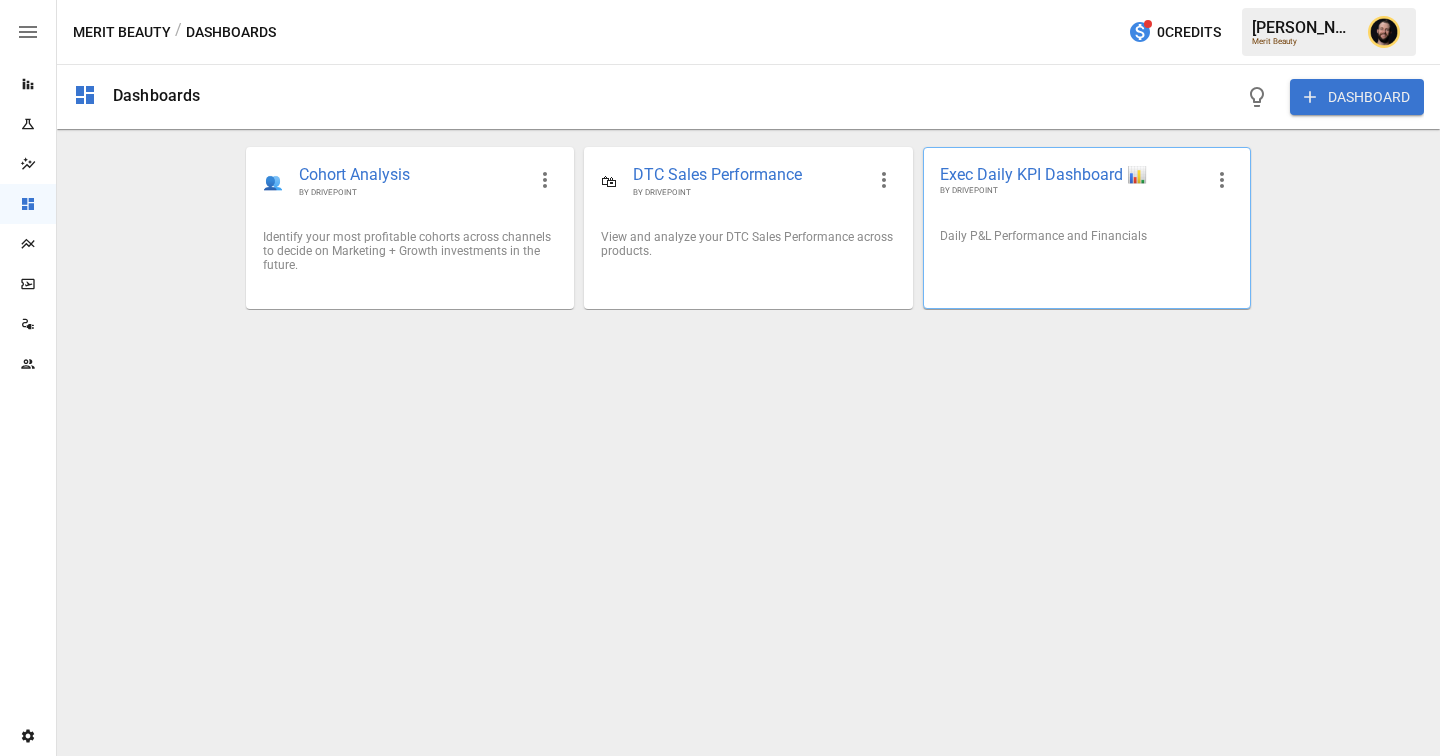 click on "Exec Daily KPI Dashboard 📊" at bounding box center [1071, 174] 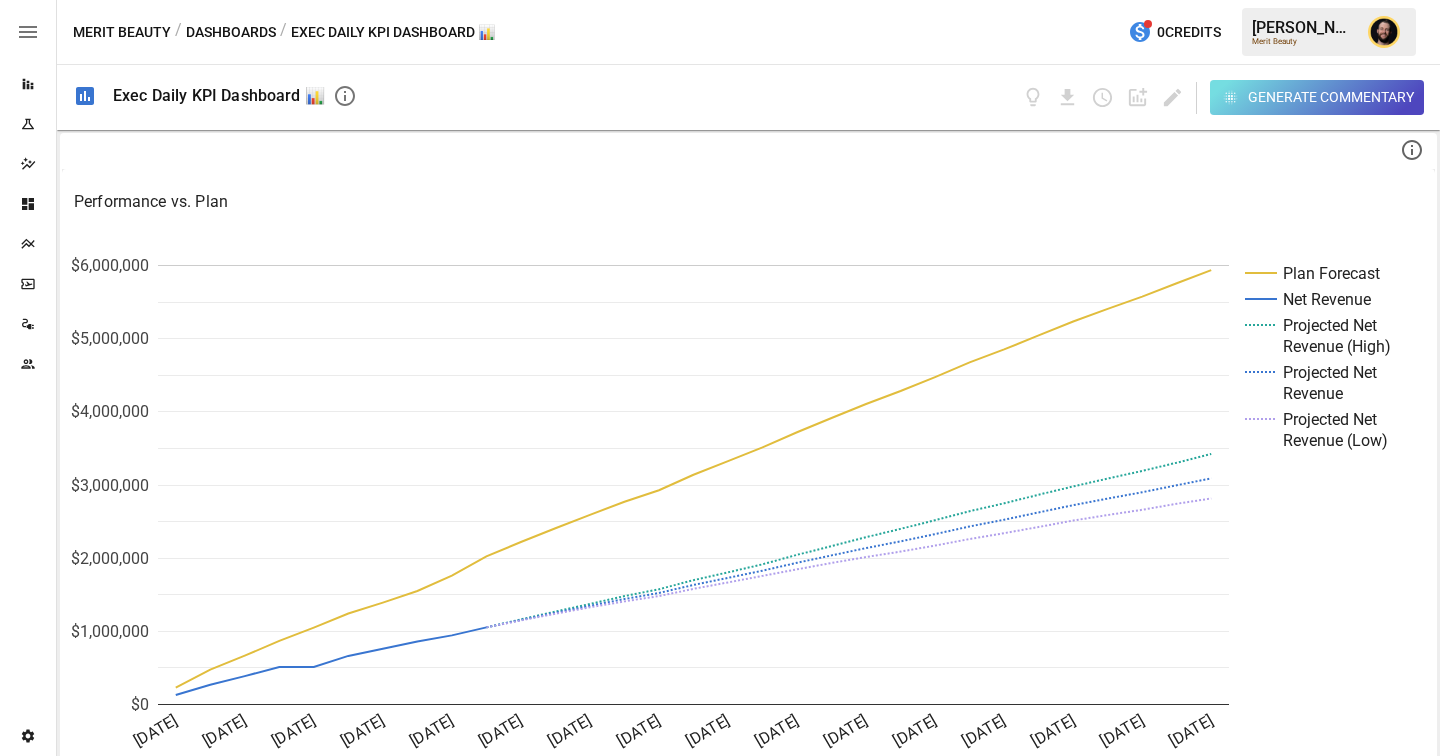 click on "Dashboards" at bounding box center [231, 32] 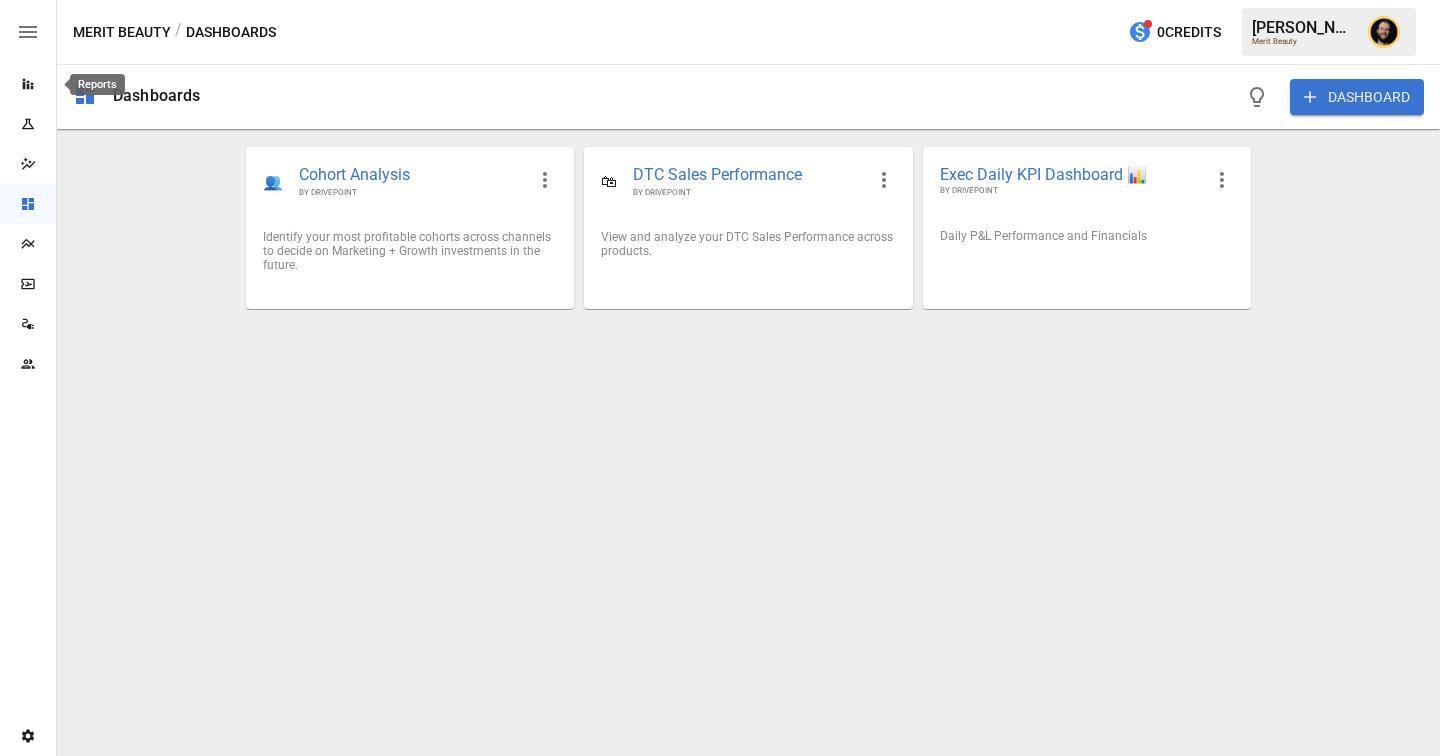 click 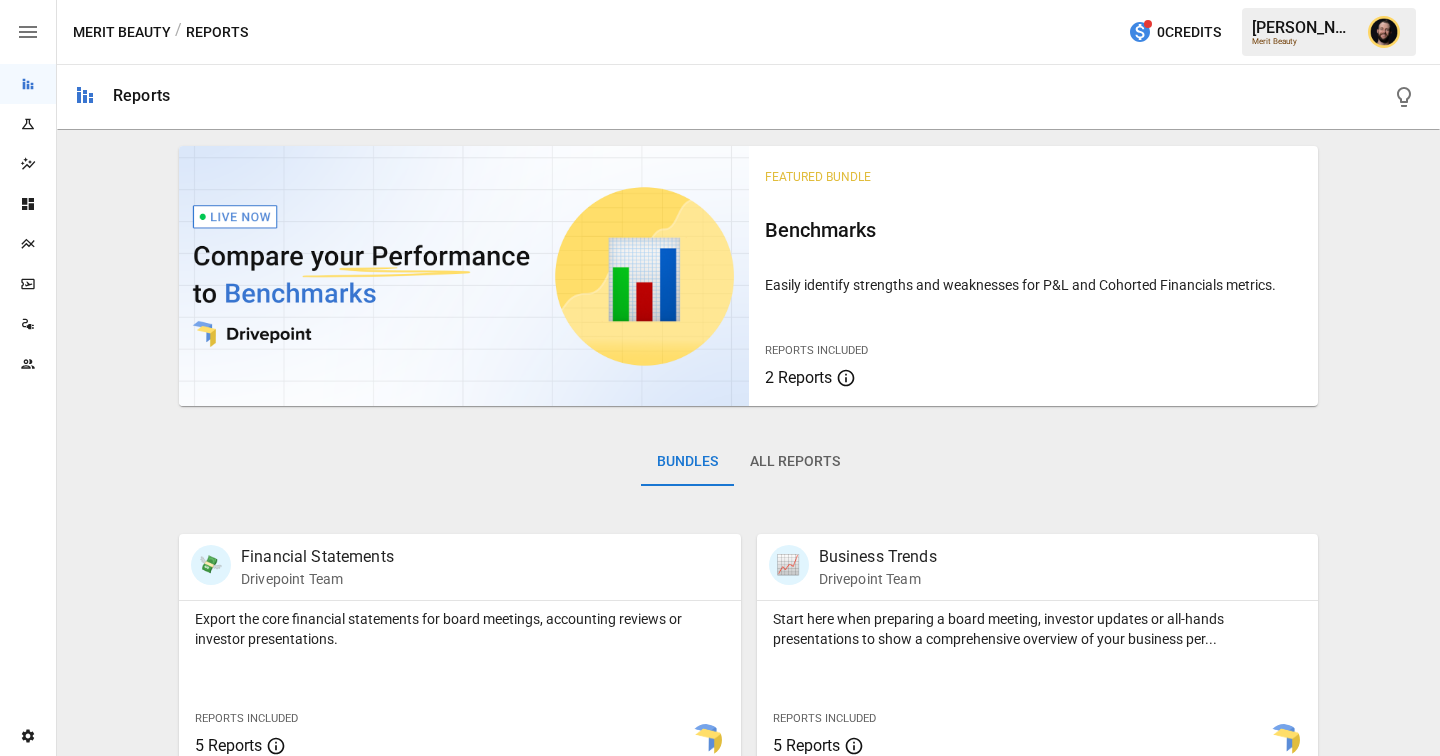 scroll, scrollTop: 260, scrollLeft: 0, axis: vertical 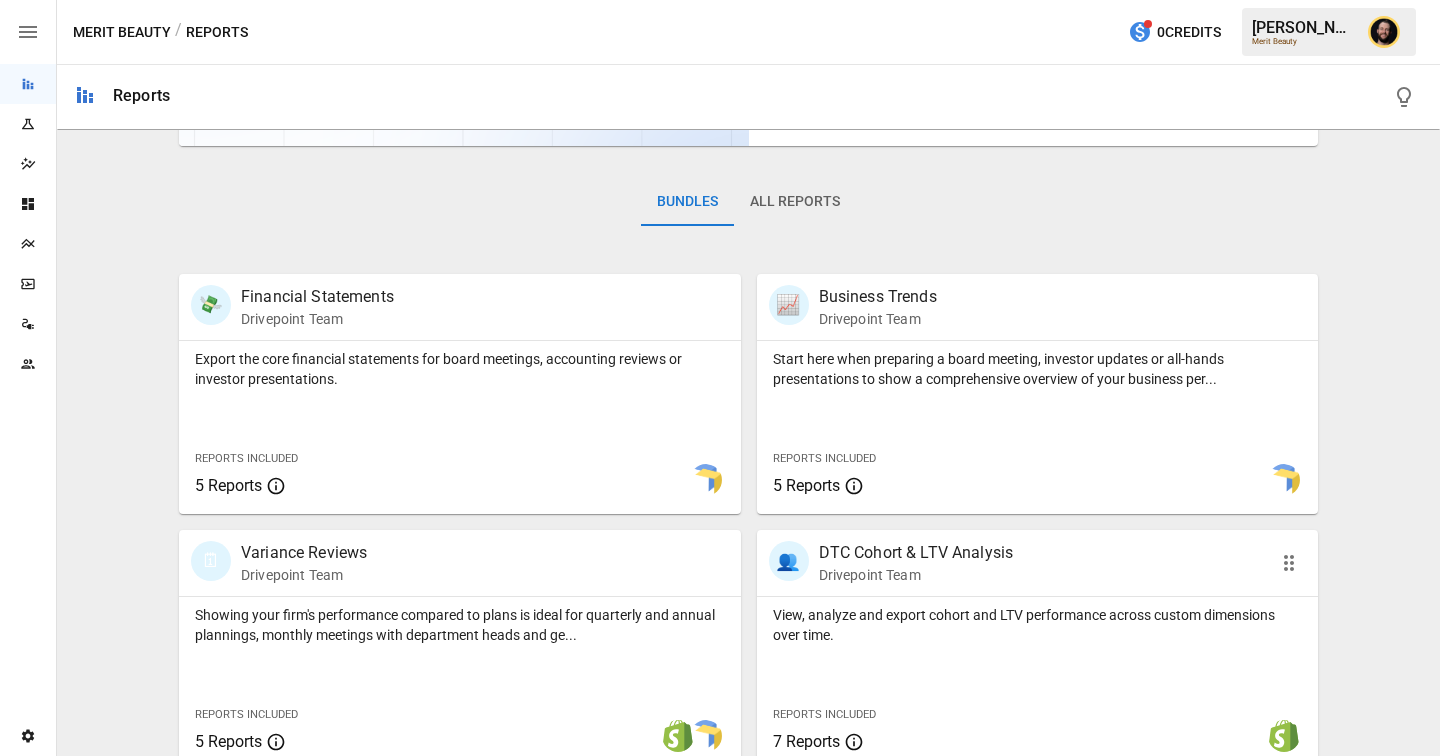 click on "👥 DTC Cohort & LTV Analysis Drivepoint Team" at bounding box center [1038, 563] 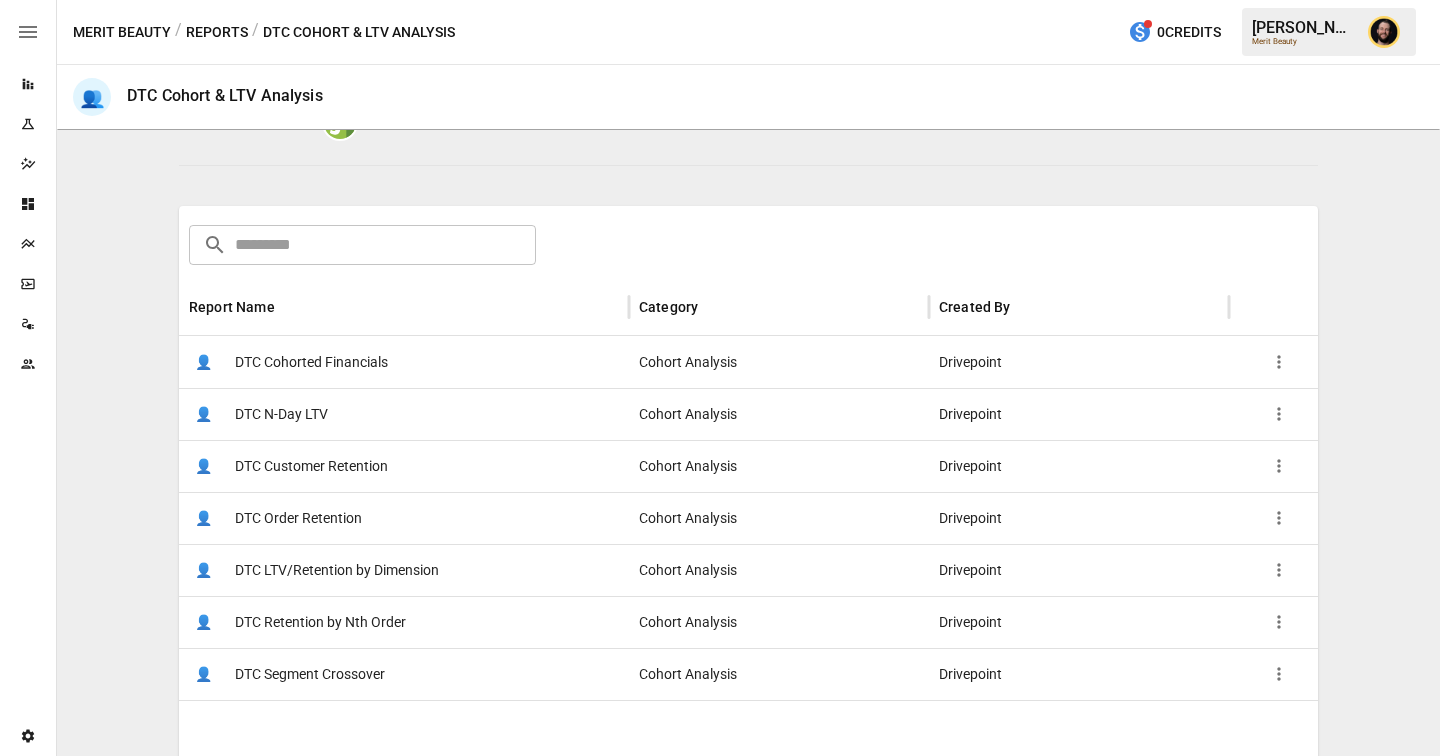 scroll, scrollTop: 234, scrollLeft: 0, axis: vertical 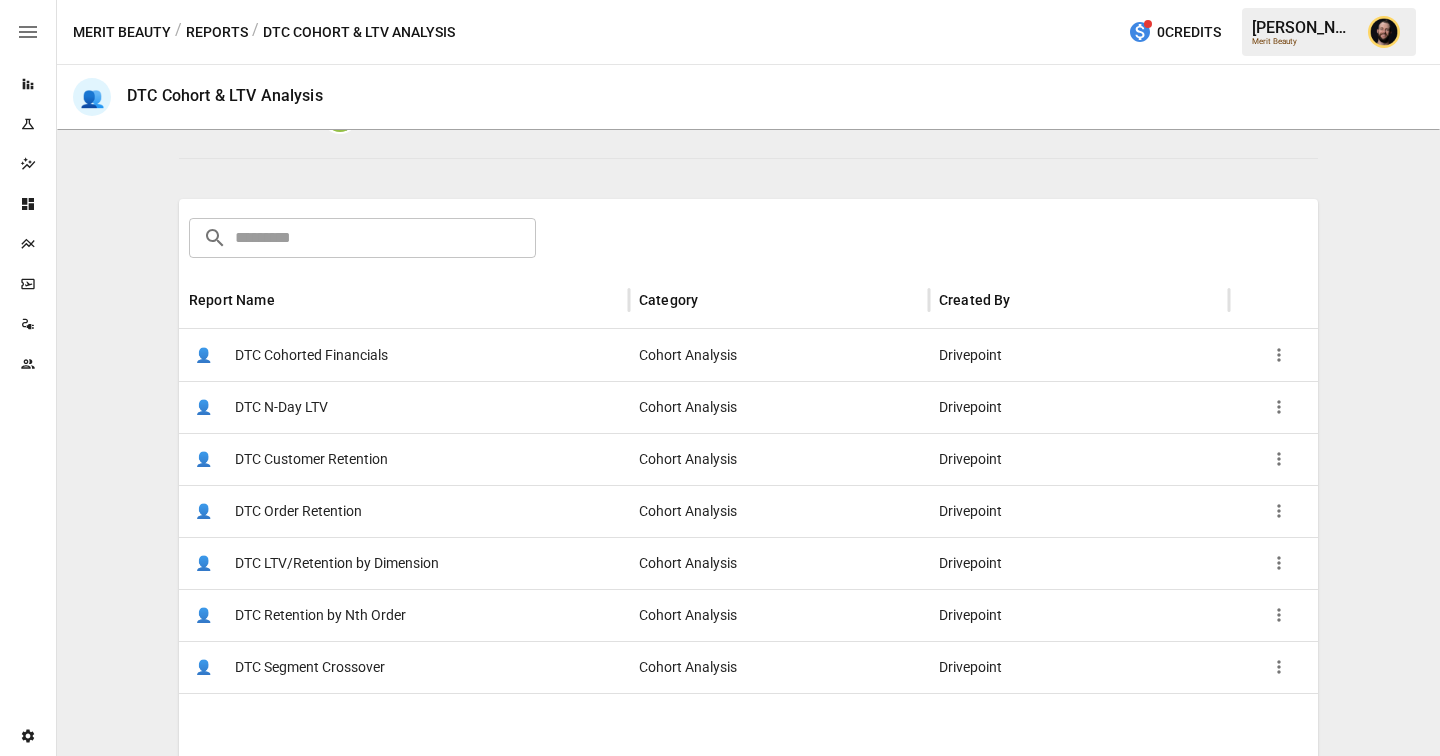 click on "👤 DTC Cohorted Financials" at bounding box center (404, 355) 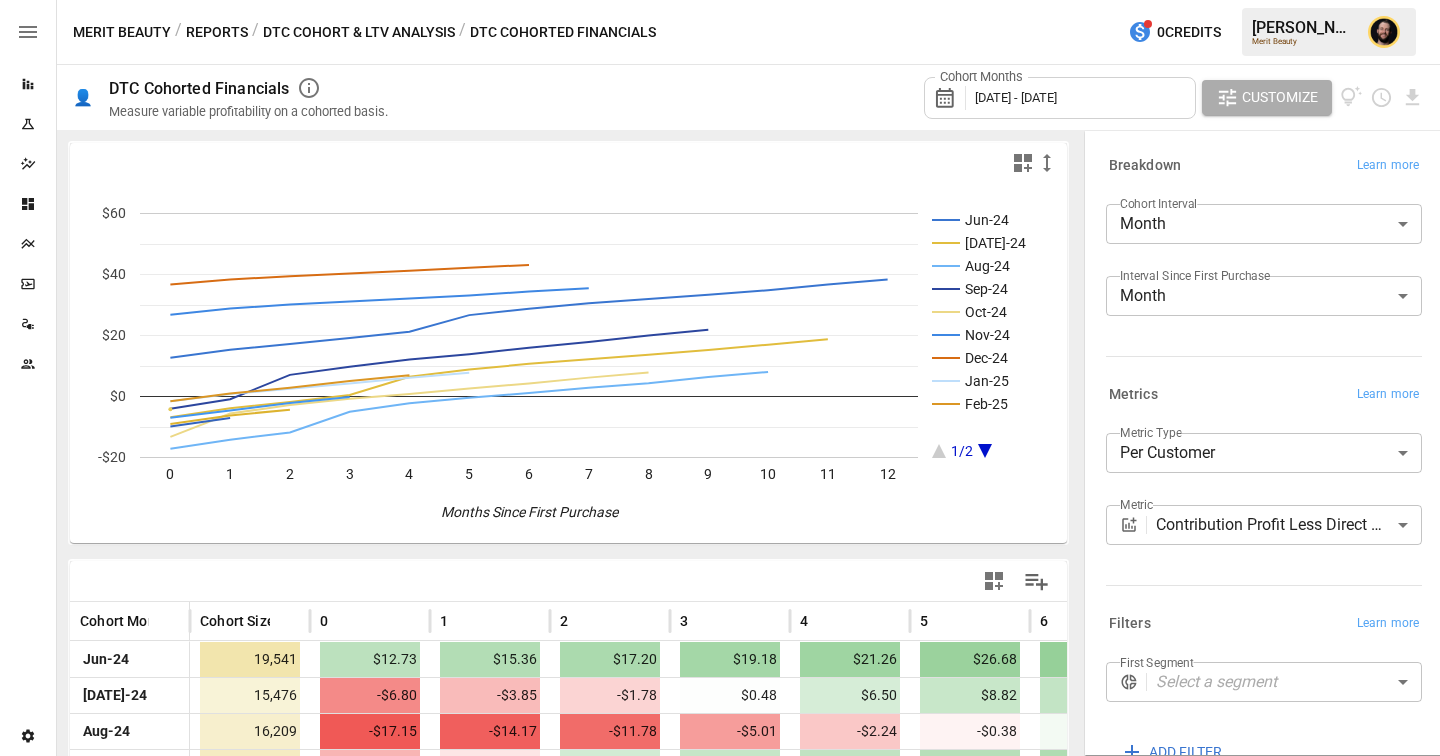 scroll, scrollTop: 366, scrollLeft: 0, axis: vertical 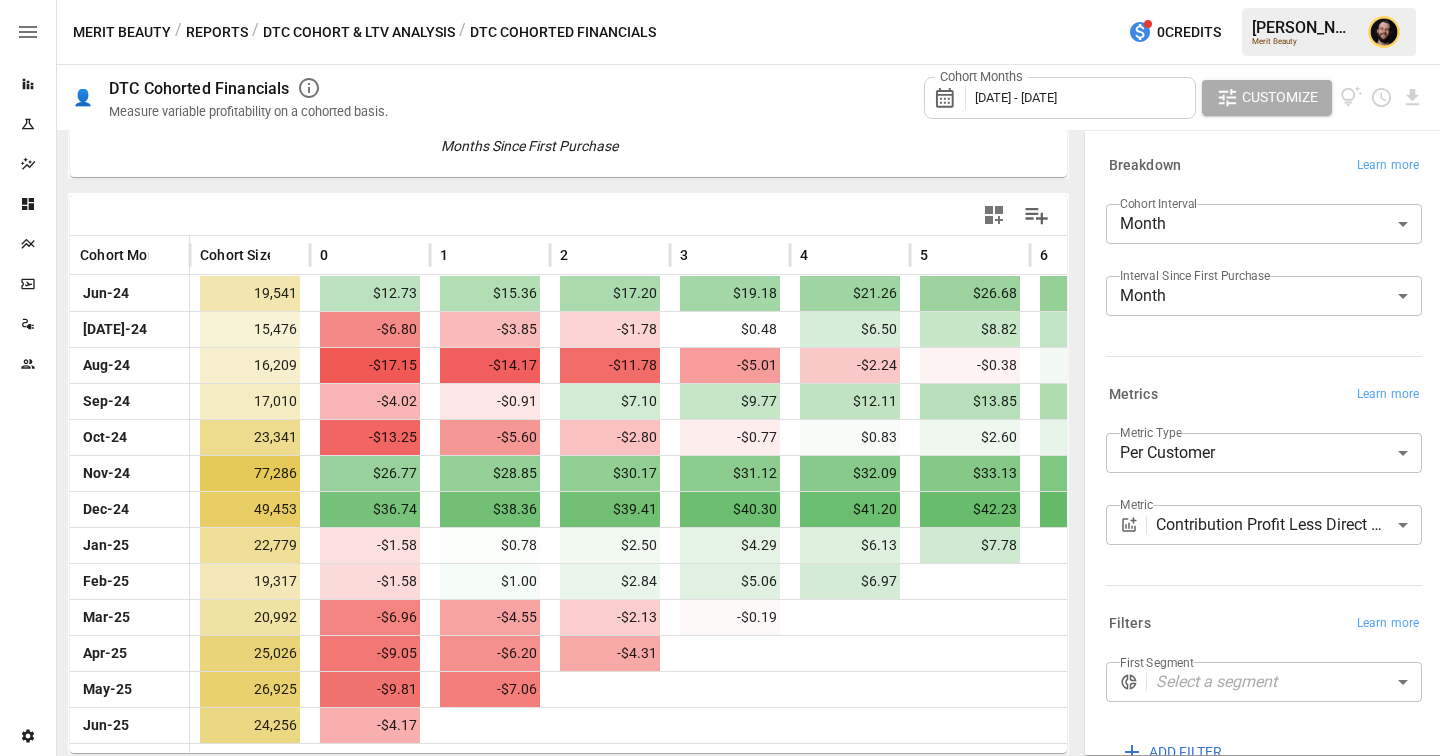 click on "Merit Beauty / Reports / DTC Cohort & LTV Analysis / DTC Cohorted Financials 0  Credits [PERSON_NAME] Merit Beauty" at bounding box center (748, 32) 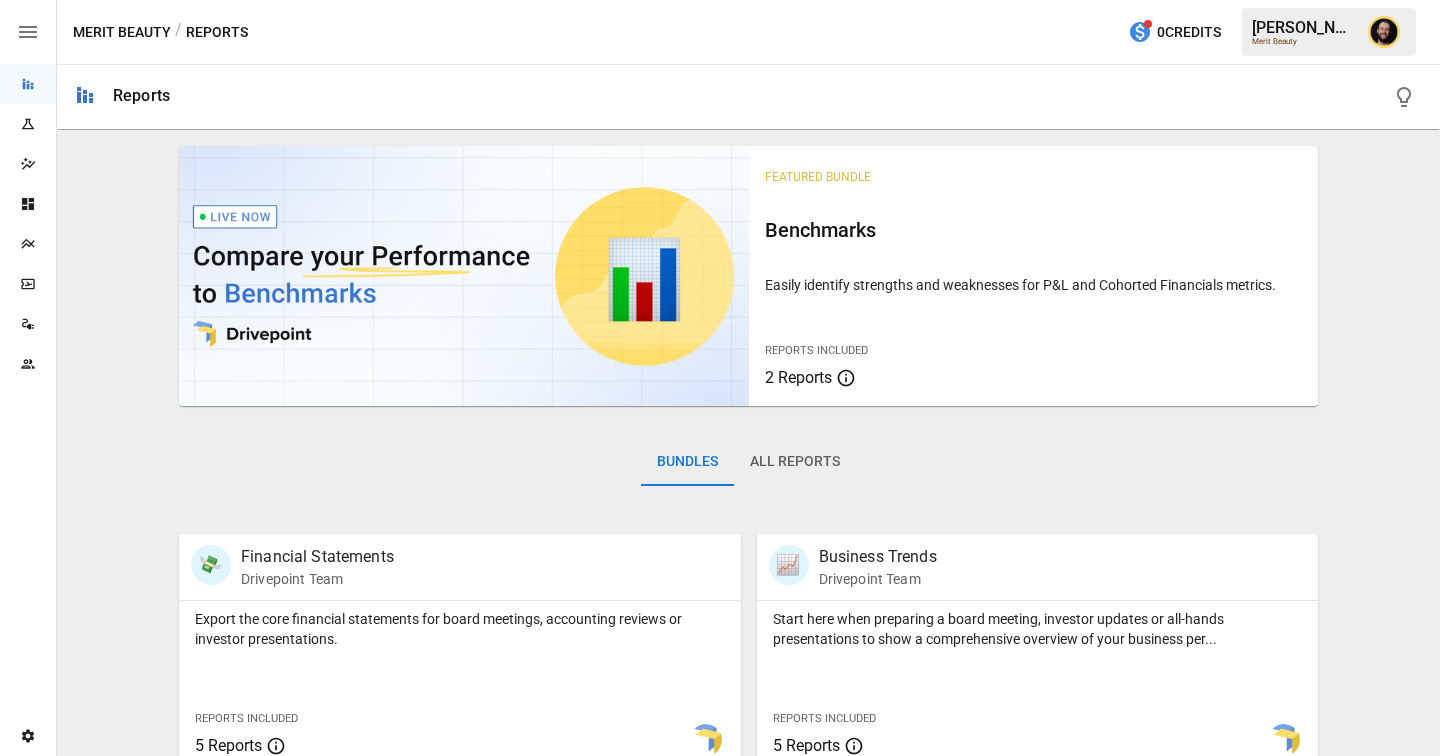 scroll, scrollTop: 794, scrollLeft: 0, axis: vertical 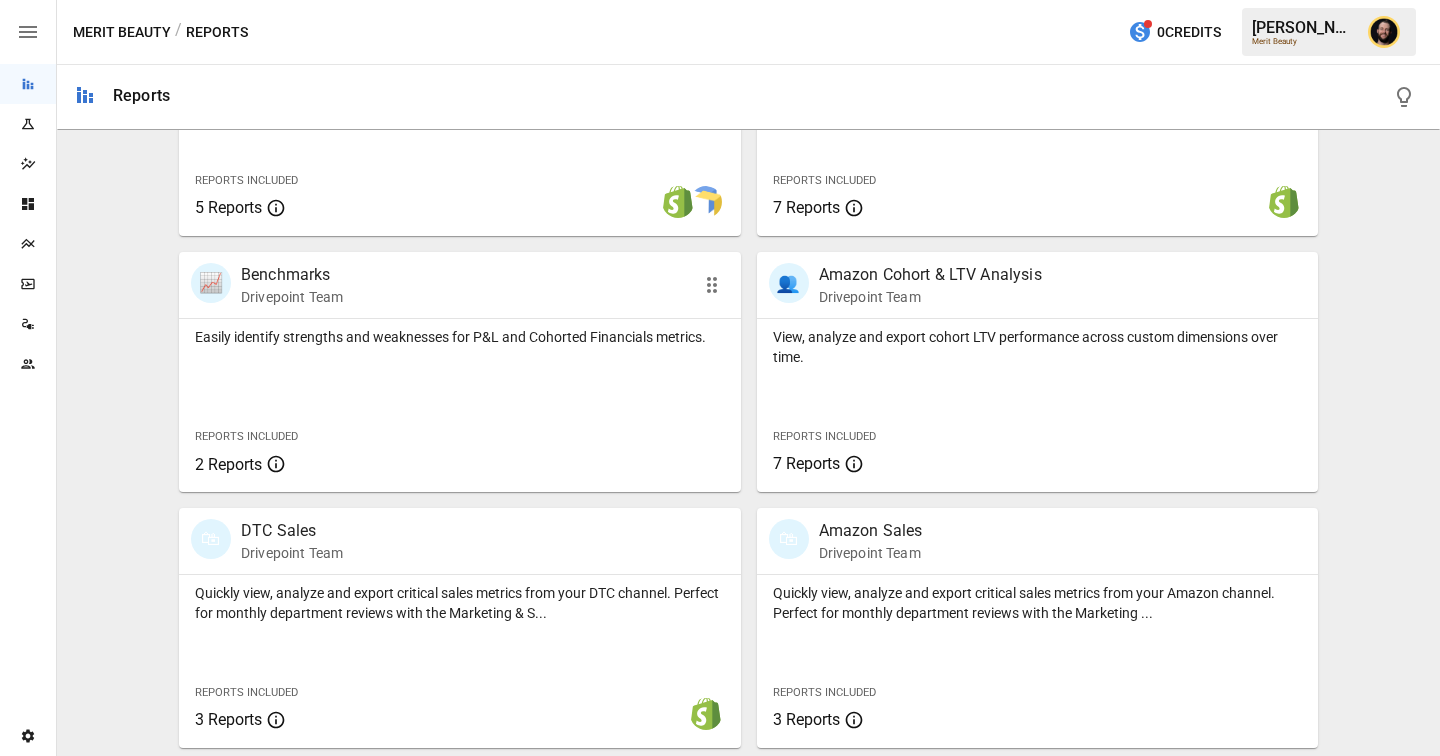 click on "Easily identify strengths and weaknesses for P&L and Cohorted Financials metrics." at bounding box center (460, 337) 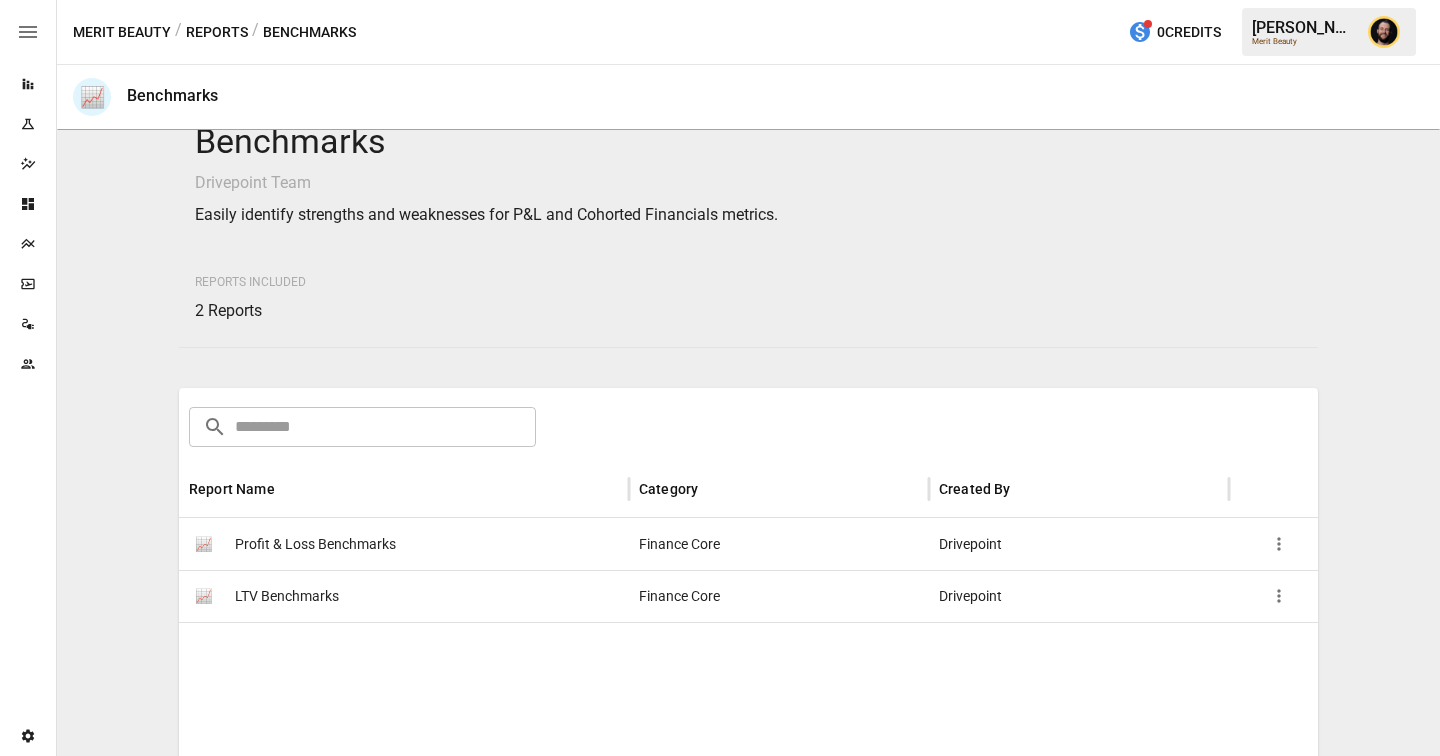 scroll, scrollTop: 35, scrollLeft: 0, axis: vertical 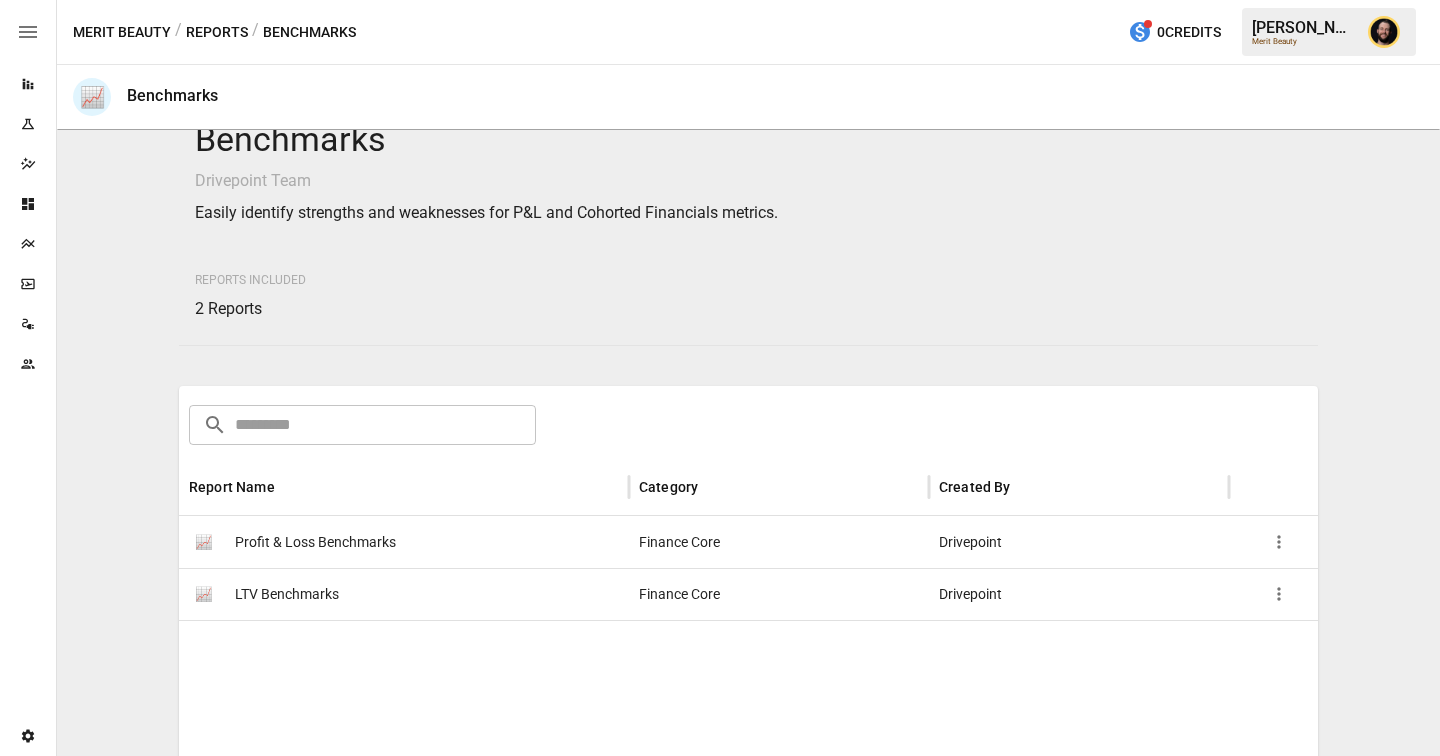click on "Profit & Loss Benchmarks" at bounding box center (315, 542) 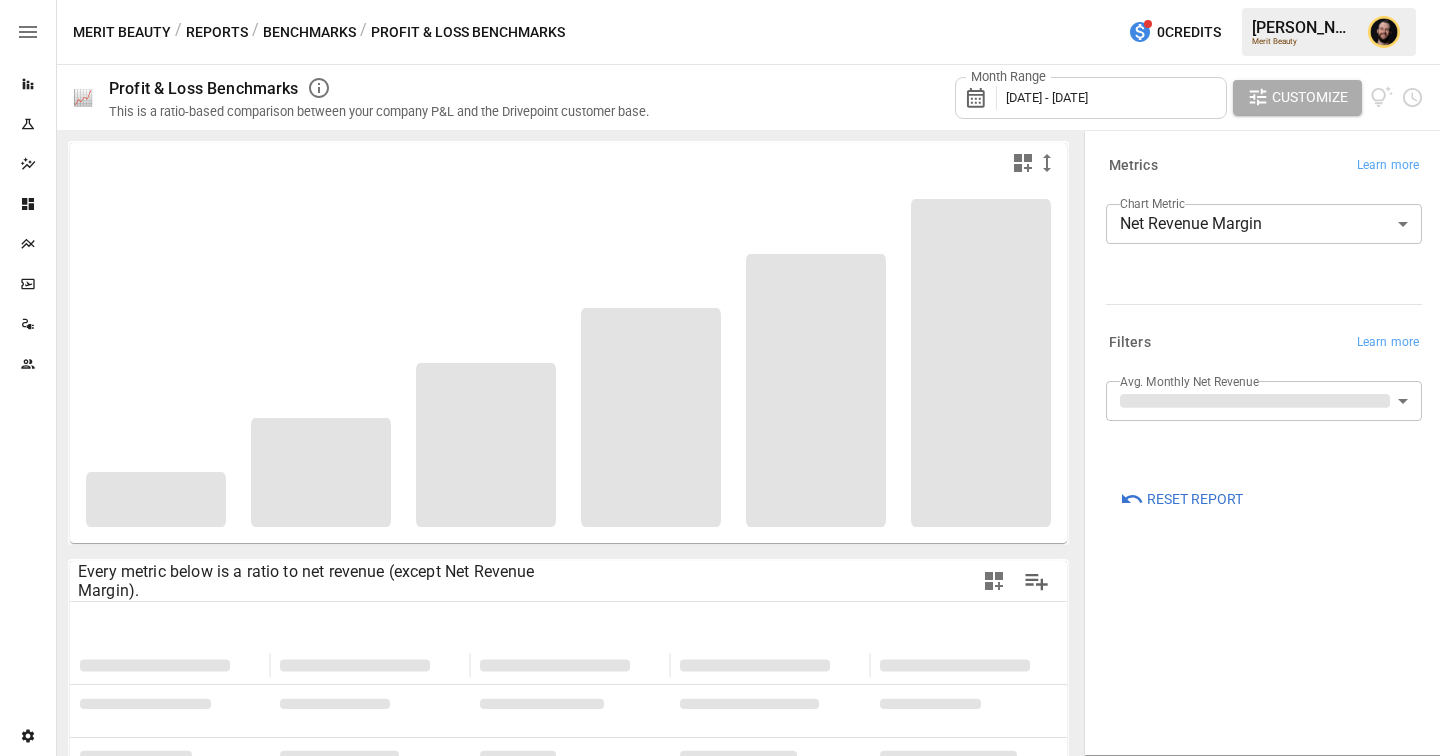 click on "Avg. Monthly Net Revenue ​" at bounding box center [1260, 405] 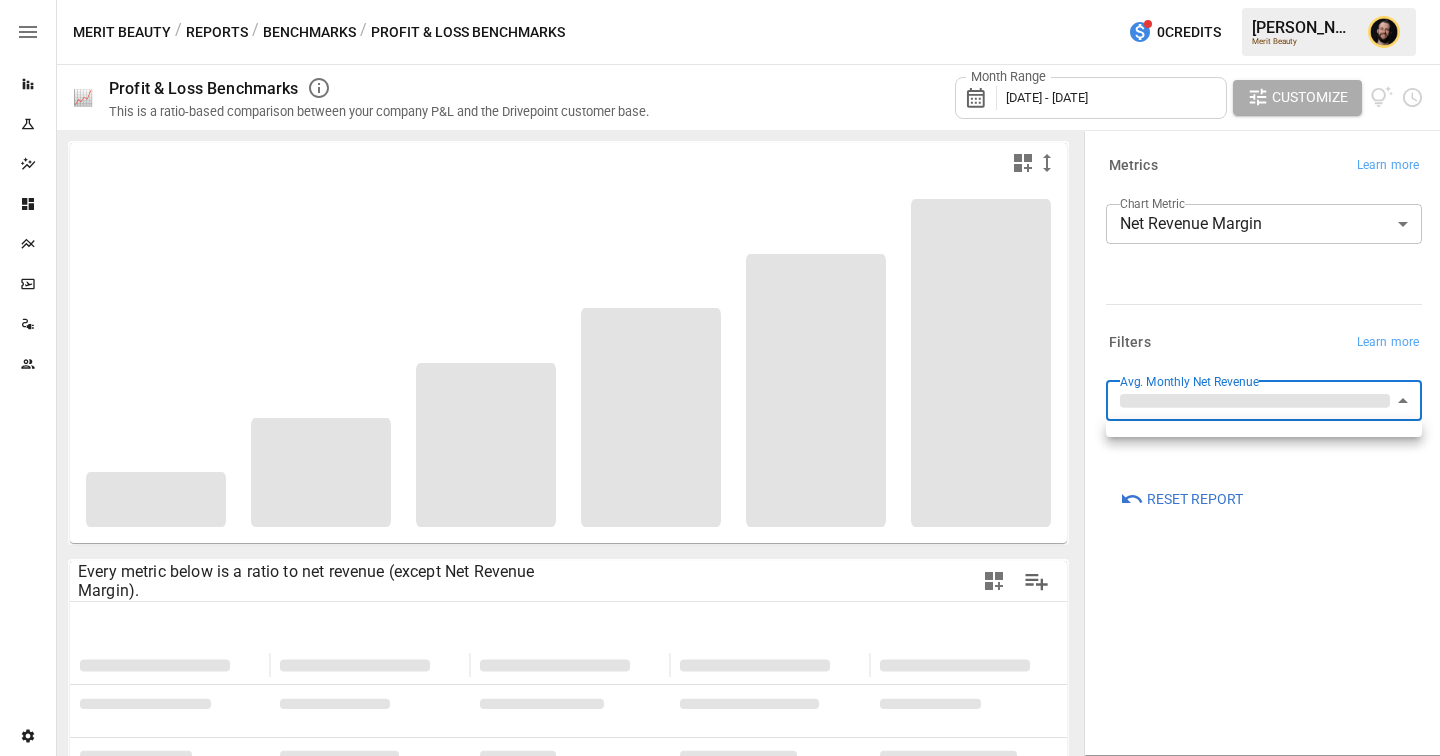 click at bounding box center [720, 378] 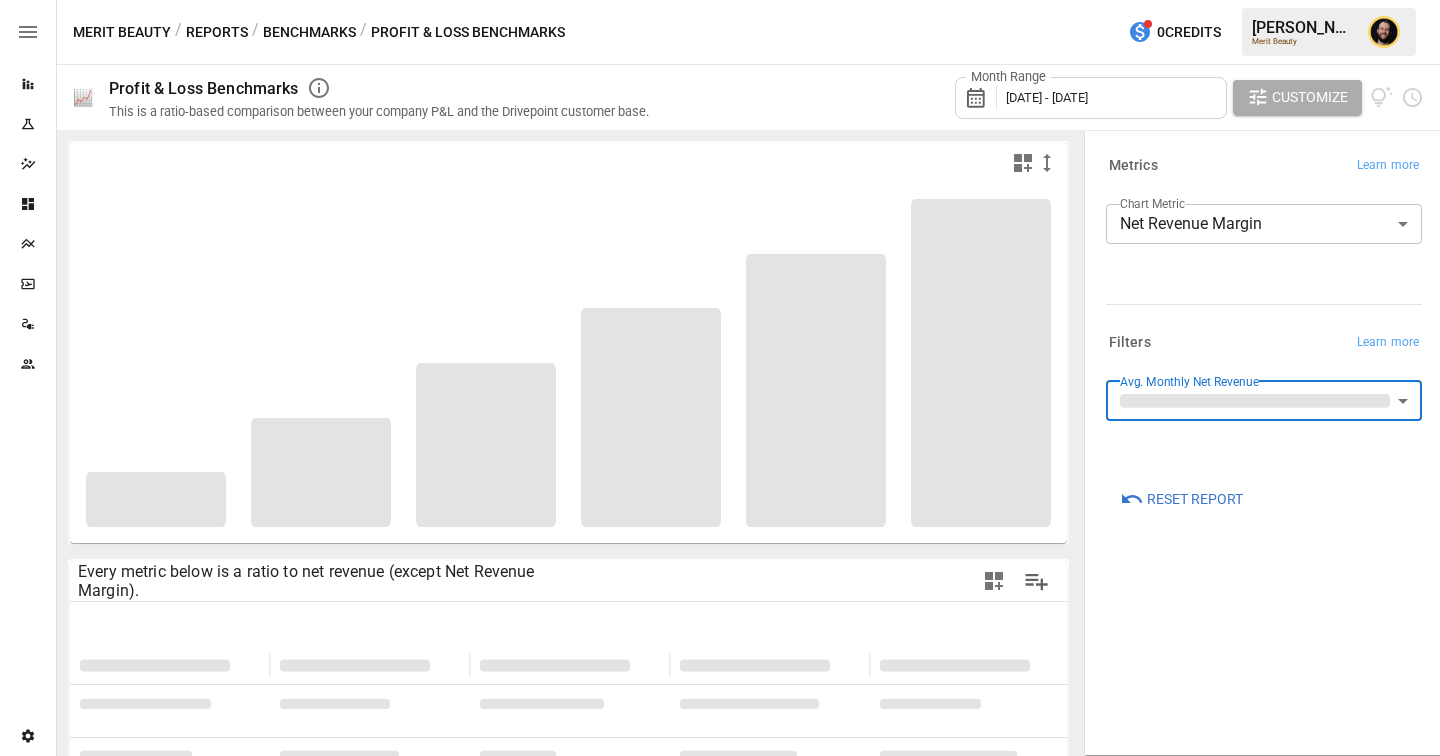 click on "**********" at bounding box center [720, 0] 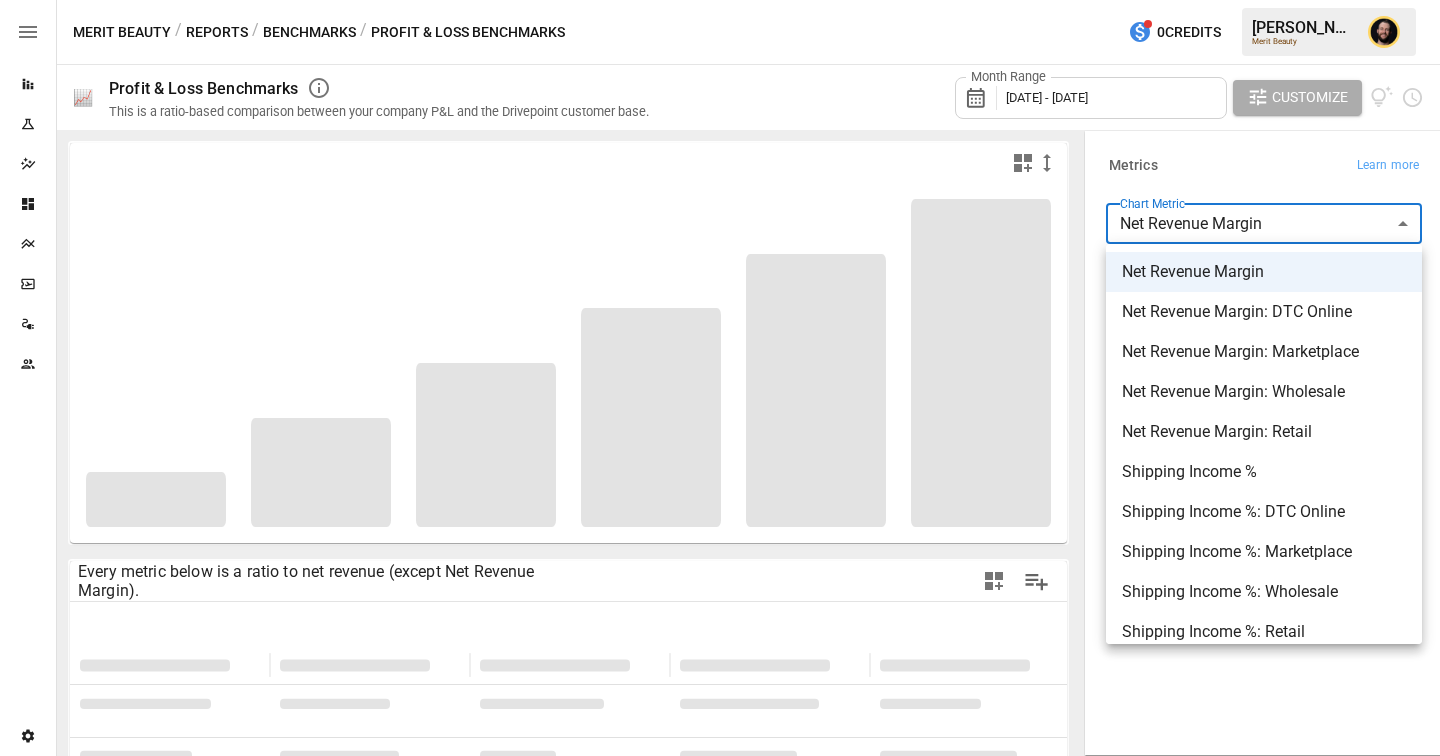 click at bounding box center (720, 378) 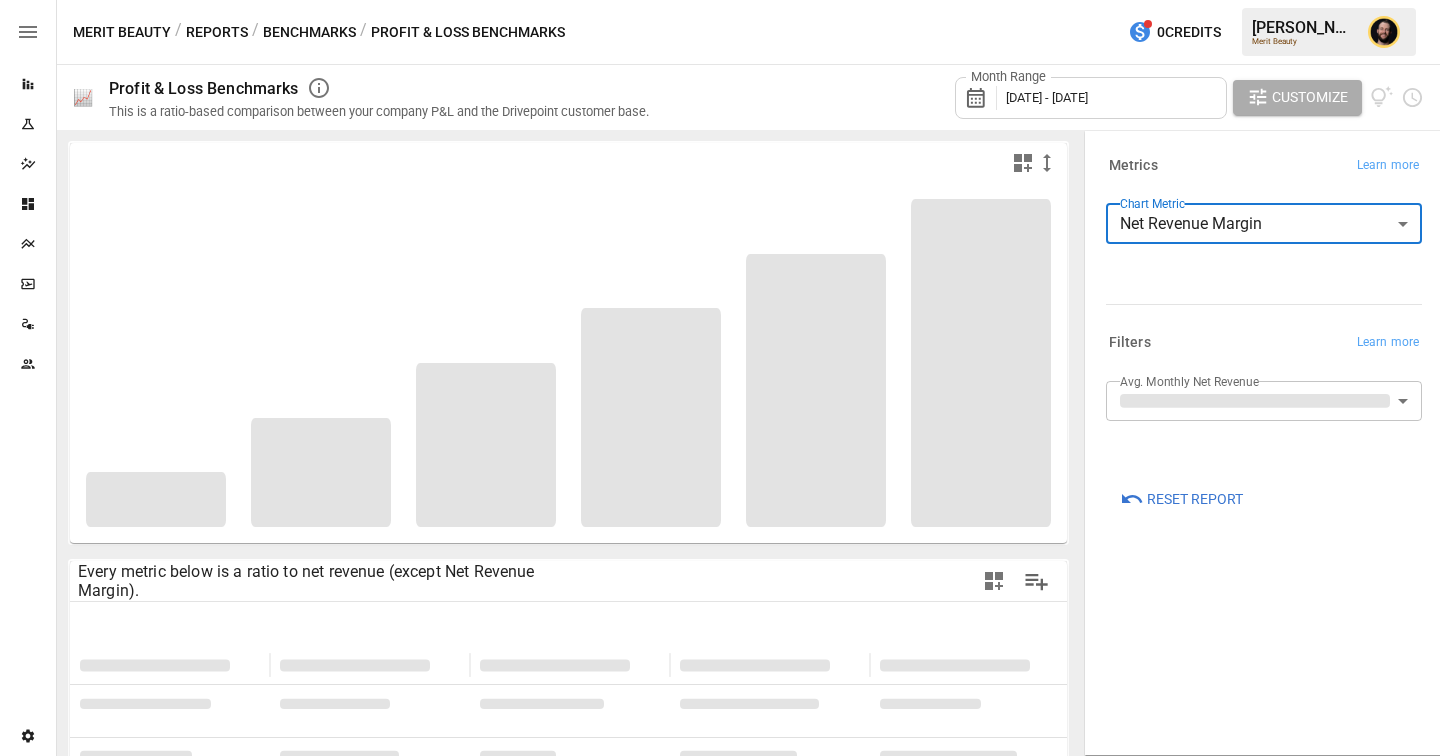 type on "**********" 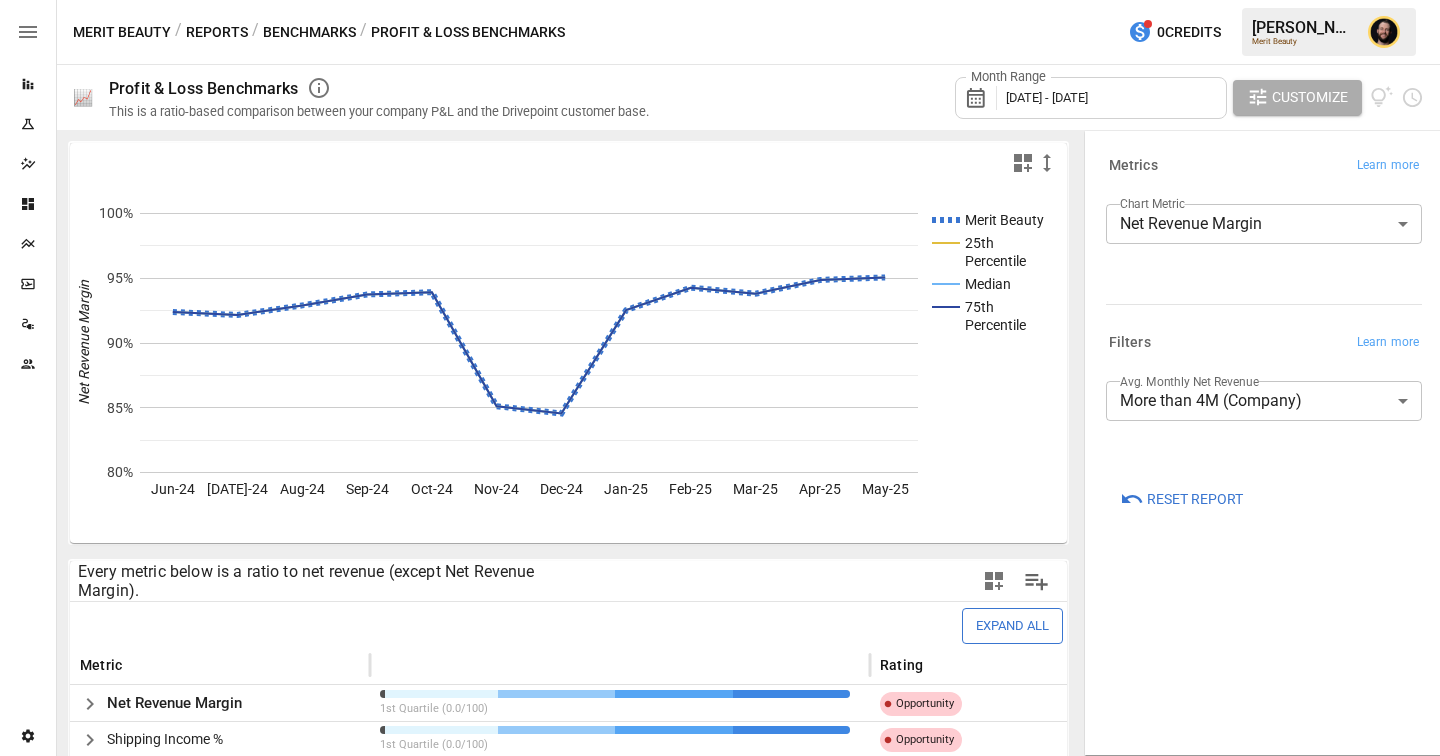 click on "Avg. Monthly Net Revenue" at bounding box center [1189, 381] 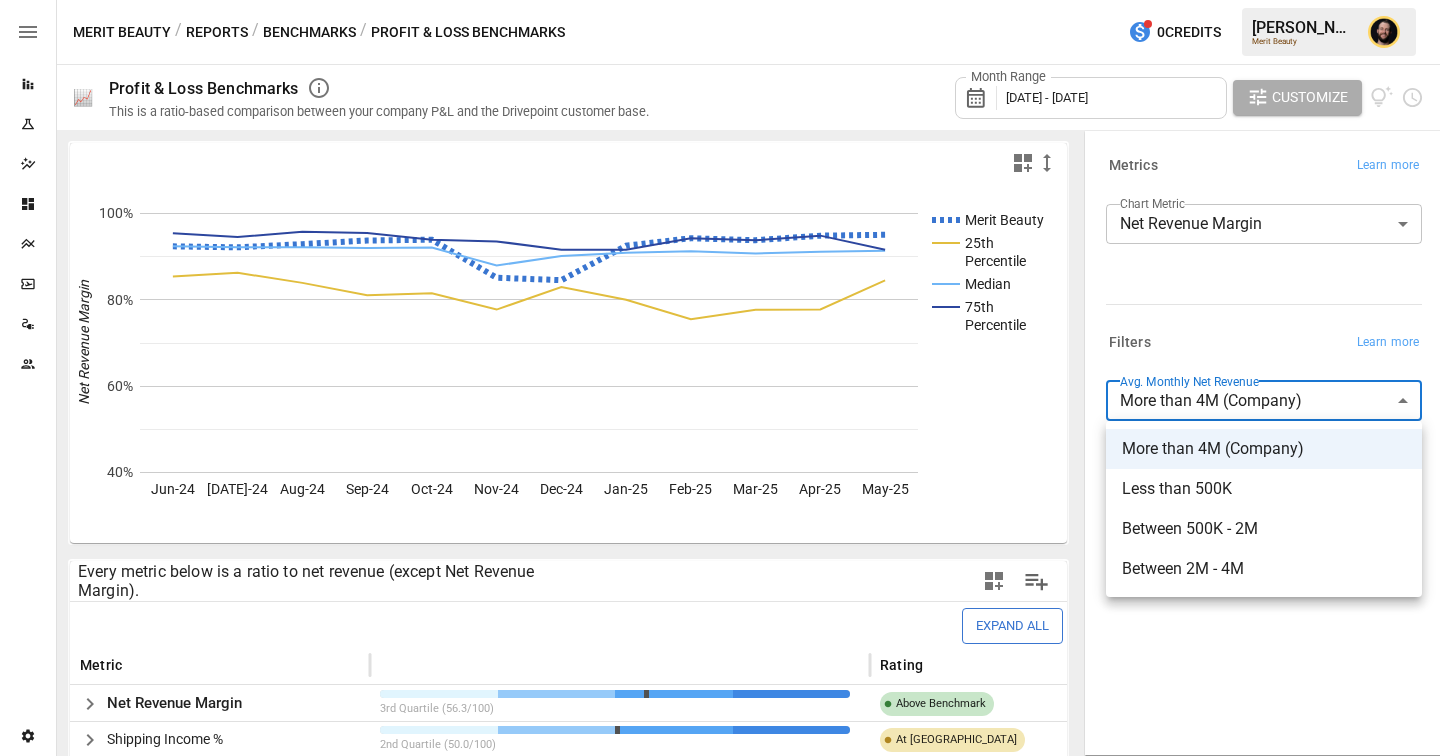 click at bounding box center [720, 378] 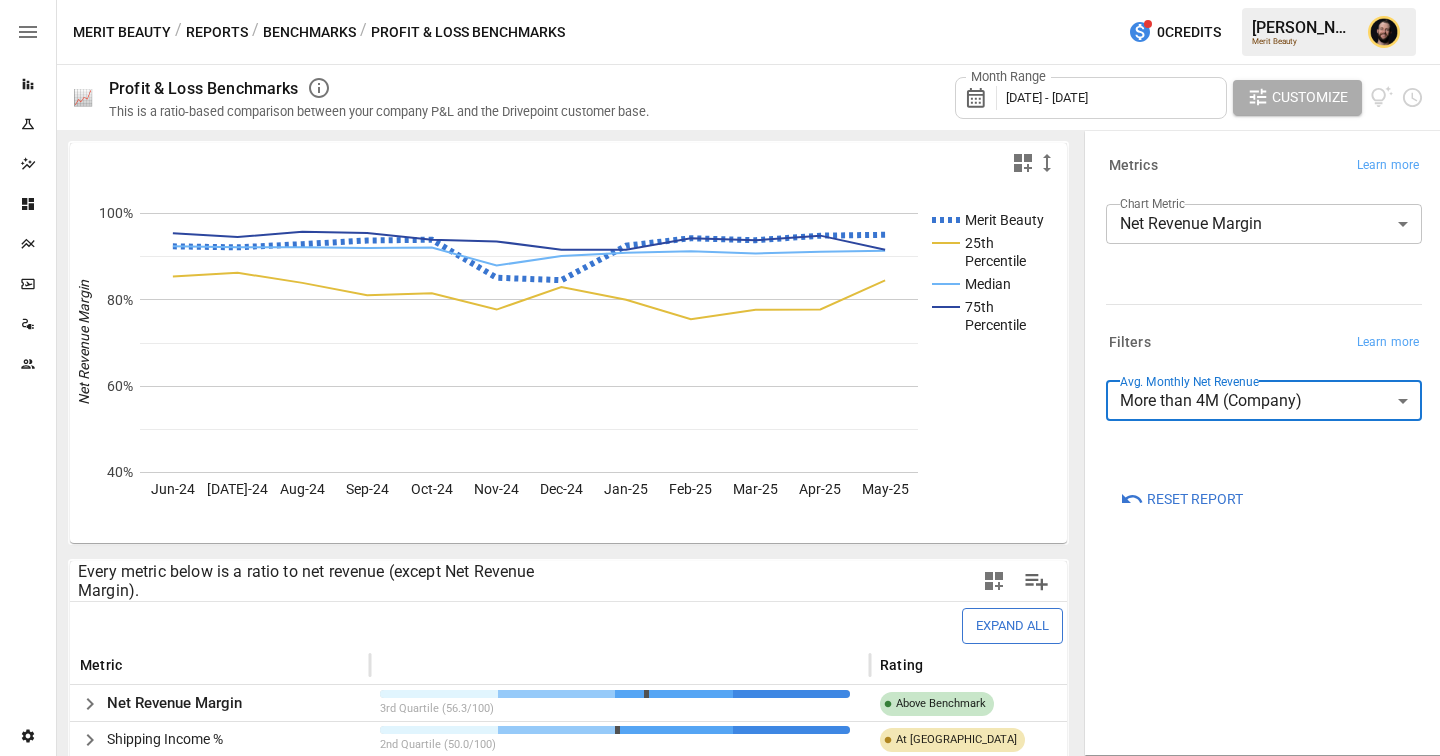 click on "Benchmarks" at bounding box center [309, 32] 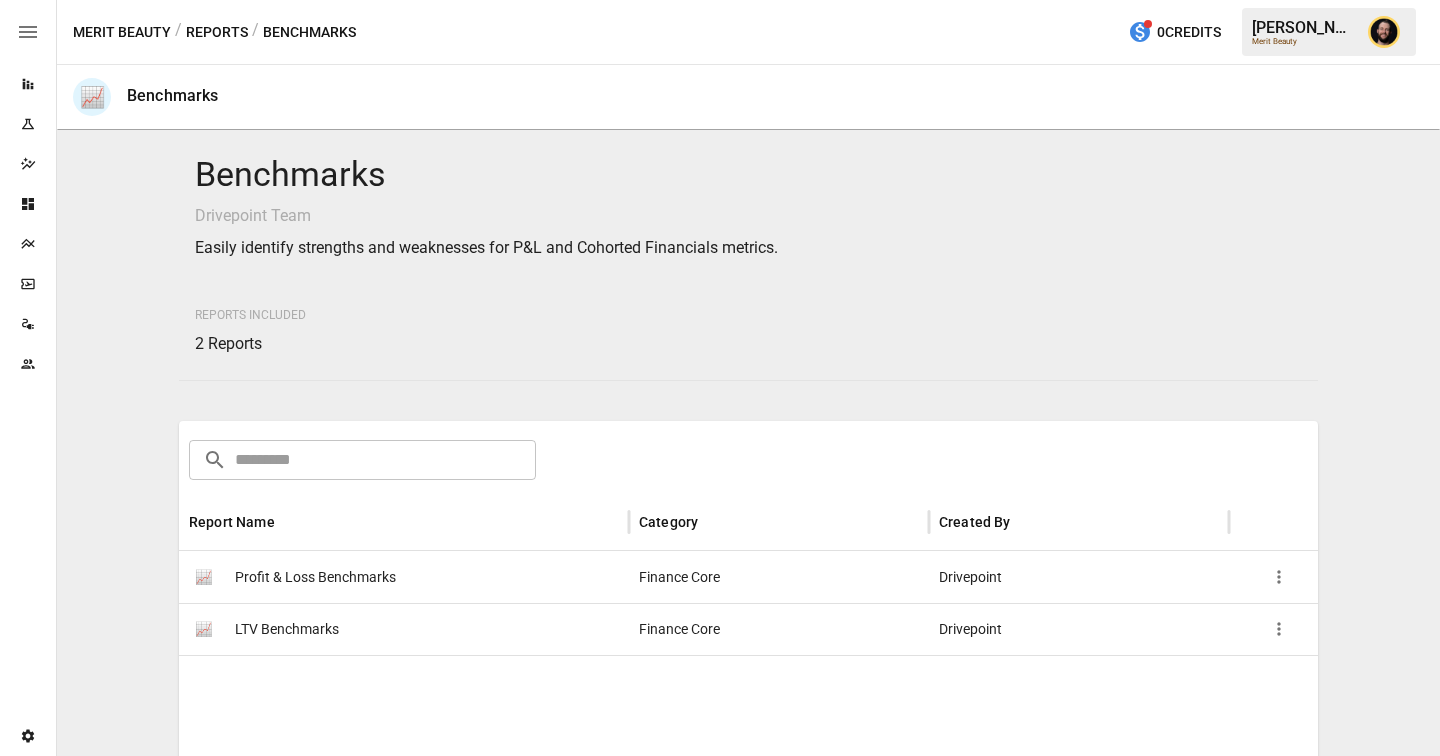 click on "LTV Benchmarks" at bounding box center [287, 629] 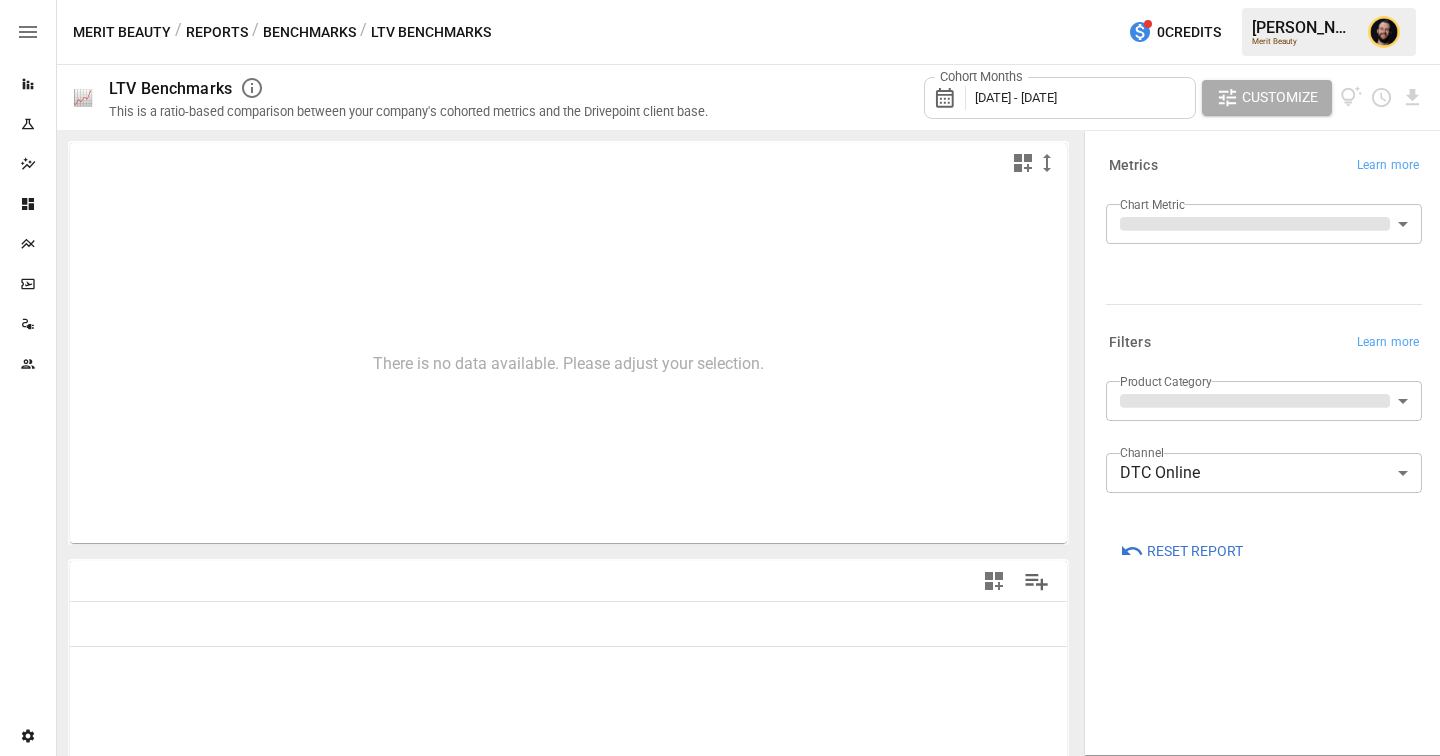 click on "**********" at bounding box center [720, 0] 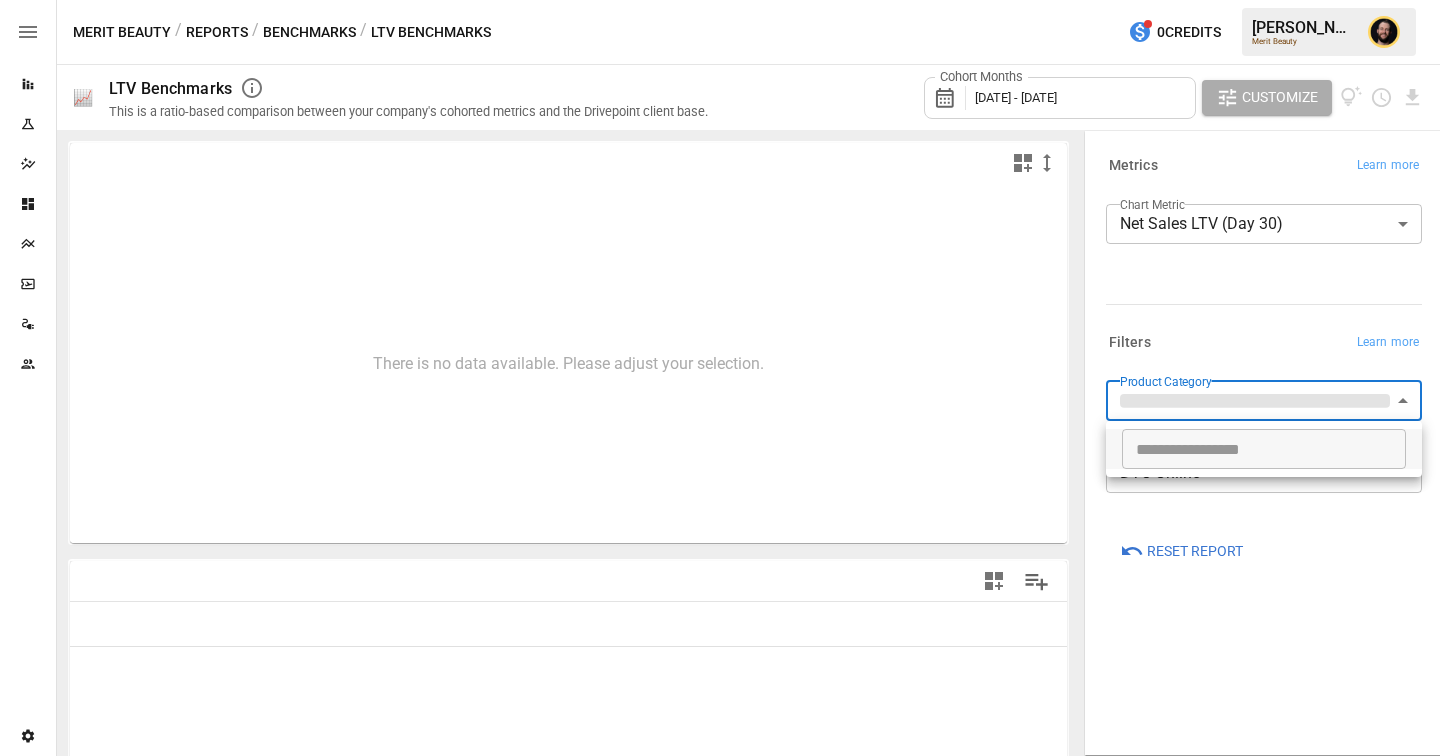 click at bounding box center (720, 378) 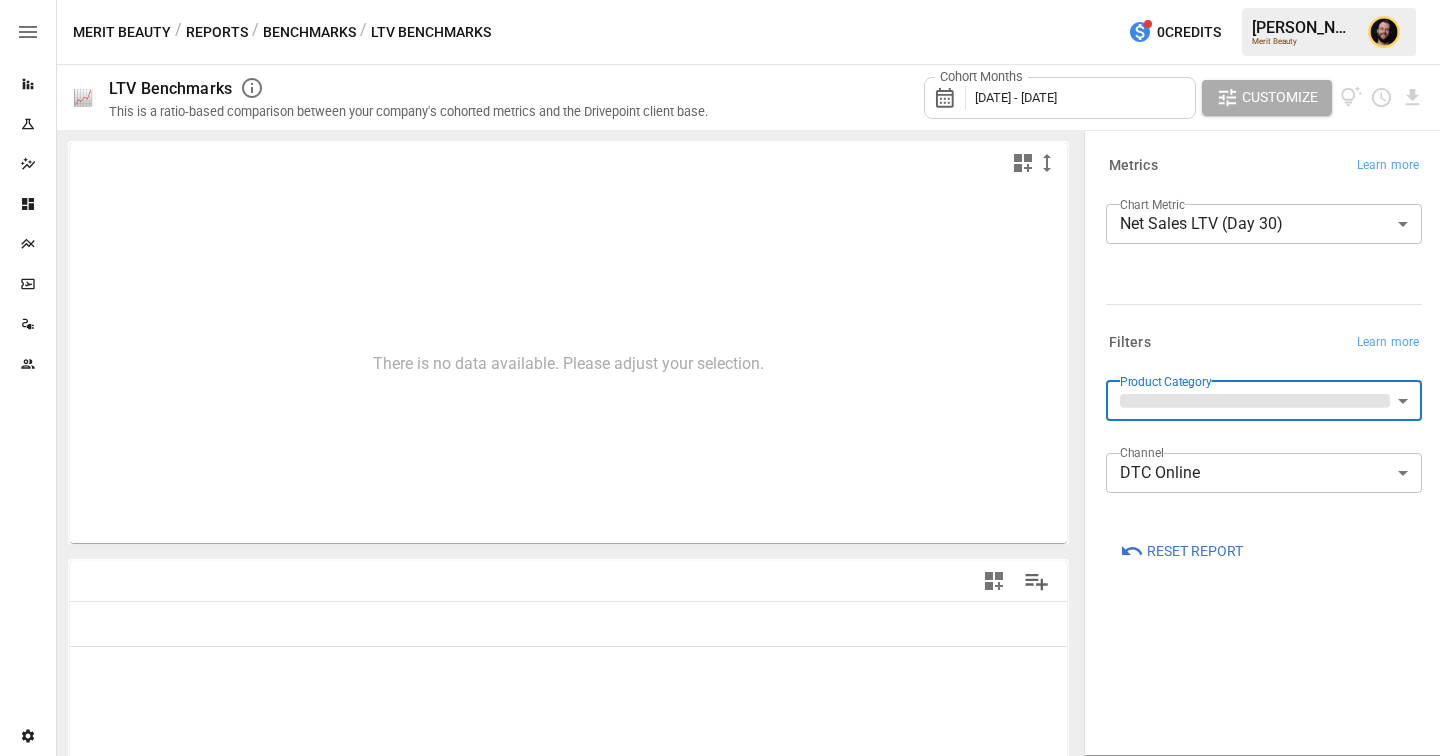 click on "**********" at bounding box center (720, 0) 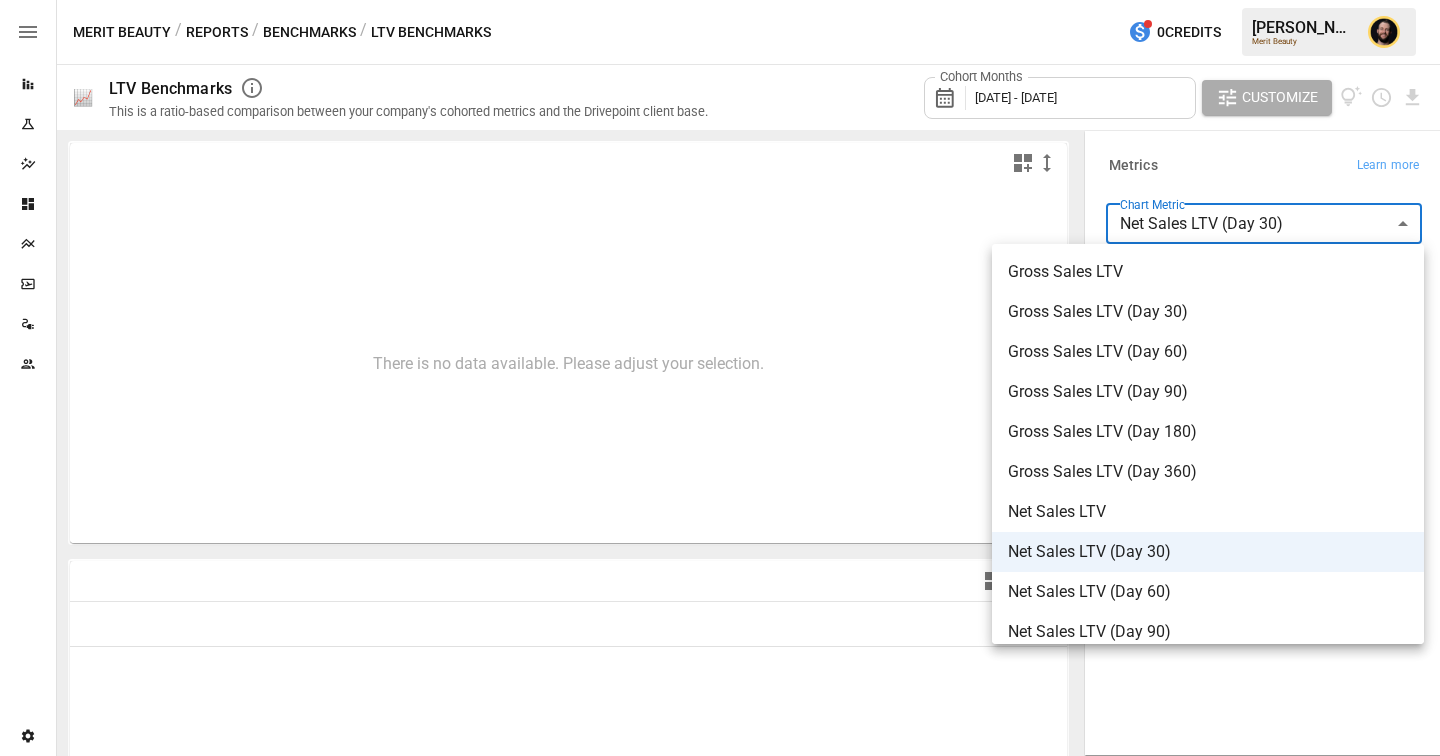 type on "**********" 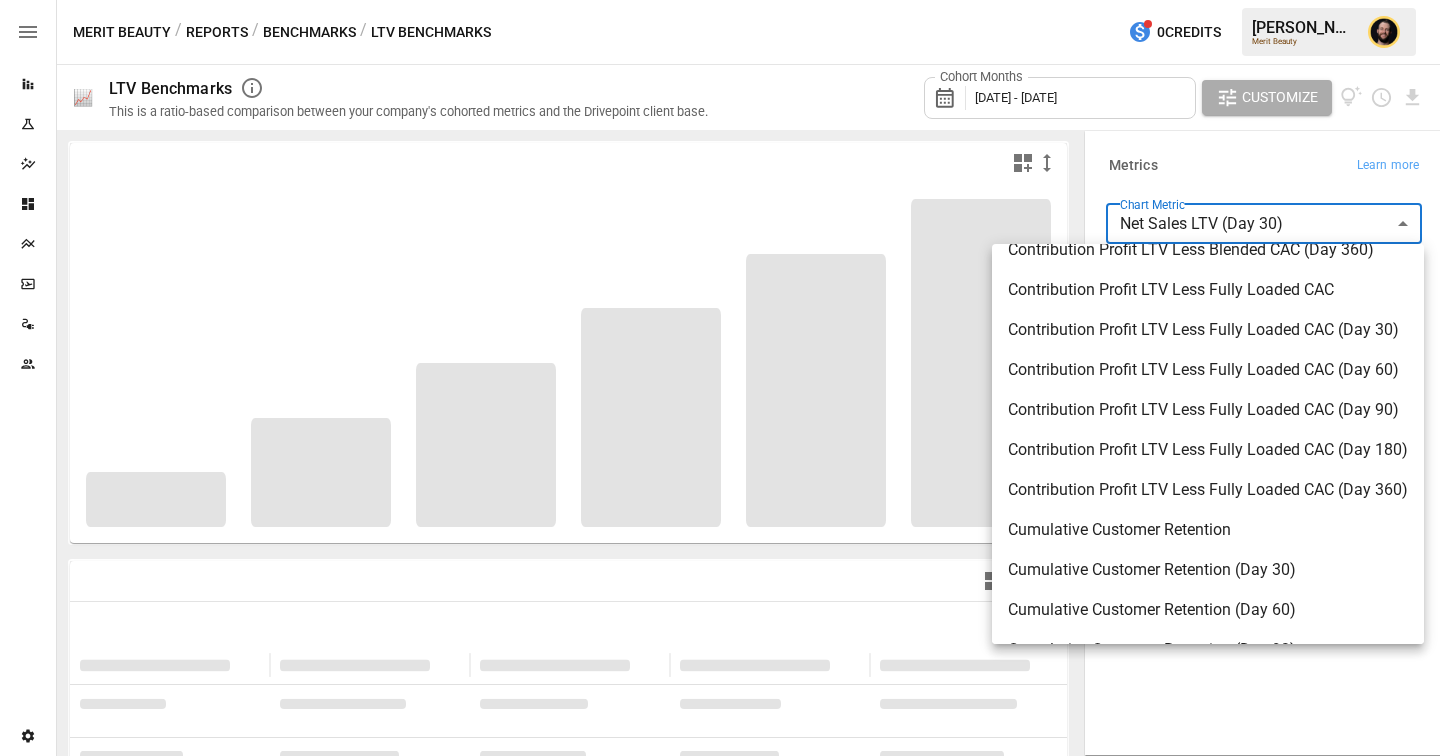 scroll, scrollTop: 943, scrollLeft: 0, axis: vertical 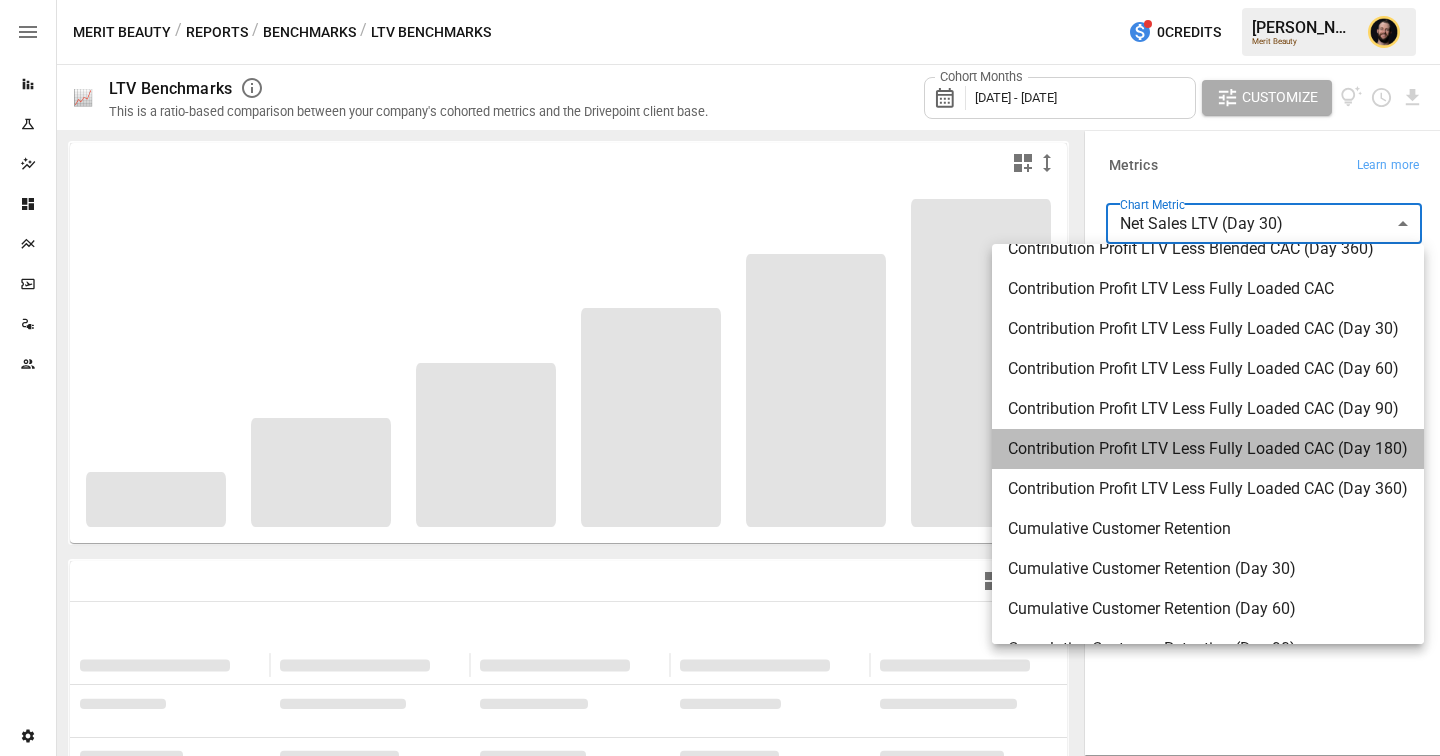 click on "Contribution Profit LTV Less Fully Loaded CAC (Day 180)" at bounding box center [1208, 449] 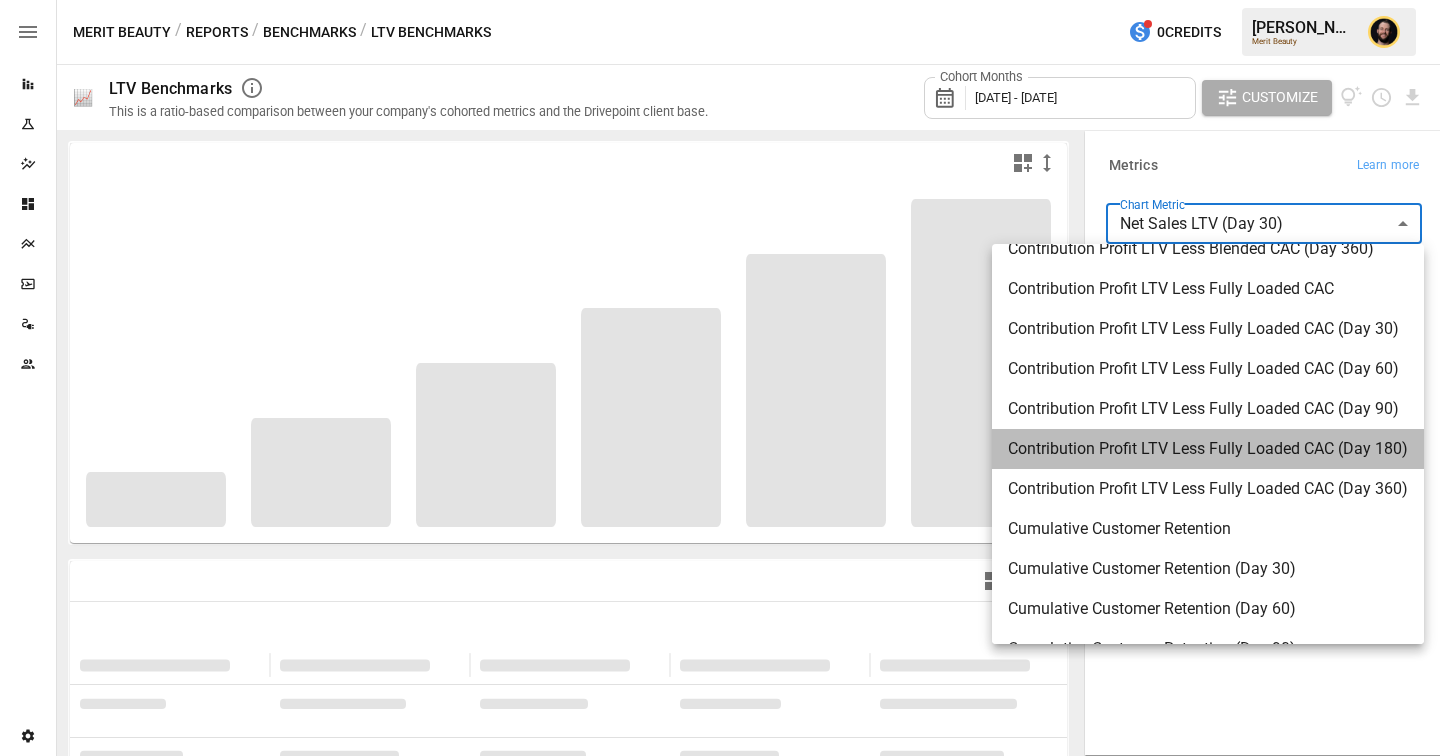 type on "**********" 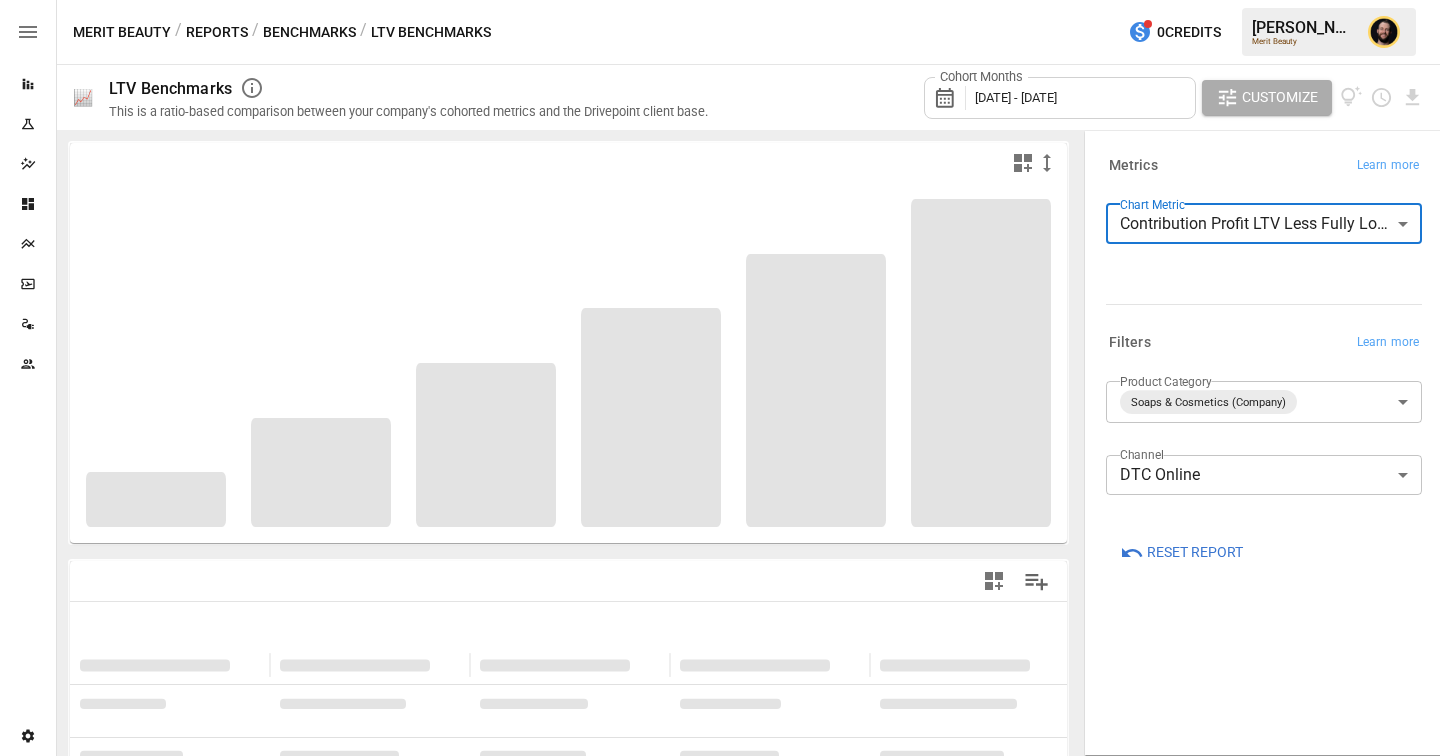 click on "**********" at bounding box center [1264, 246] 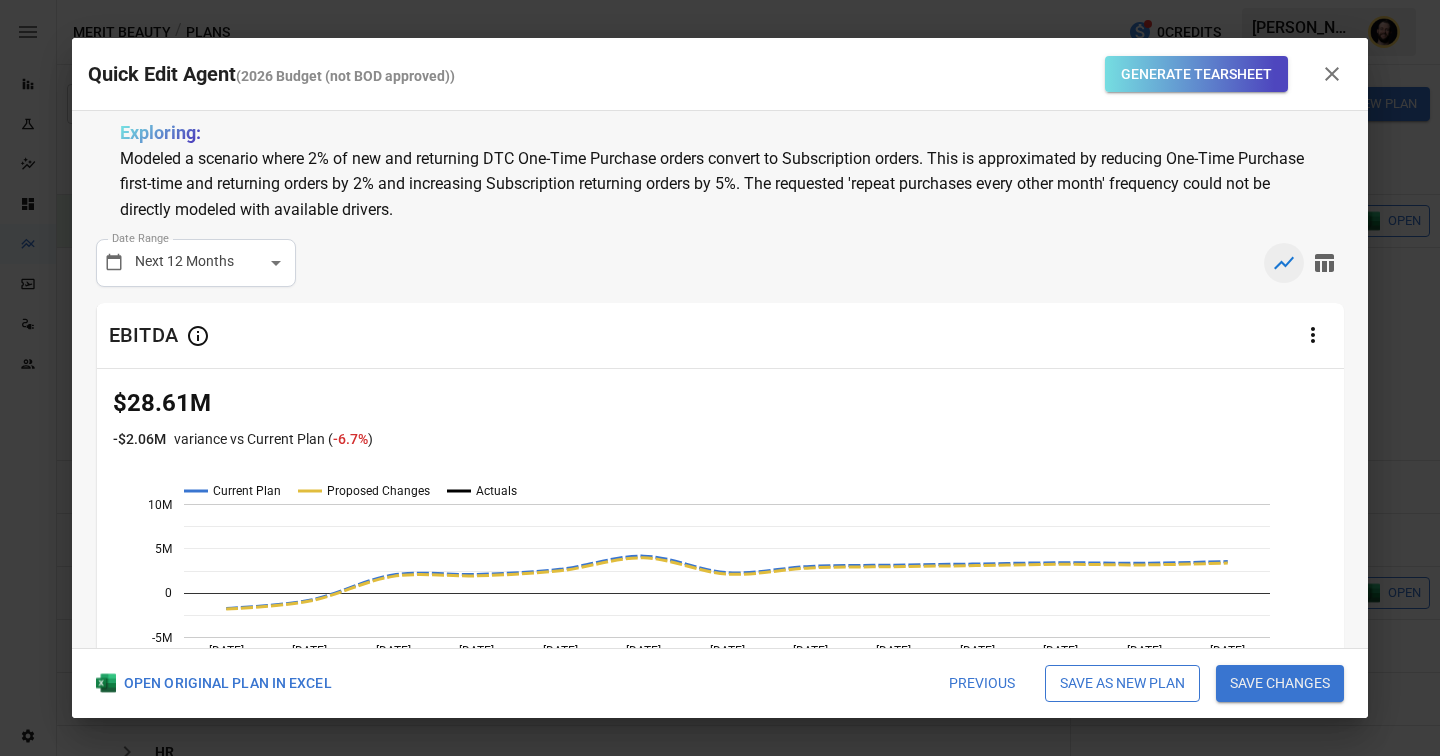 scroll, scrollTop: 0, scrollLeft: 0, axis: both 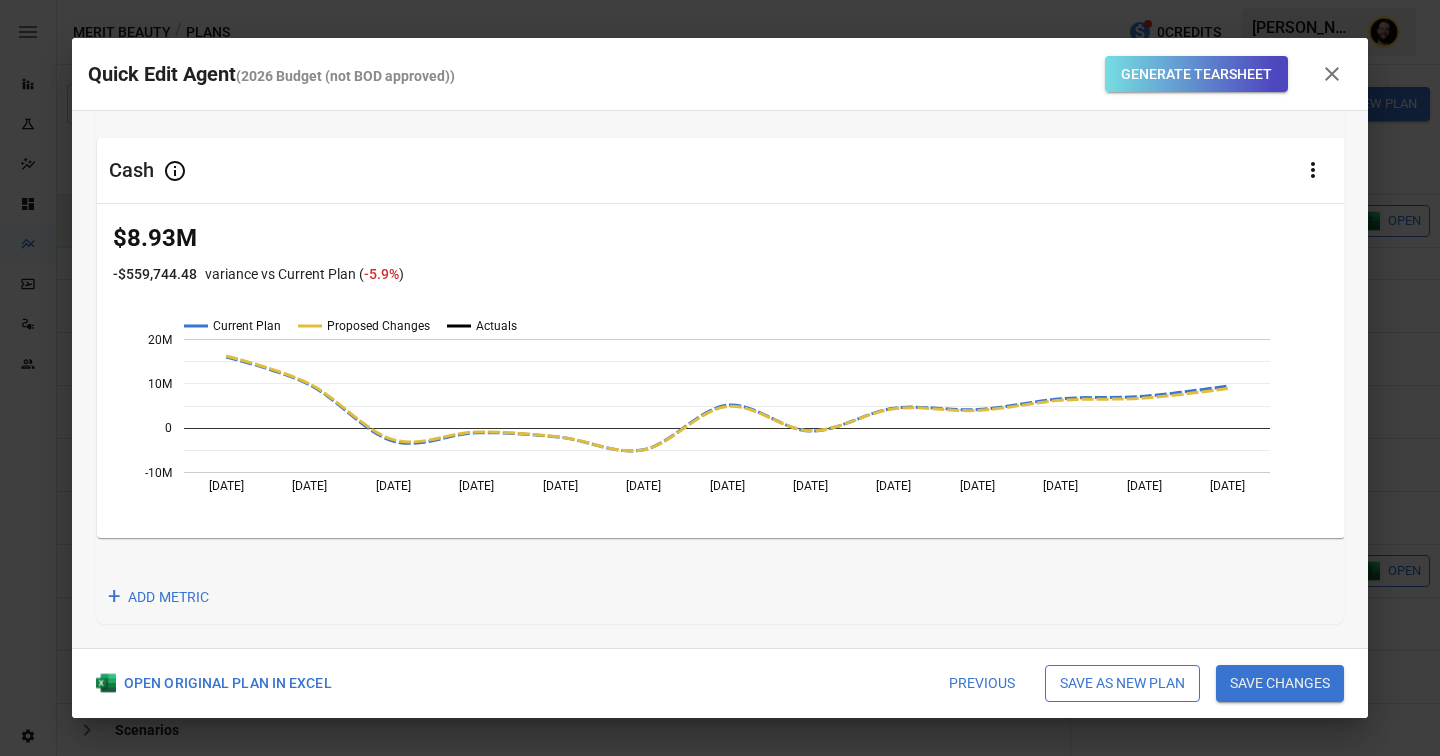 click on "Save as new plan" at bounding box center [1122, 684] 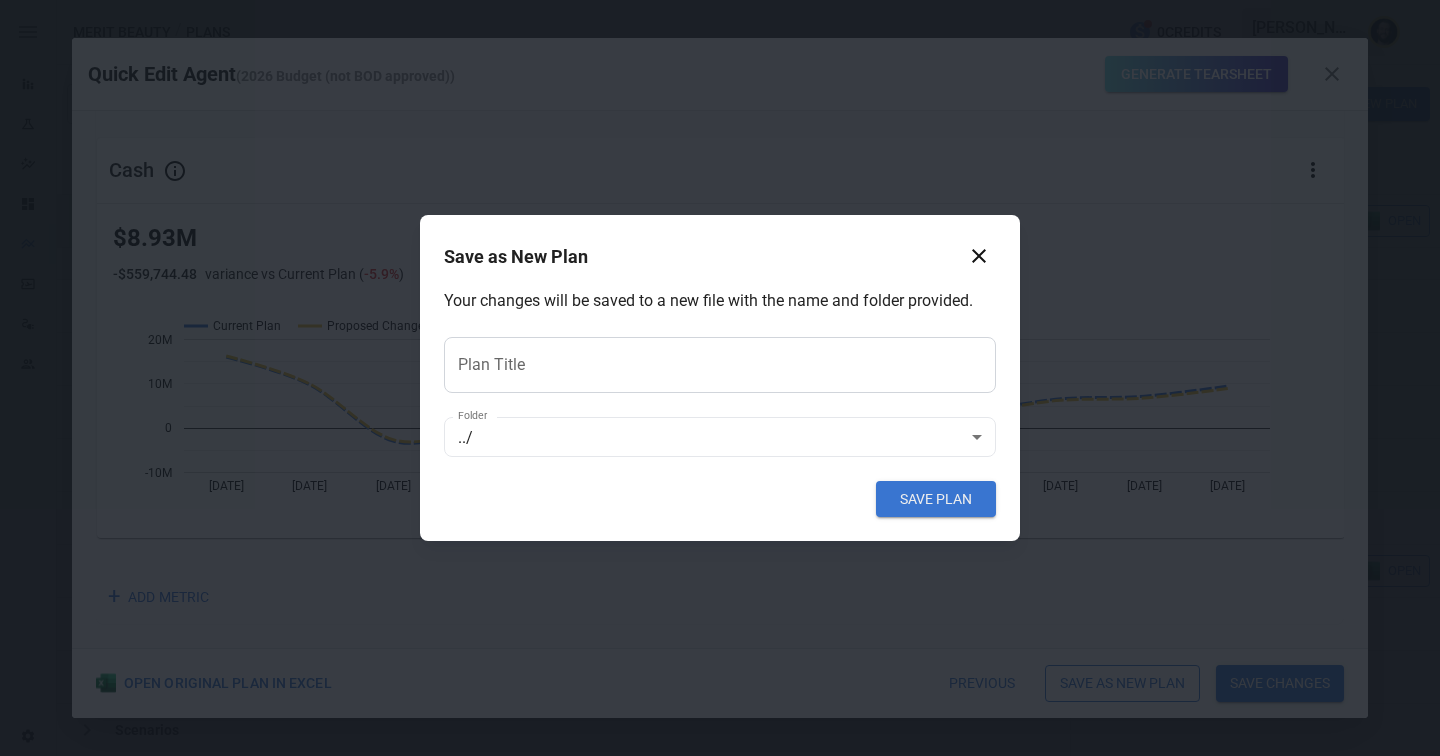click on "Plan Title" at bounding box center (720, 365) 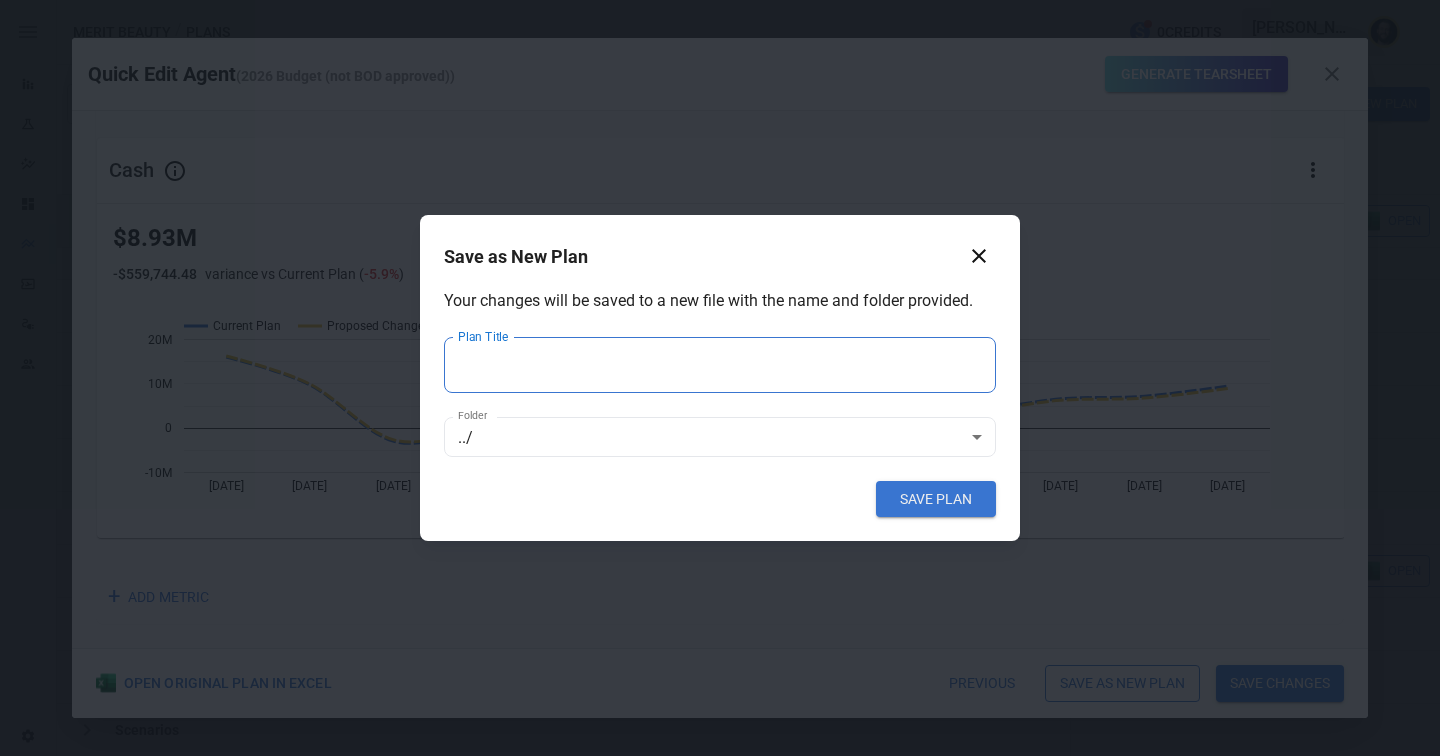 type on "*" 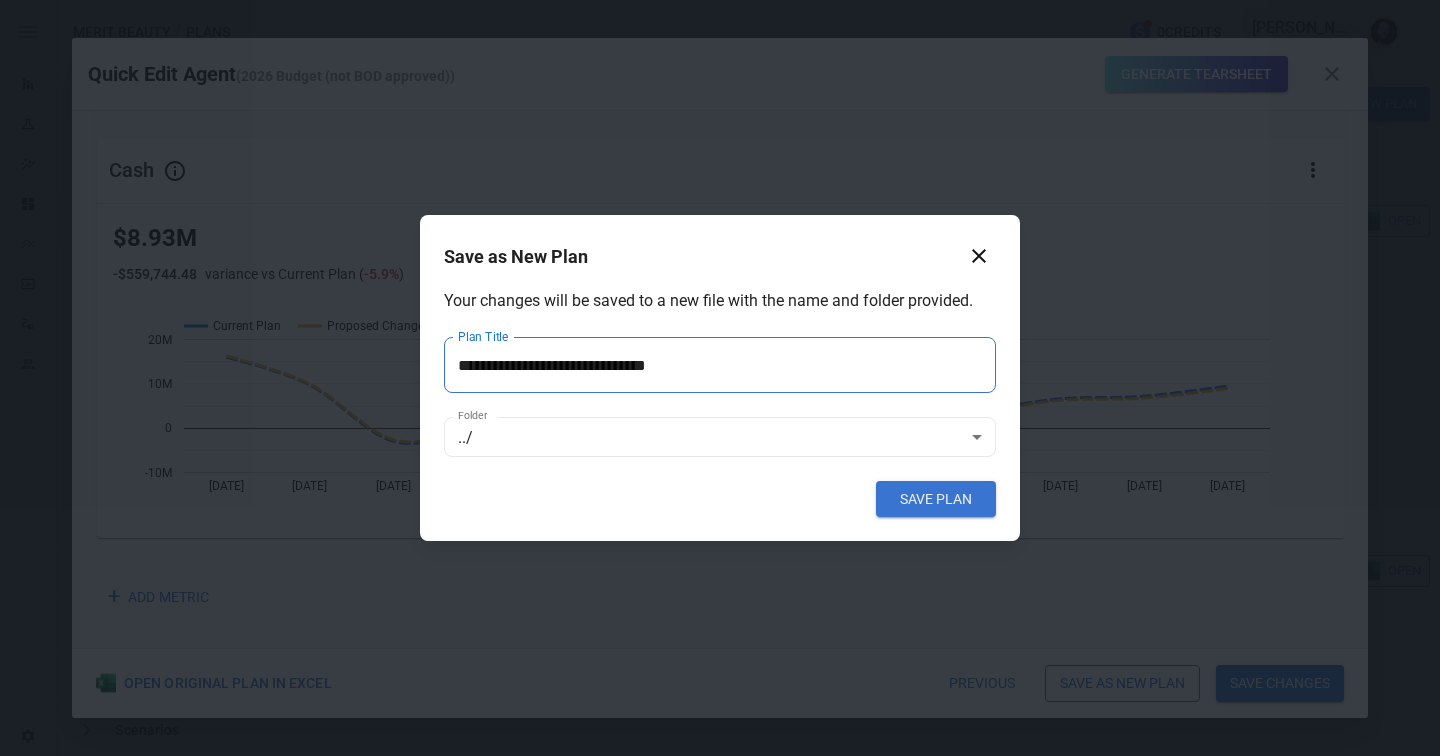 click on "**********" at bounding box center (720, 365) 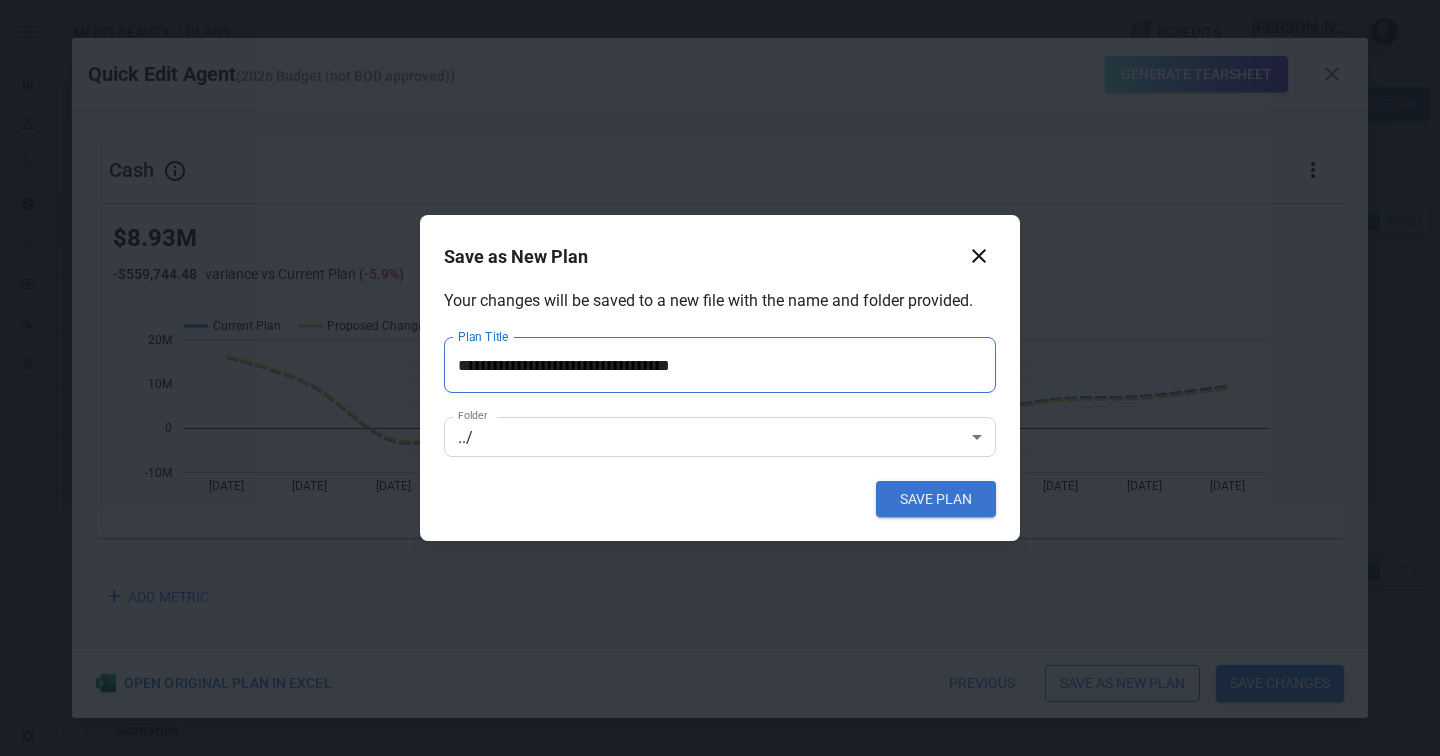 type on "**********" 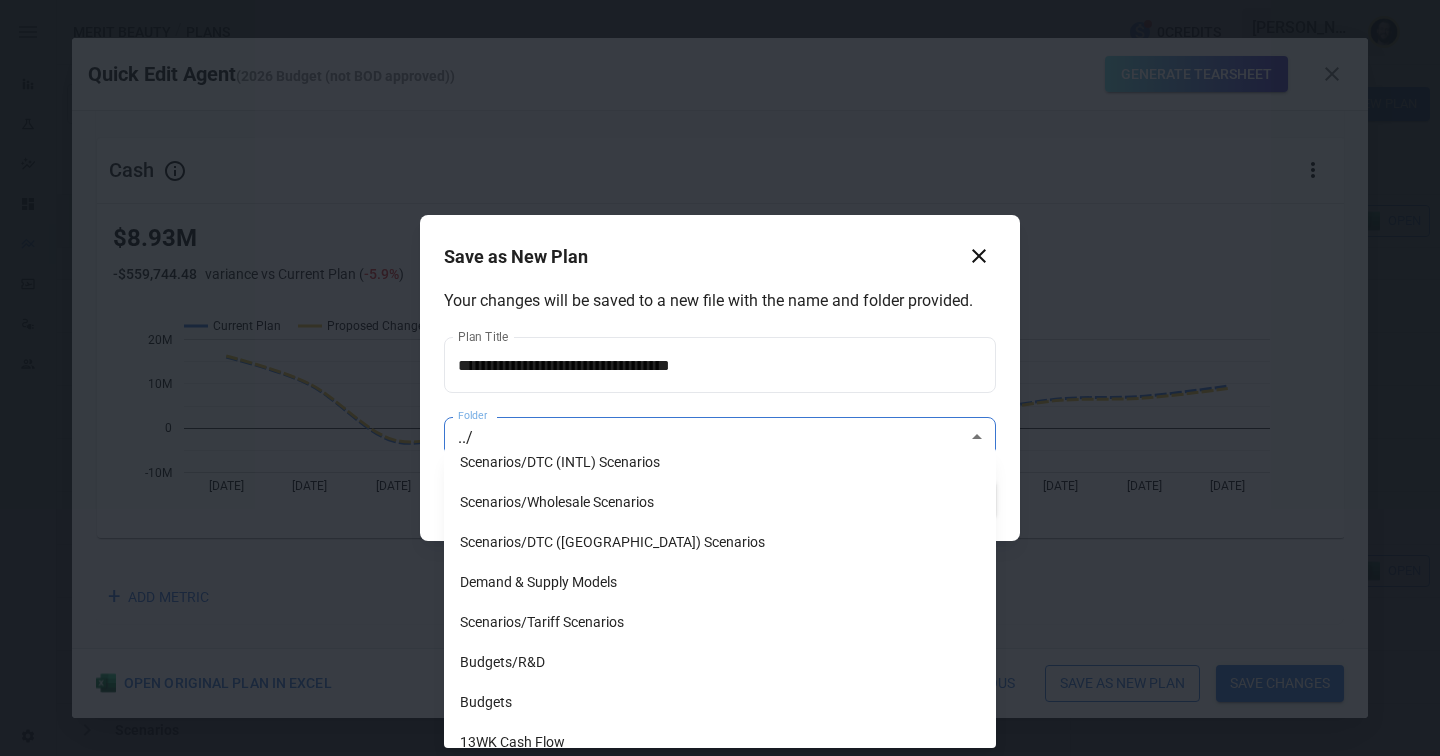scroll, scrollTop: 498, scrollLeft: 0, axis: vertical 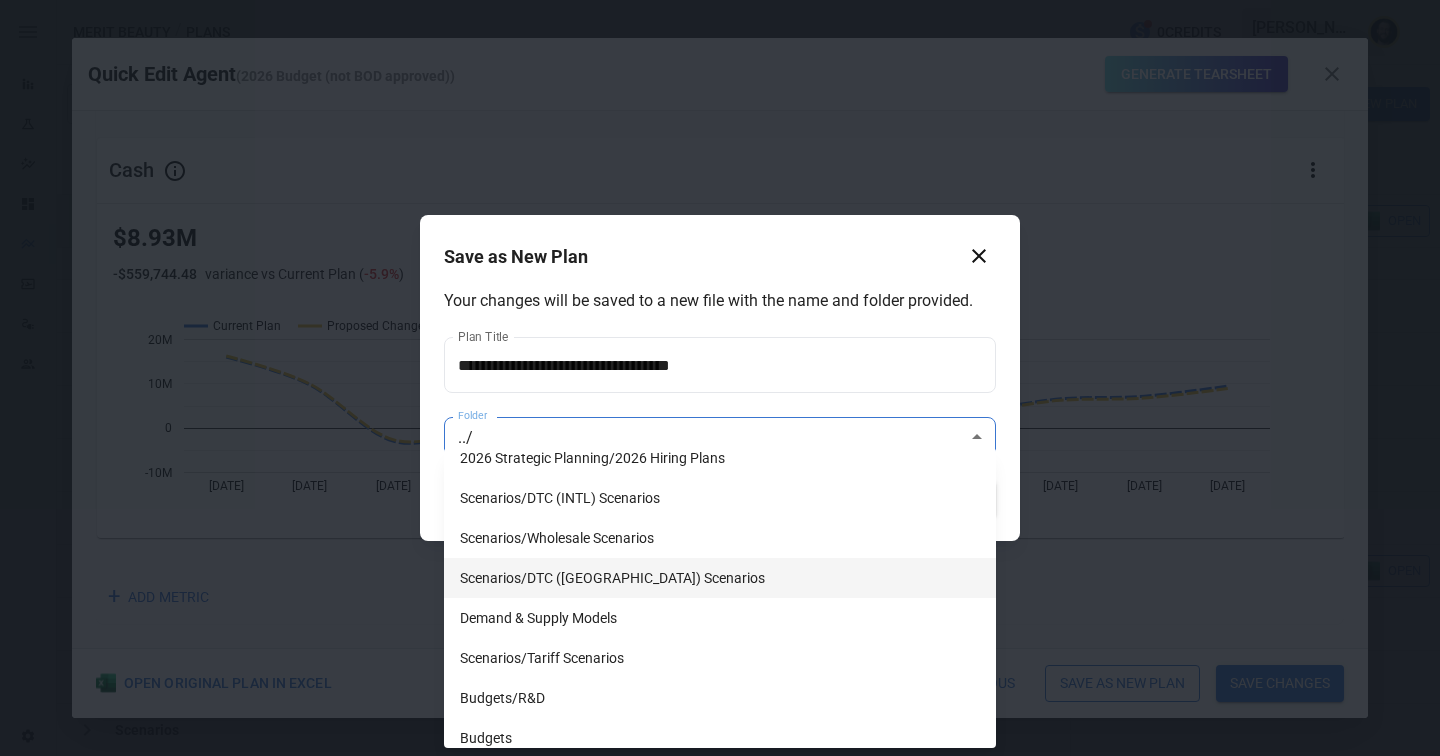 click on "Scenarios/DTC (US) Scenarios" at bounding box center [720, 578] 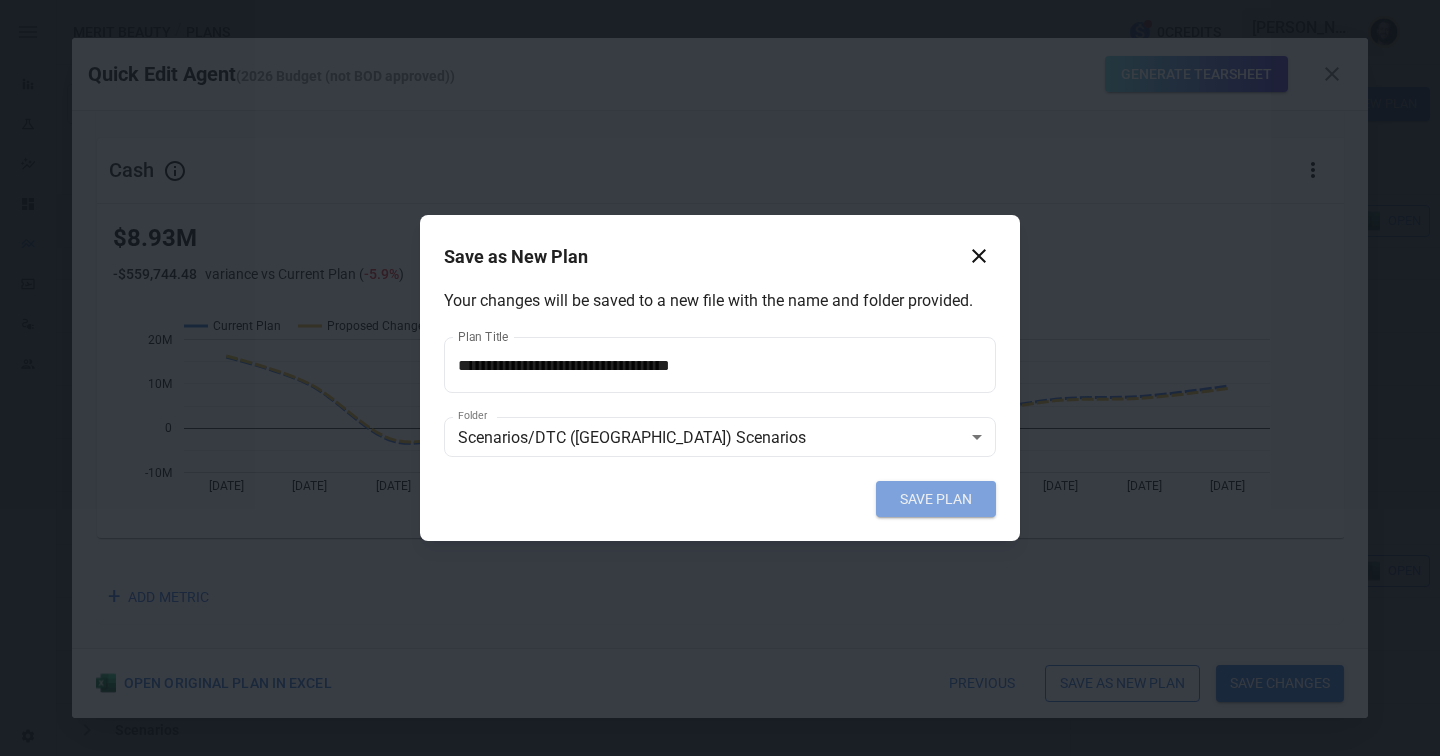 click on "SAVE PLAN" at bounding box center (936, 499) 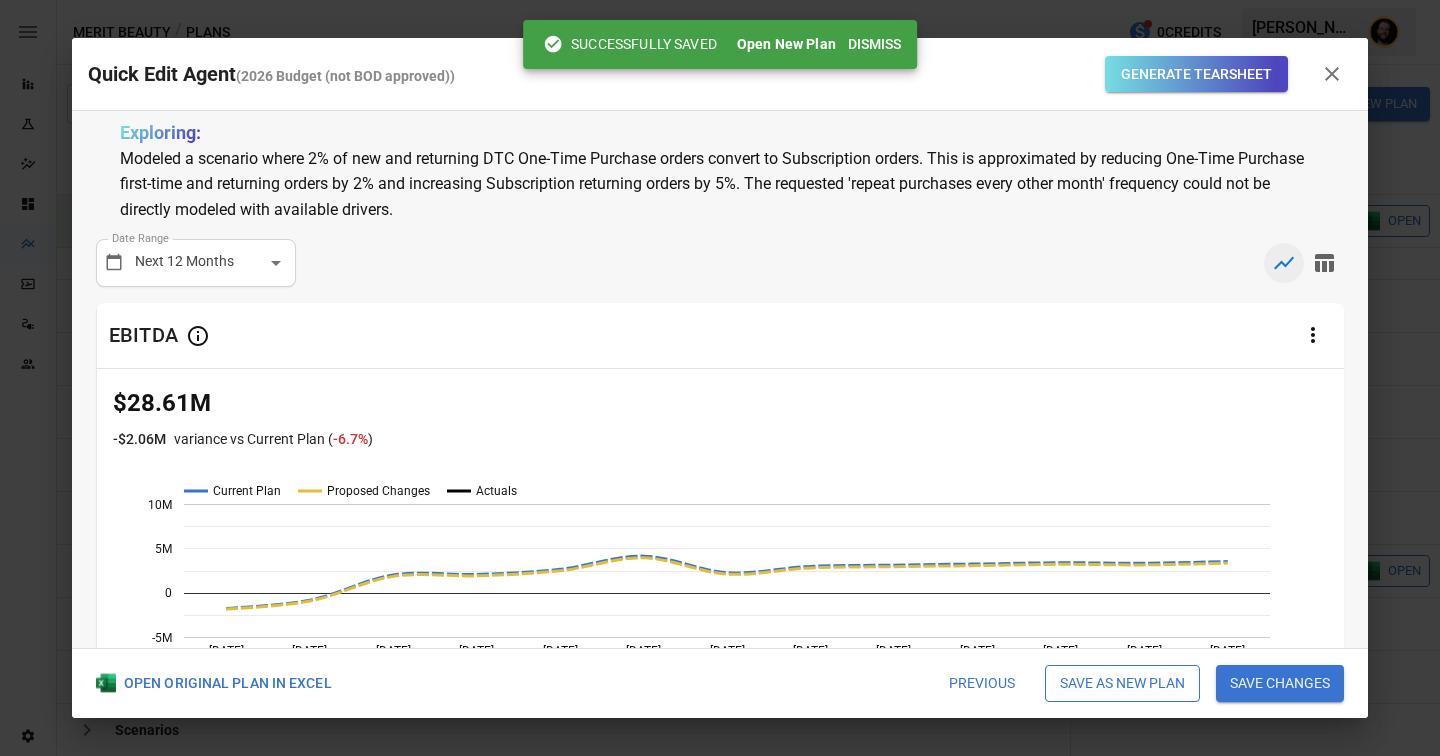 click on "Dismiss" at bounding box center (874, 44) 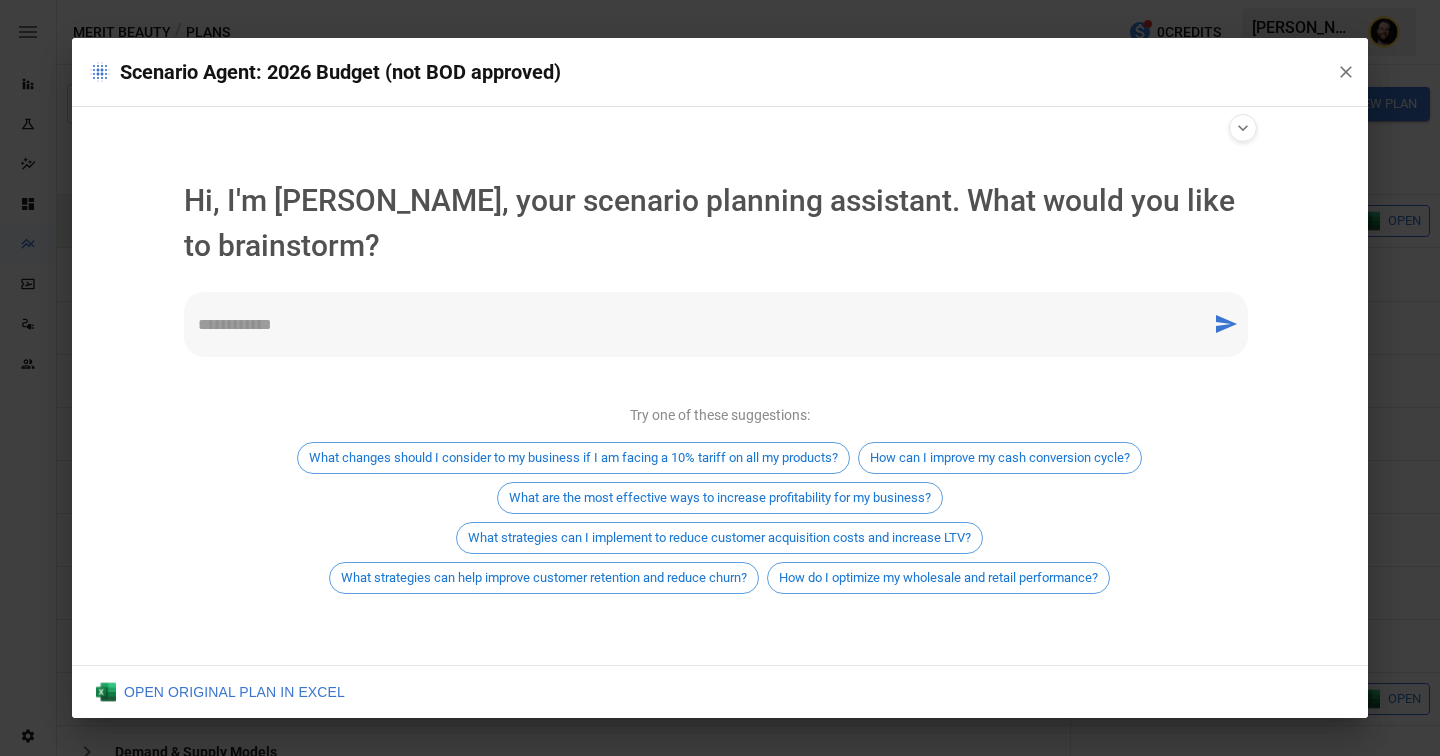 scroll, scrollTop: 0, scrollLeft: 0, axis: both 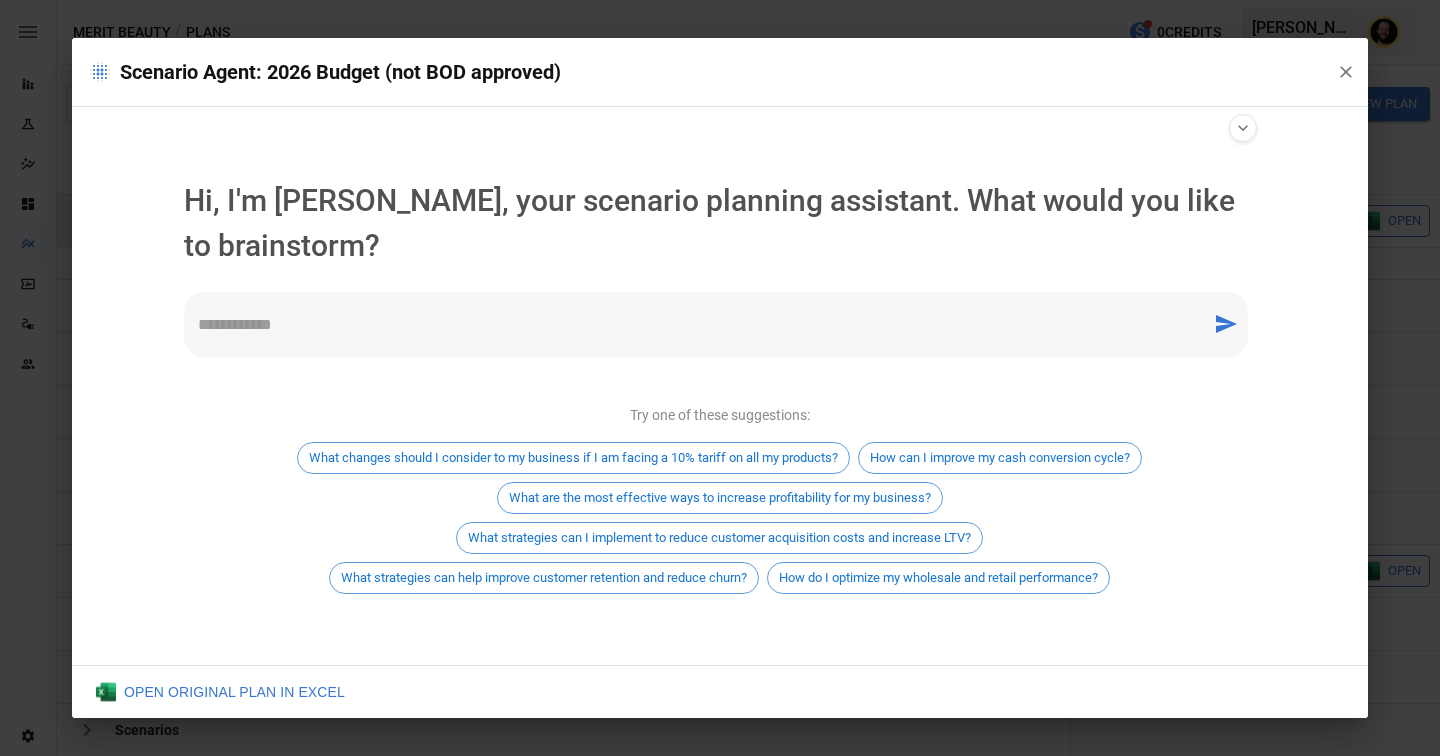 click on "* ​" at bounding box center (716, 324) 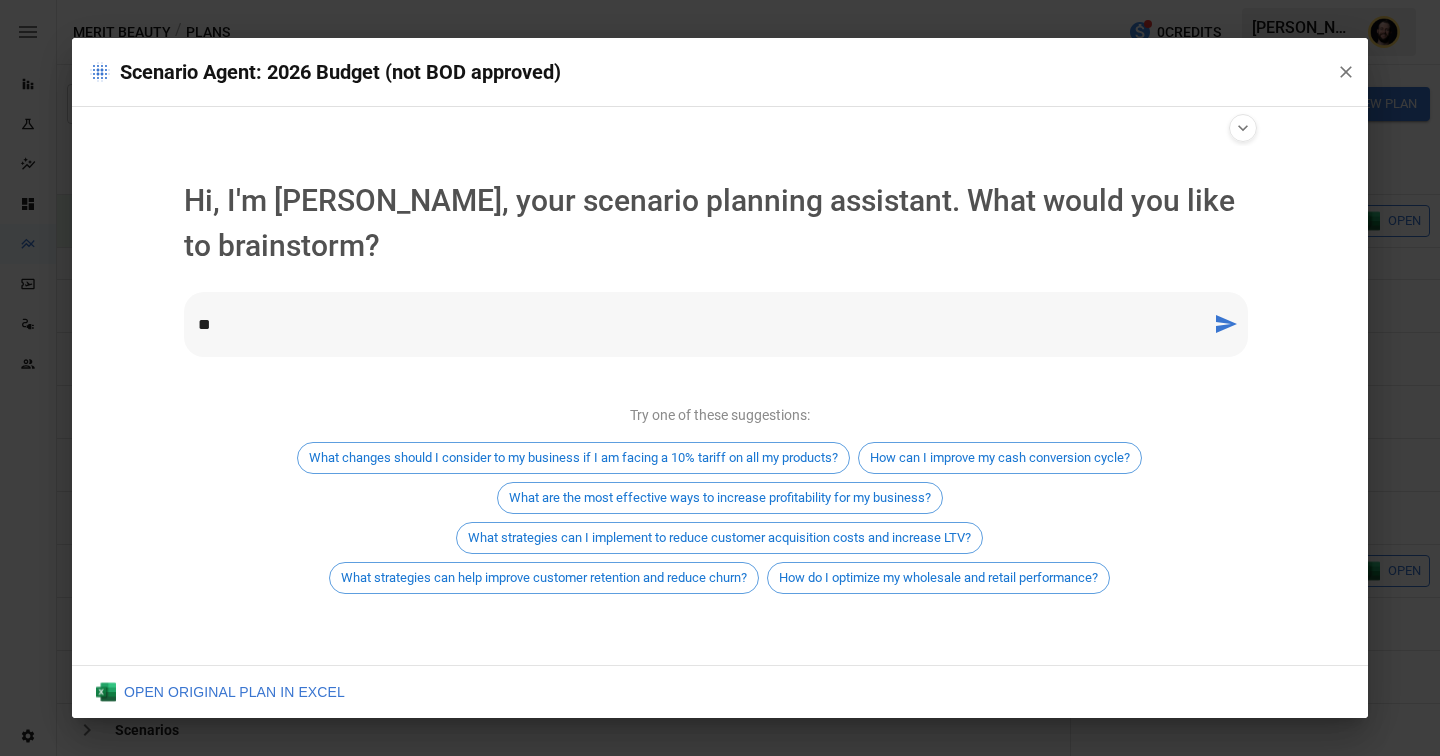 type on "*" 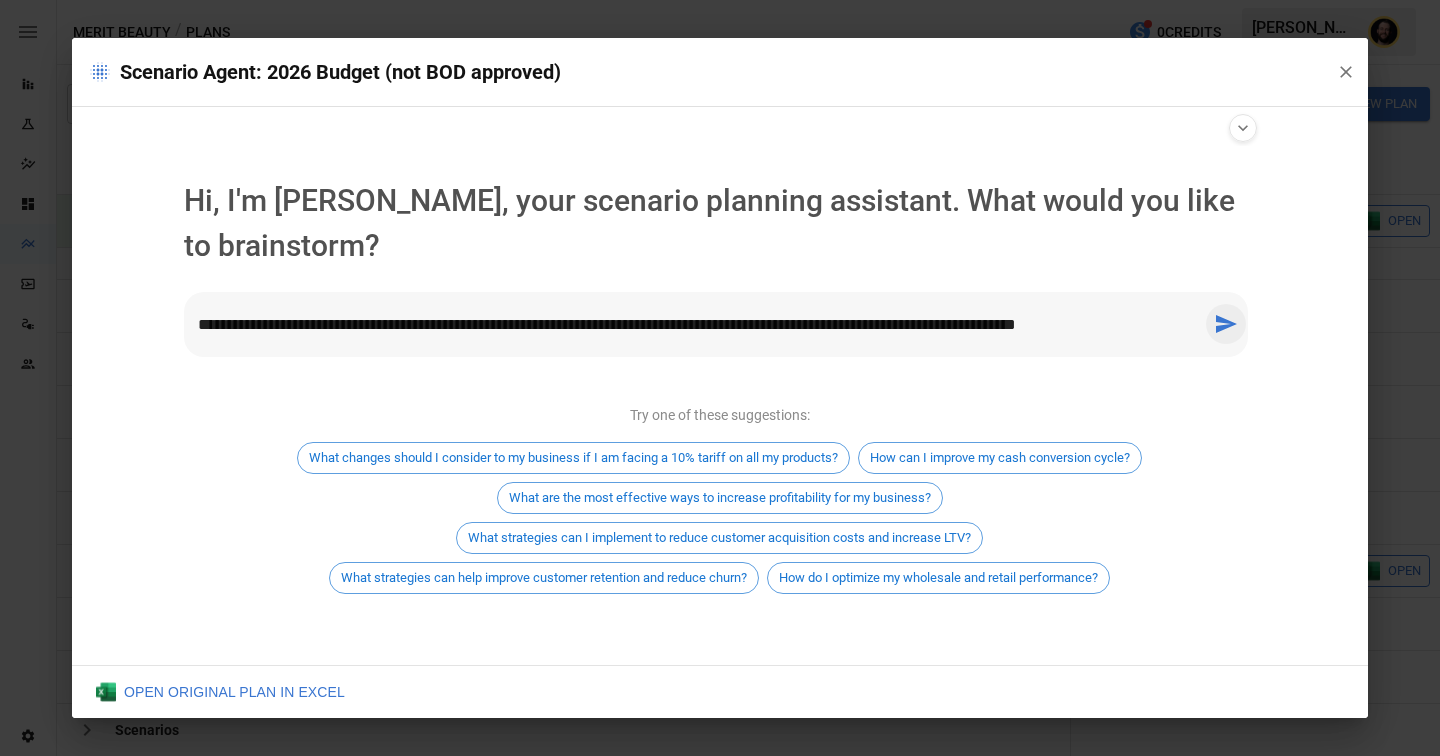 type on "**********" 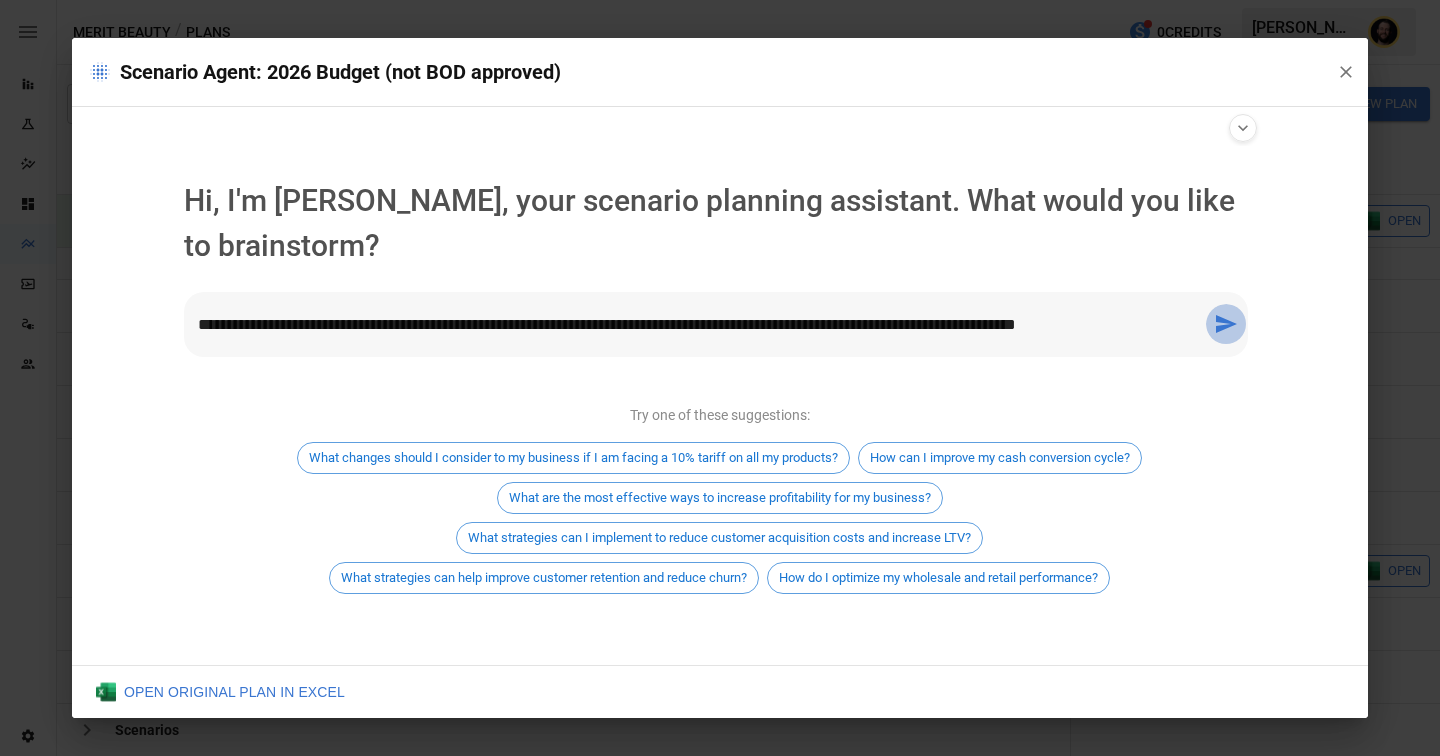 click 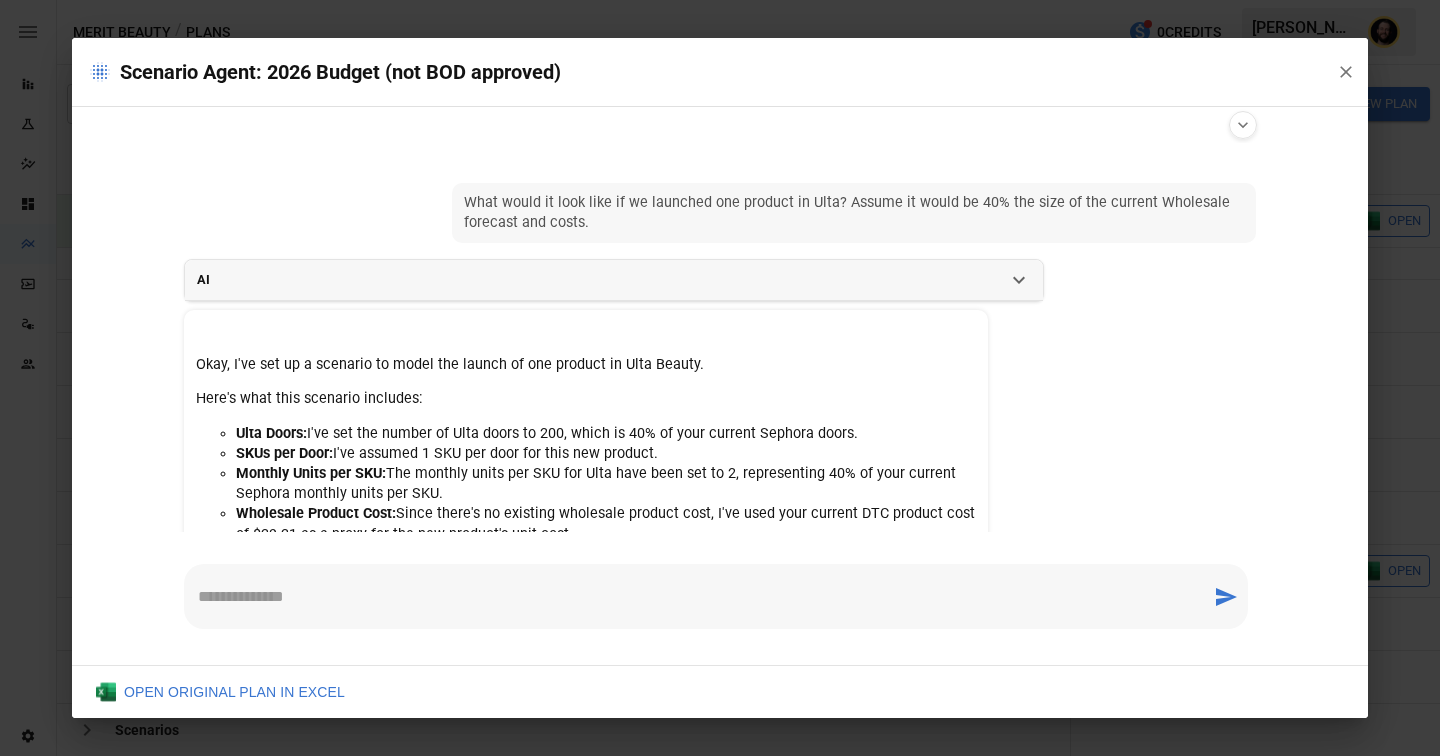 scroll, scrollTop: 372, scrollLeft: 0, axis: vertical 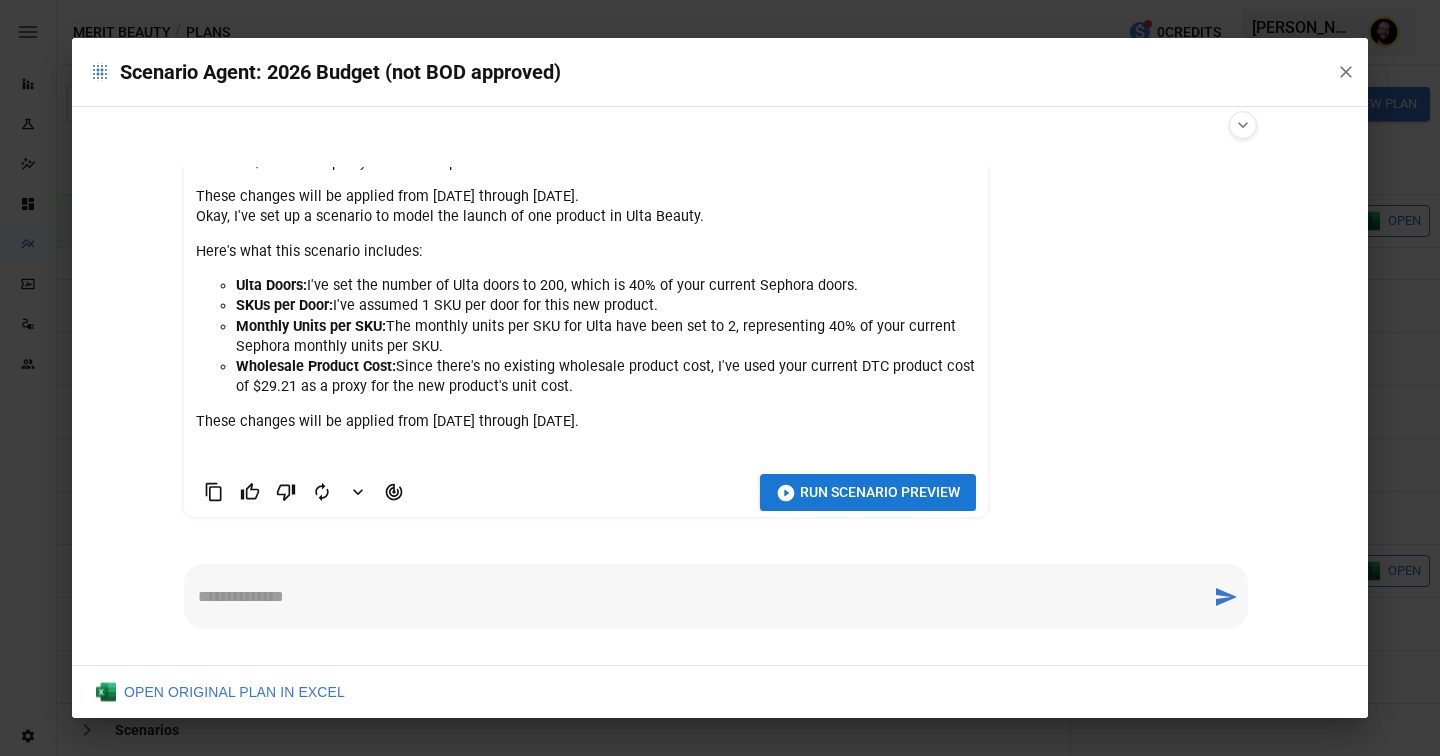 click on "Run Scenario Preview" at bounding box center (880, 492) 